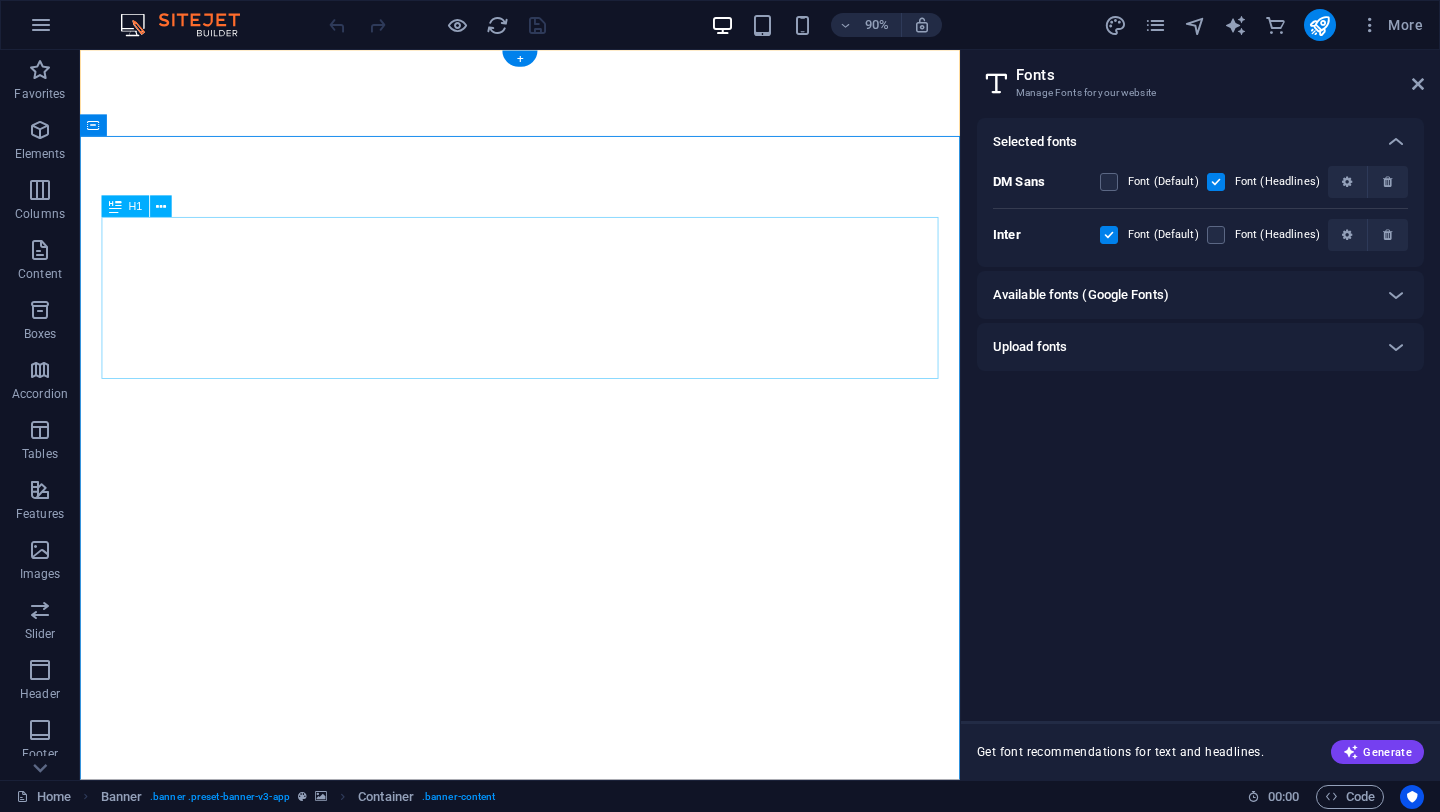 select on "popularity" 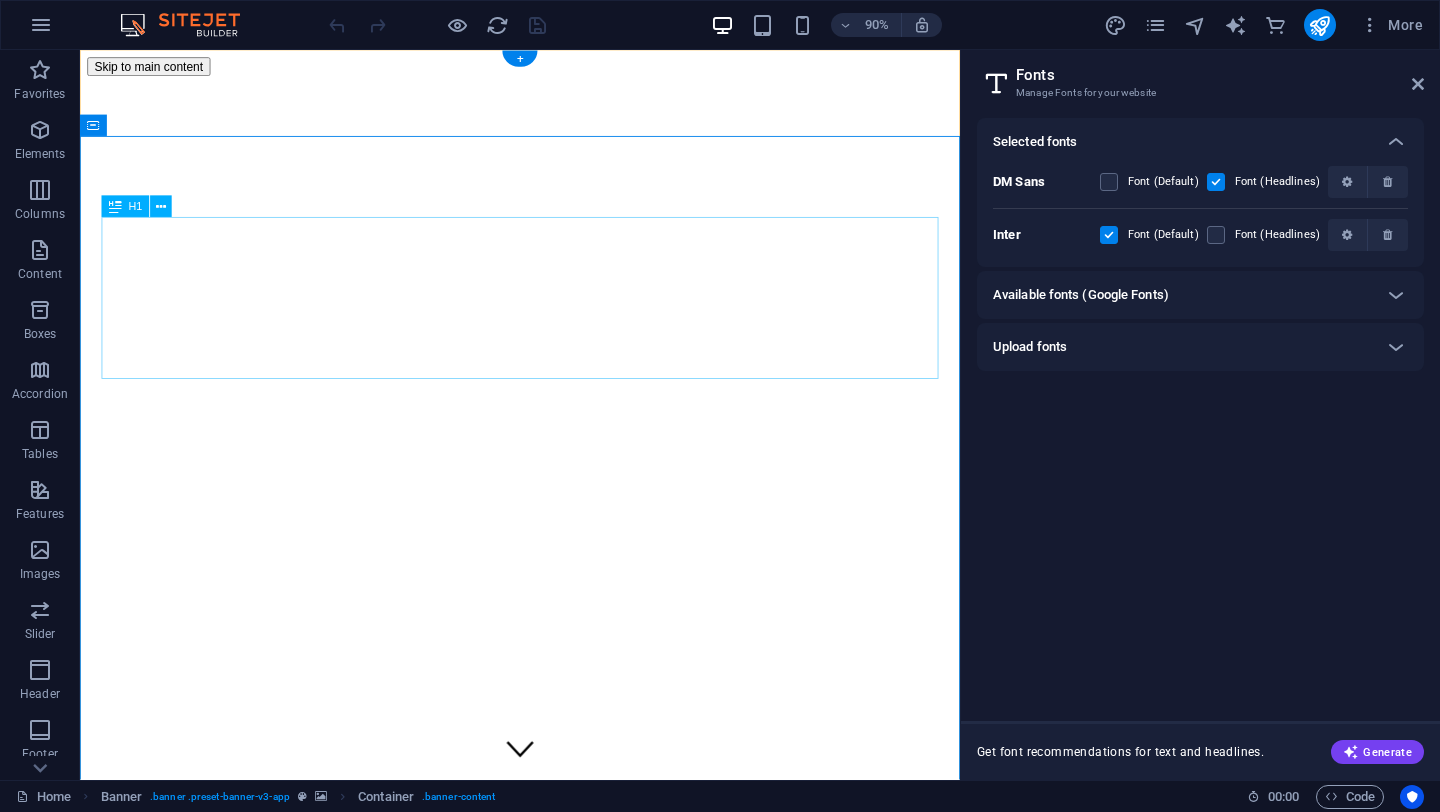 scroll, scrollTop: 0, scrollLeft: 0, axis: both 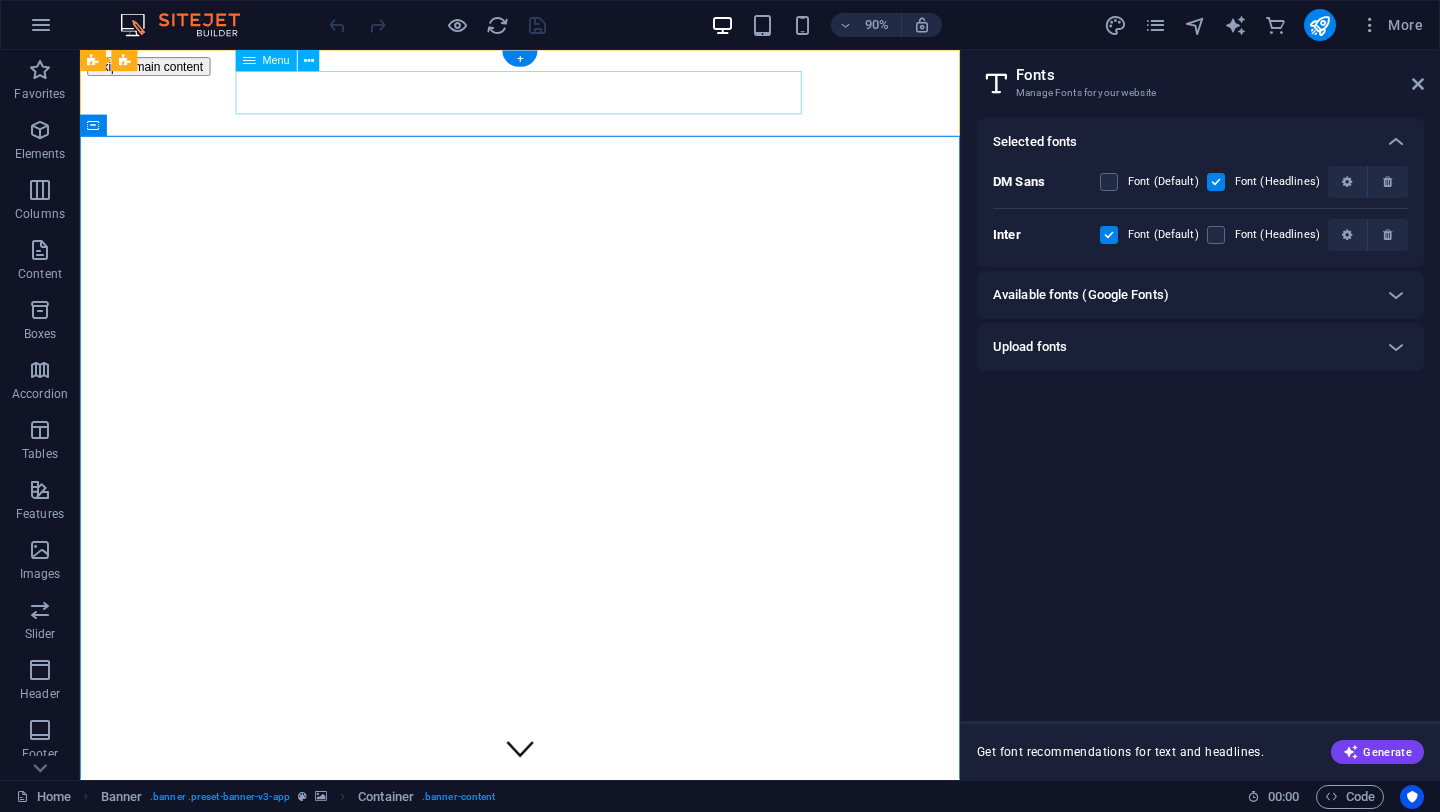 click on "Features Pricing Blog Contact" at bounding box center (569, 1609) 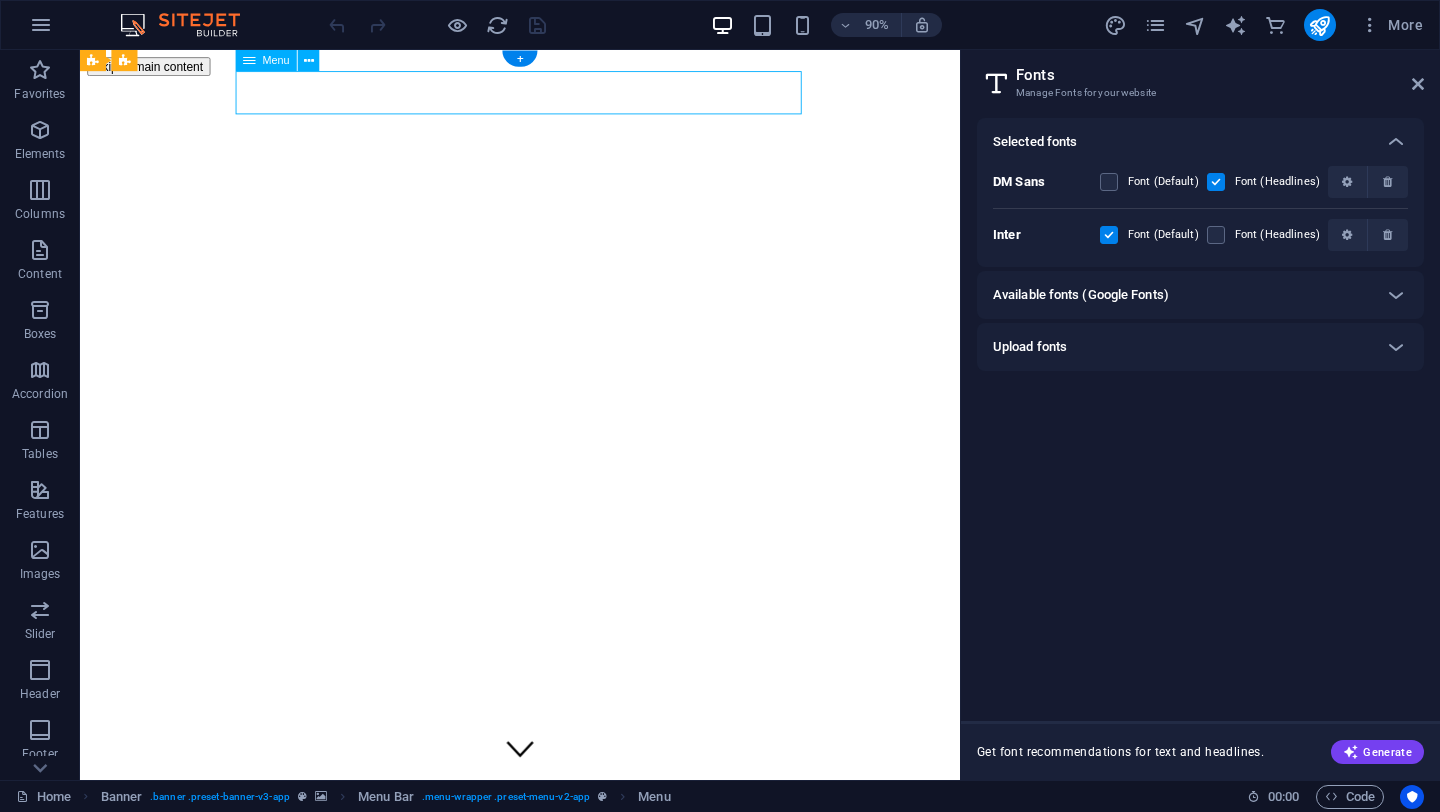 click on "Features Pricing Blog Contact" at bounding box center [569, 1609] 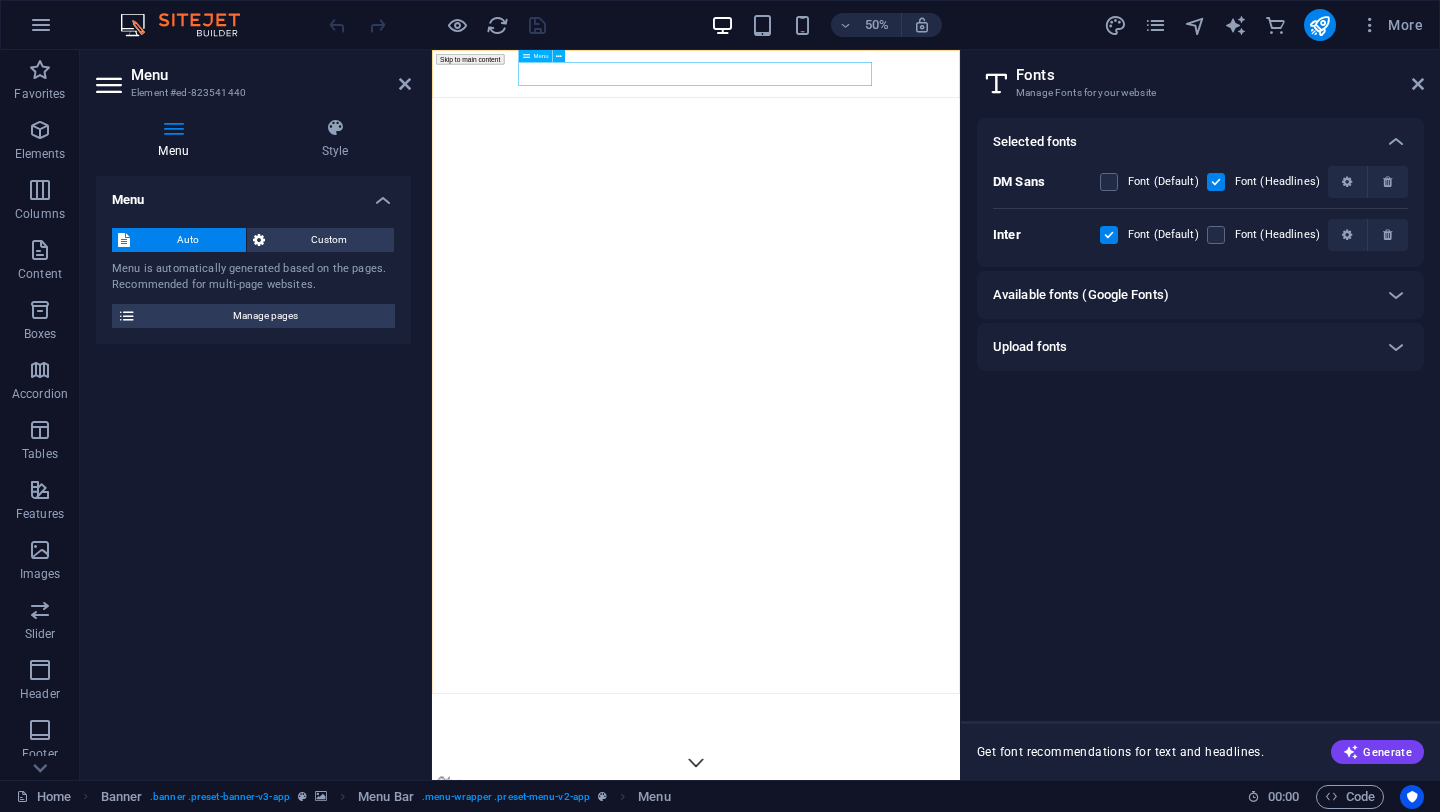 click on "Features Pricing Blog Contact" at bounding box center [960, 1609] 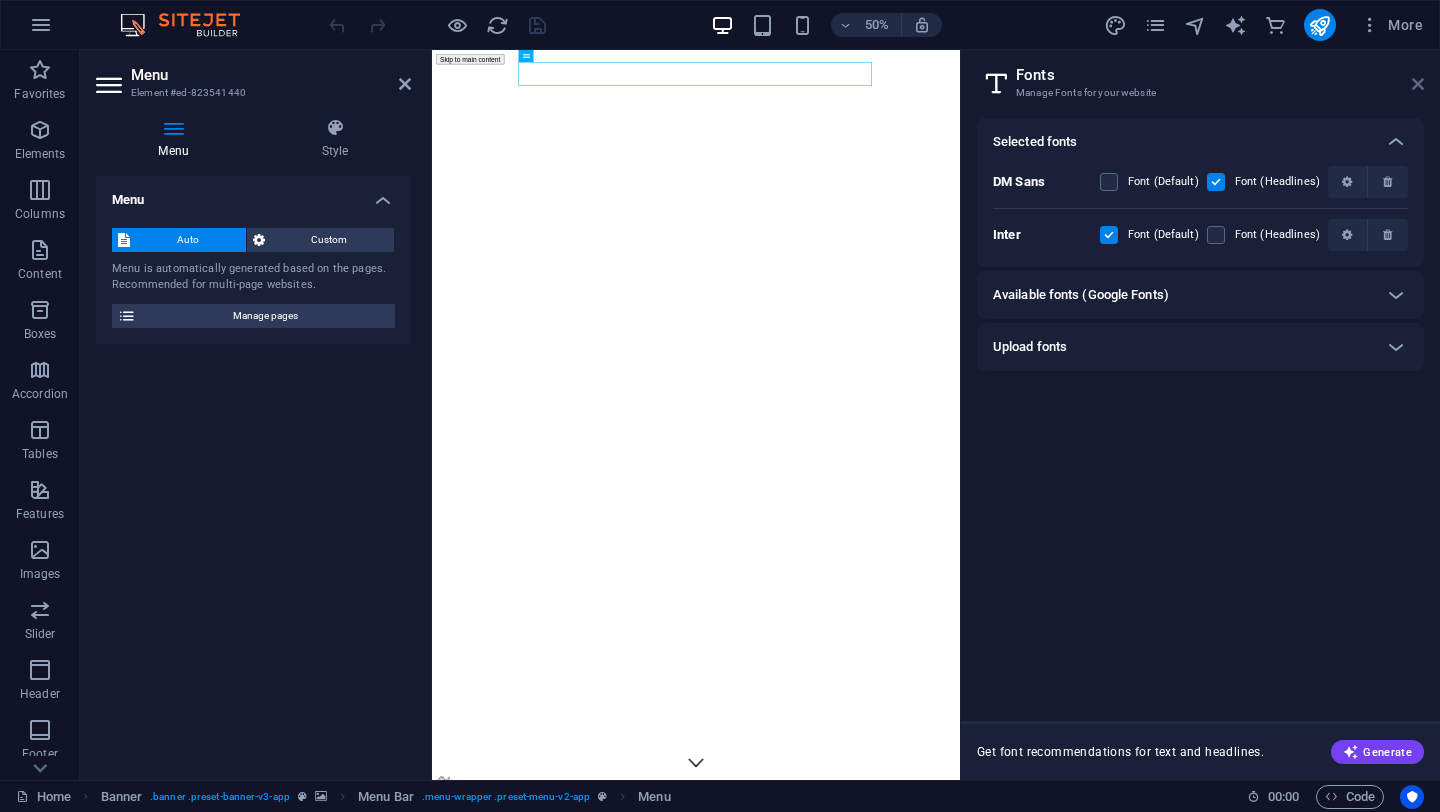 click at bounding box center (1418, 84) 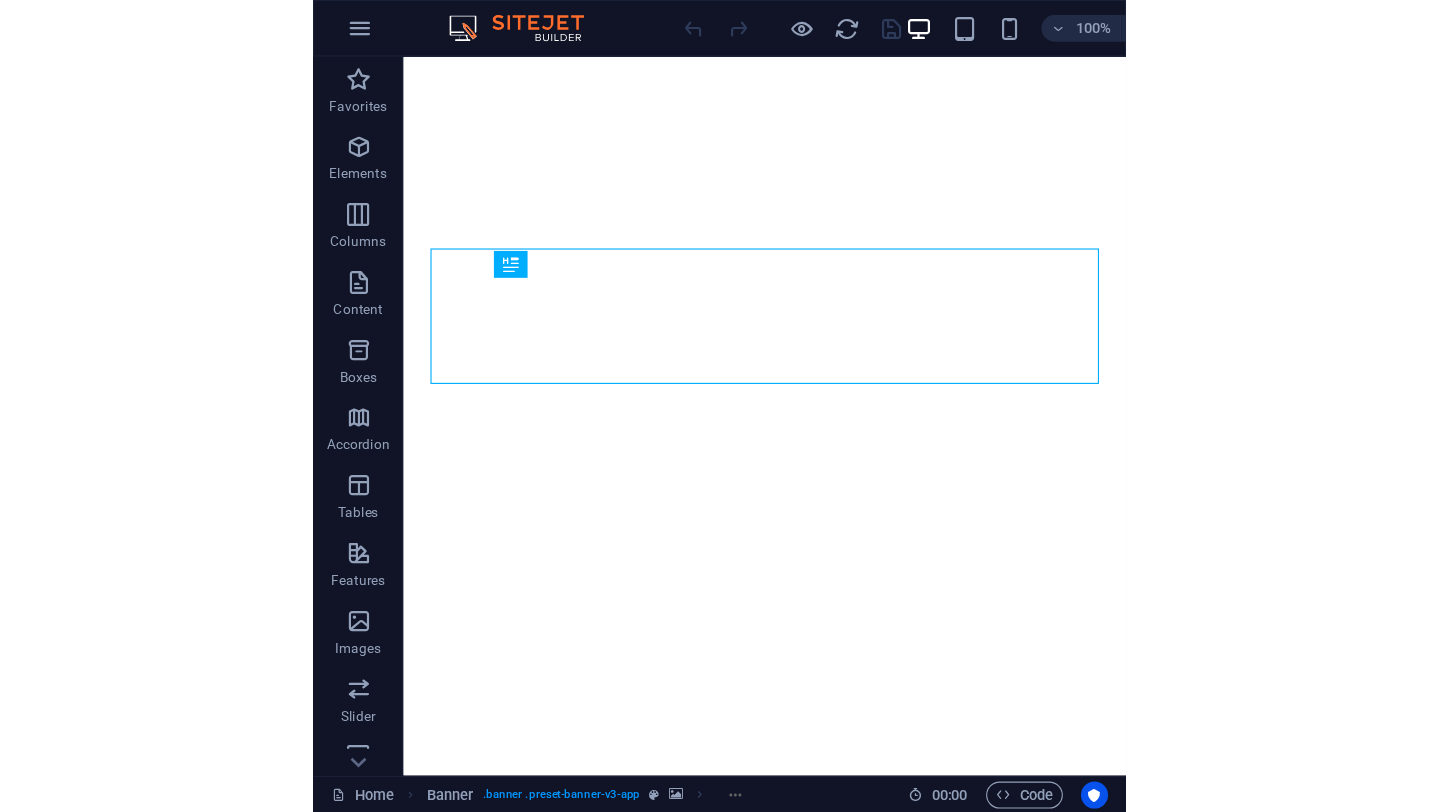 scroll, scrollTop: 0, scrollLeft: 0, axis: both 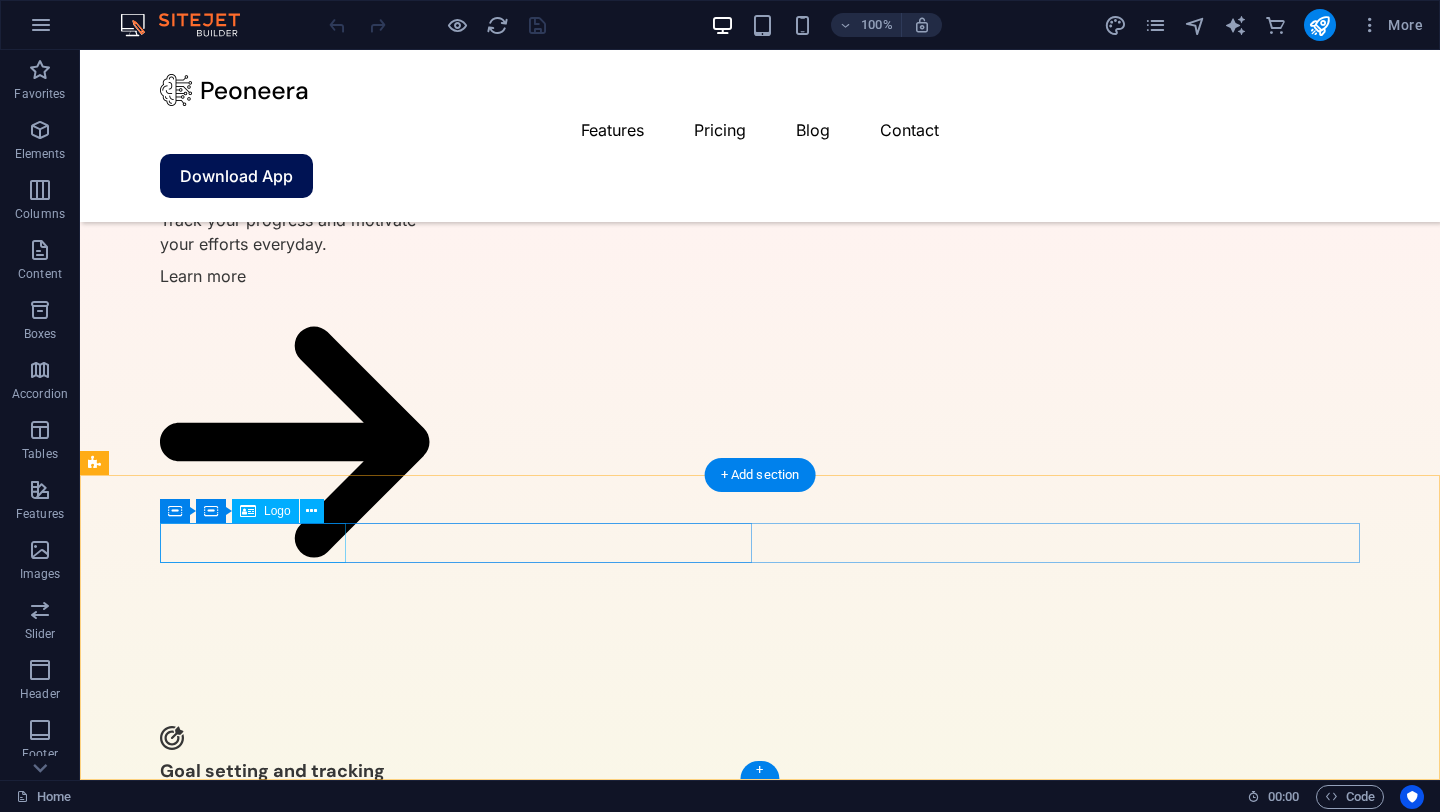 click at bounding box center [456, 35496] 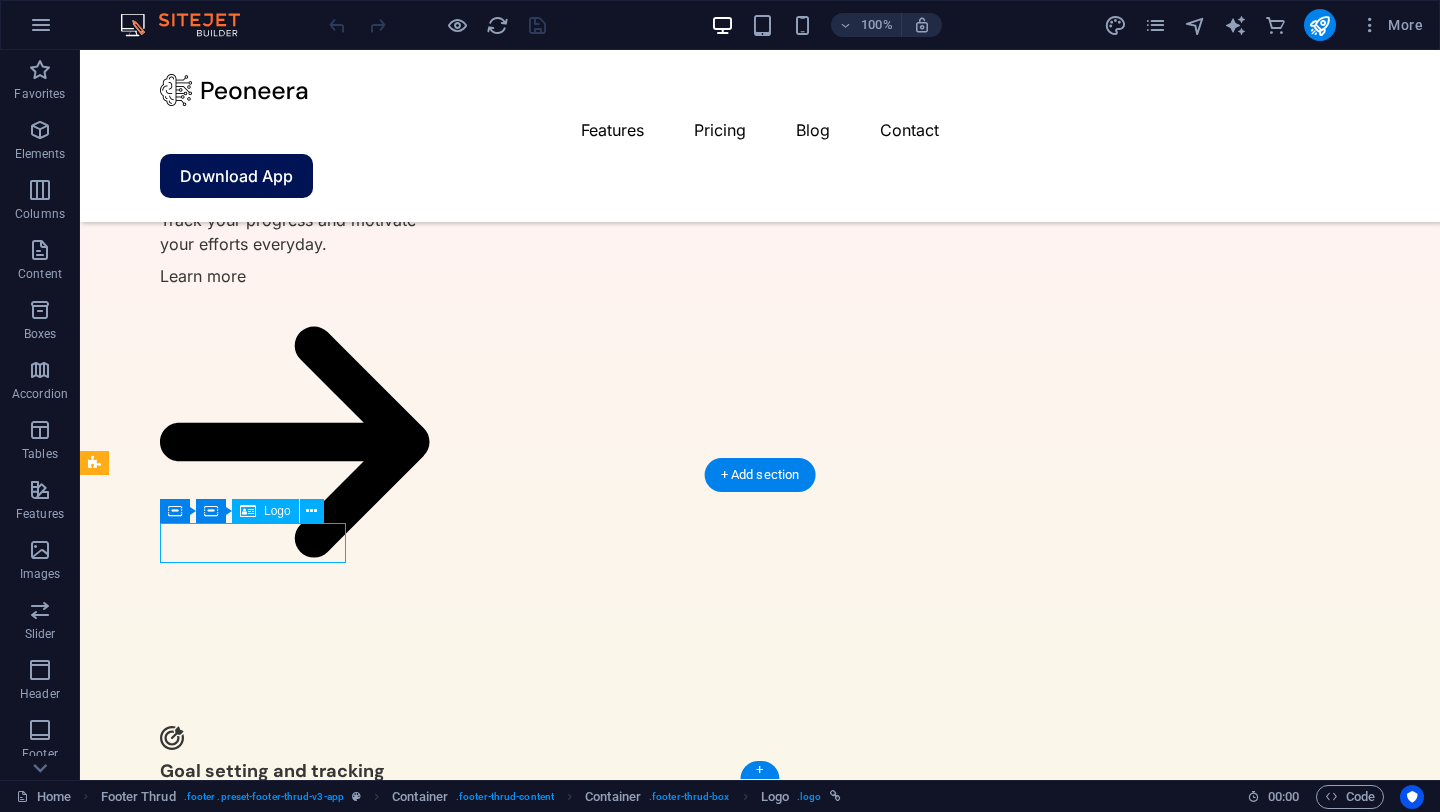 click at bounding box center (456, 35496) 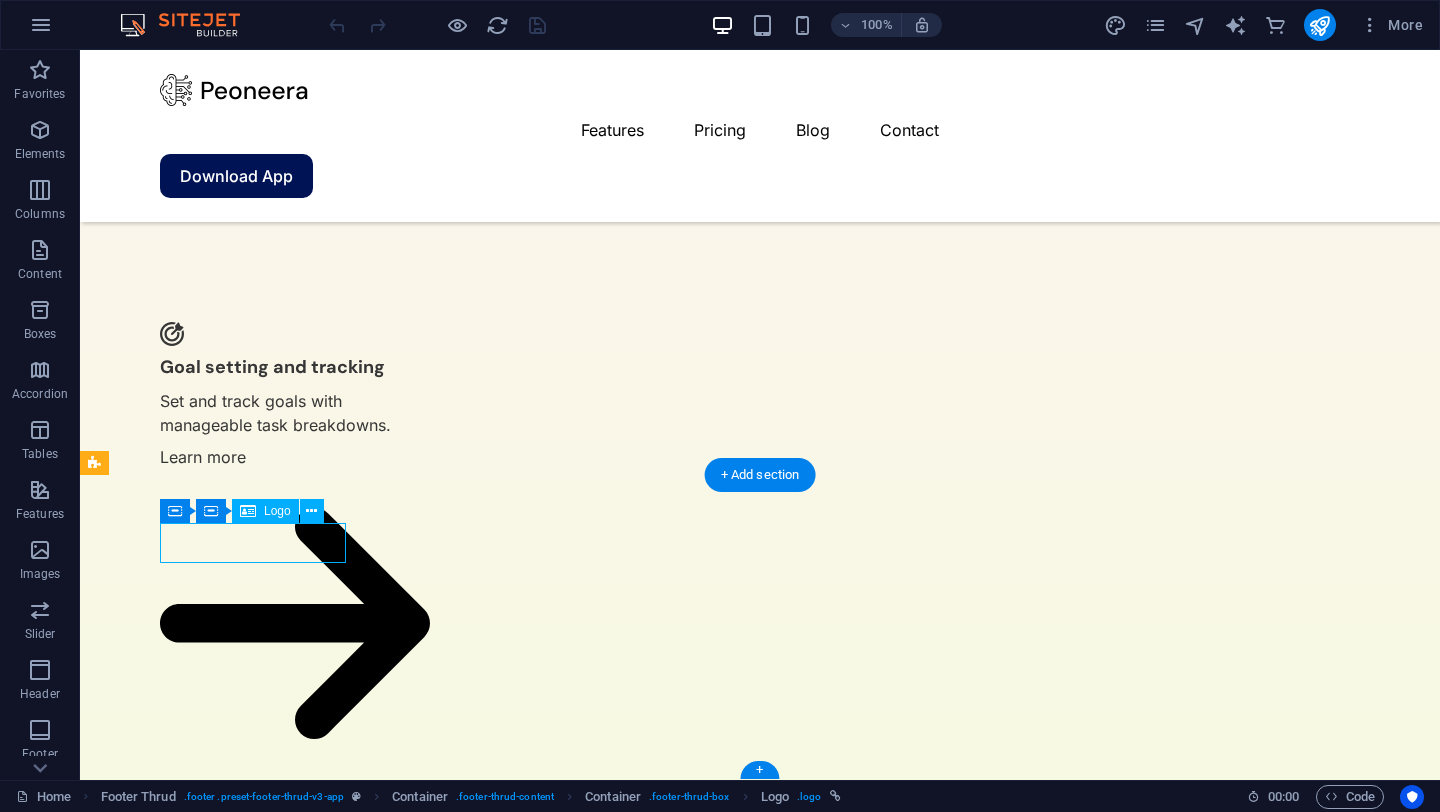 select on "px" 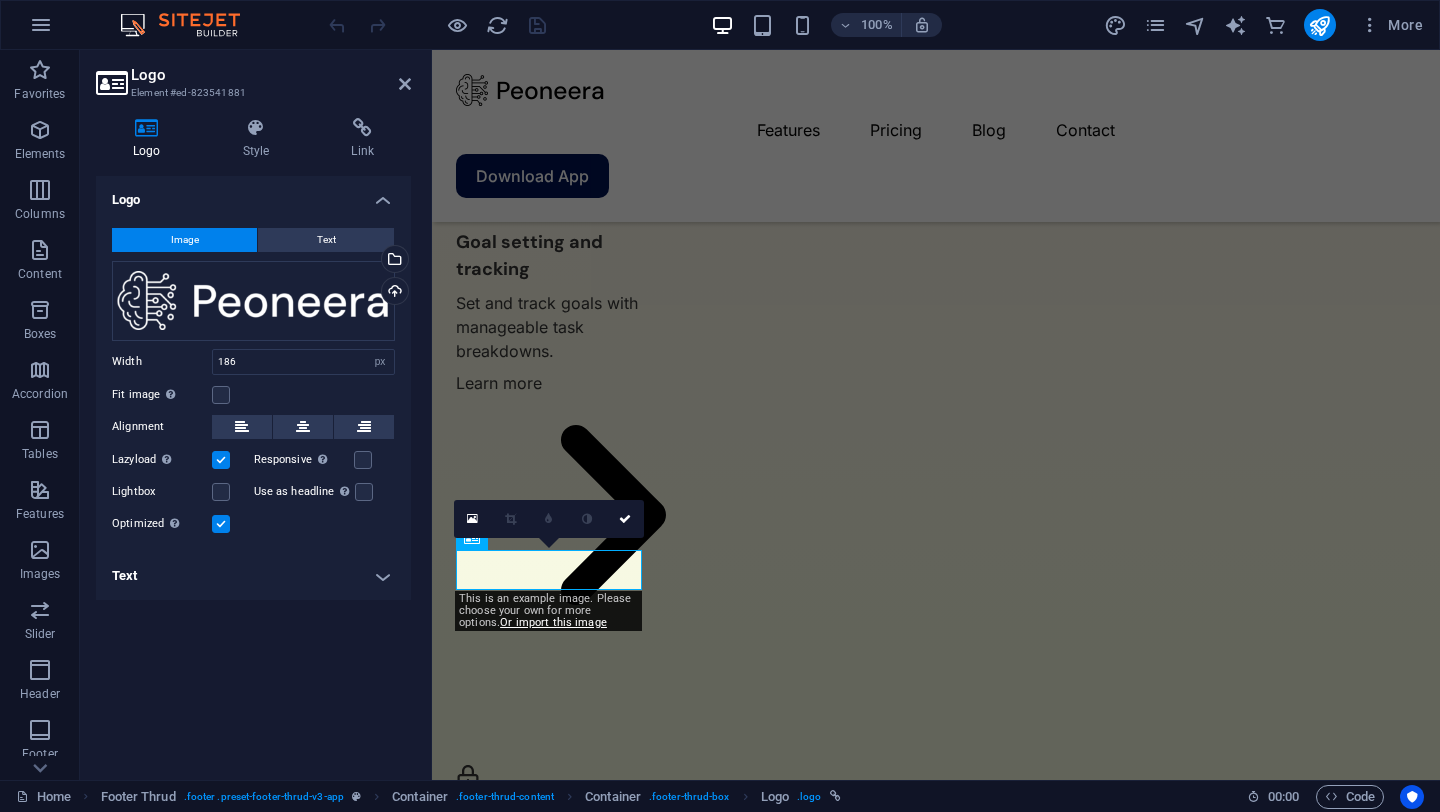 click on "Image Text Drag files here, click to choose files or select files from Files or our free stock photos & videos Select files from the file manager, stock photos, or upload file(s) Upload Width 186 Default auto px rem % em vh vw Fit image Automatically fit image to a fixed width and height Height Default auto px Alignment Lazyload Loading images after the page loads improves page speed. Responsive Automatically load retina image and smartphone optimized sizes. Lightbox Use as headline The image will be wrapped in an H1 headline tag. Useful for giving alternative text the weight of an H1 headline, e.g. for the logo. Leave unchecked if uncertain. Optimized Images are compressed to improve page speed. Position Direction Custom X offset 50 px rem % vh vw Y offset 50 px rem % vh vw Edit design" at bounding box center [253, 382] 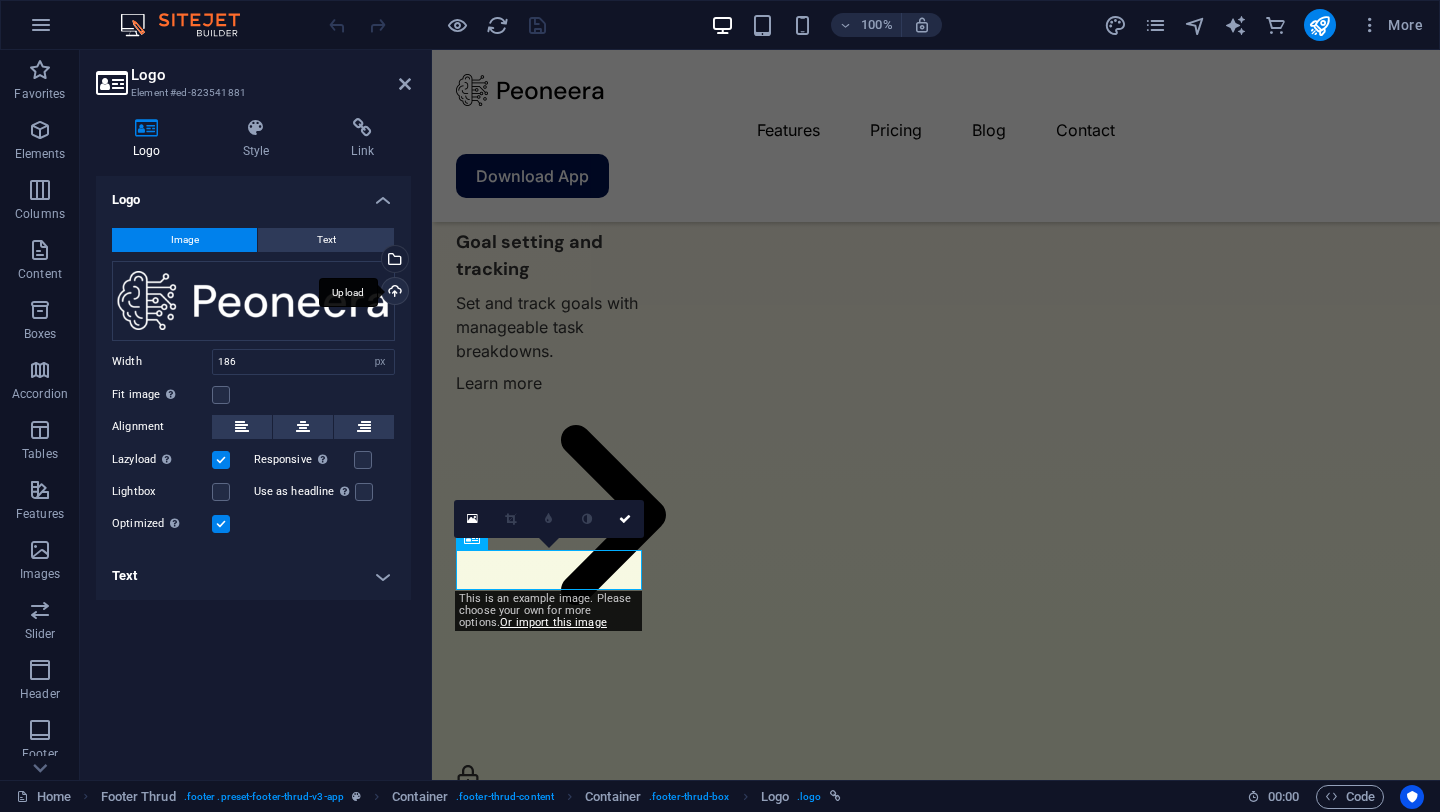 click on "Upload" at bounding box center (393, 293) 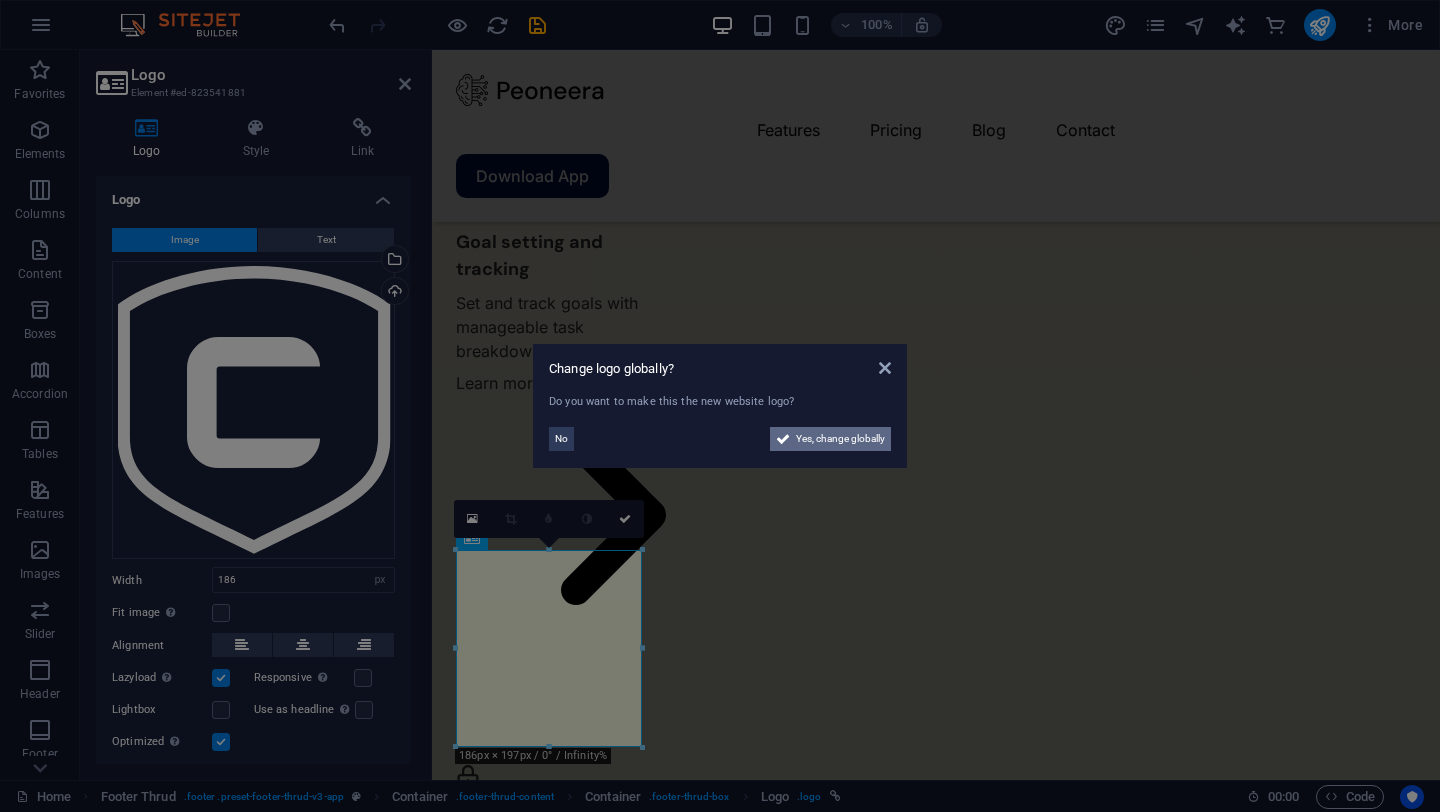 click on "Yes, change globally" at bounding box center (840, 439) 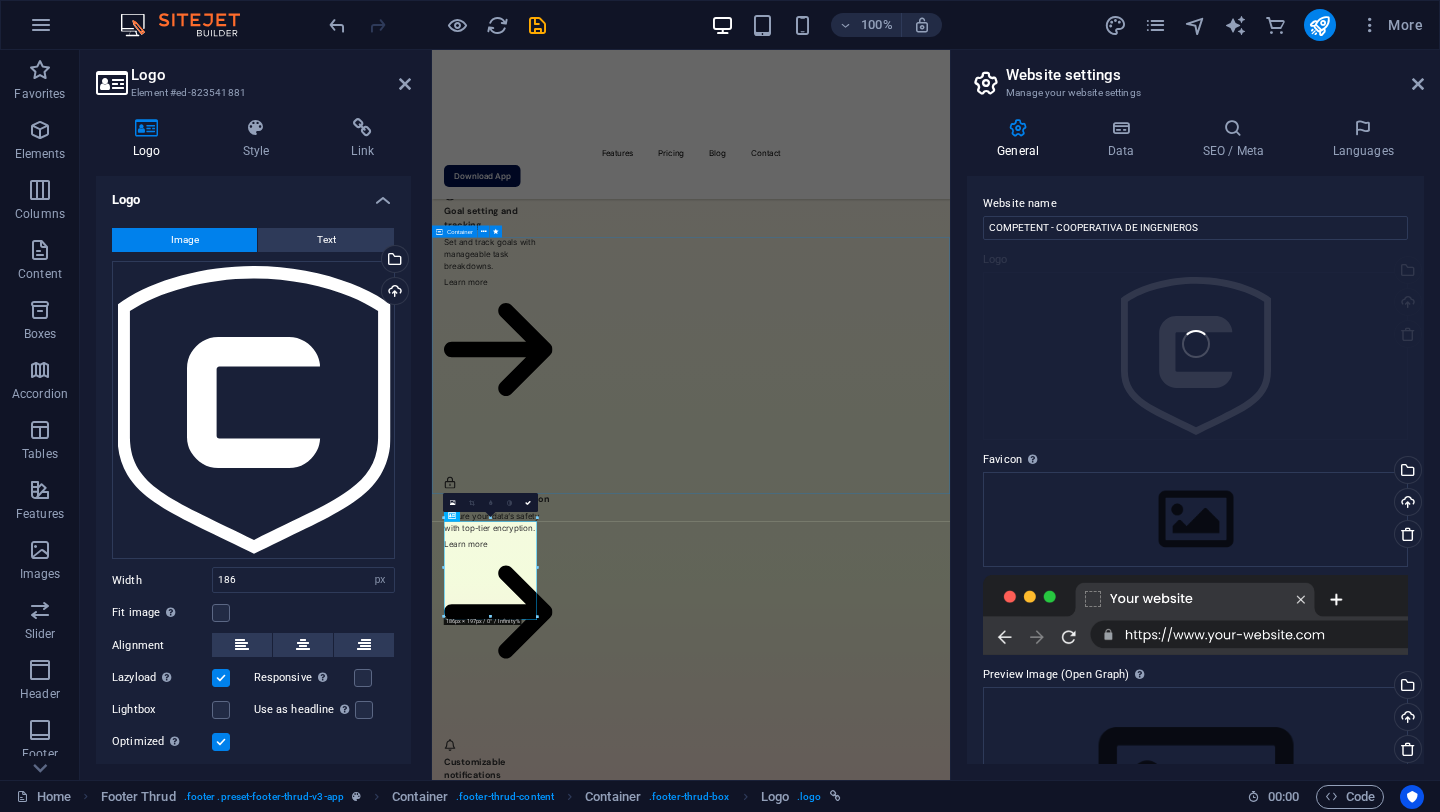 scroll, scrollTop: 4443, scrollLeft: 0, axis: vertical 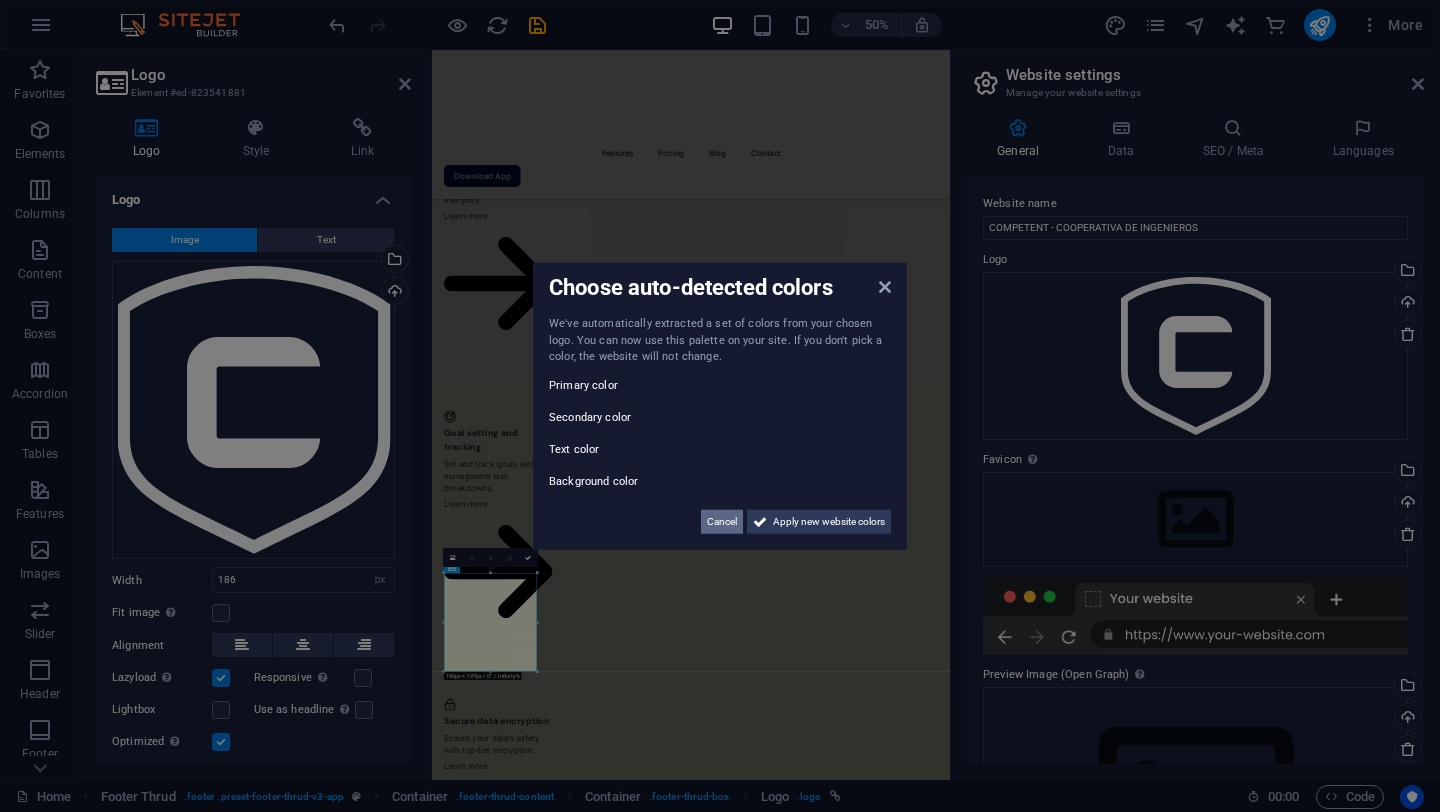 click on "Cancel" at bounding box center (722, 521) 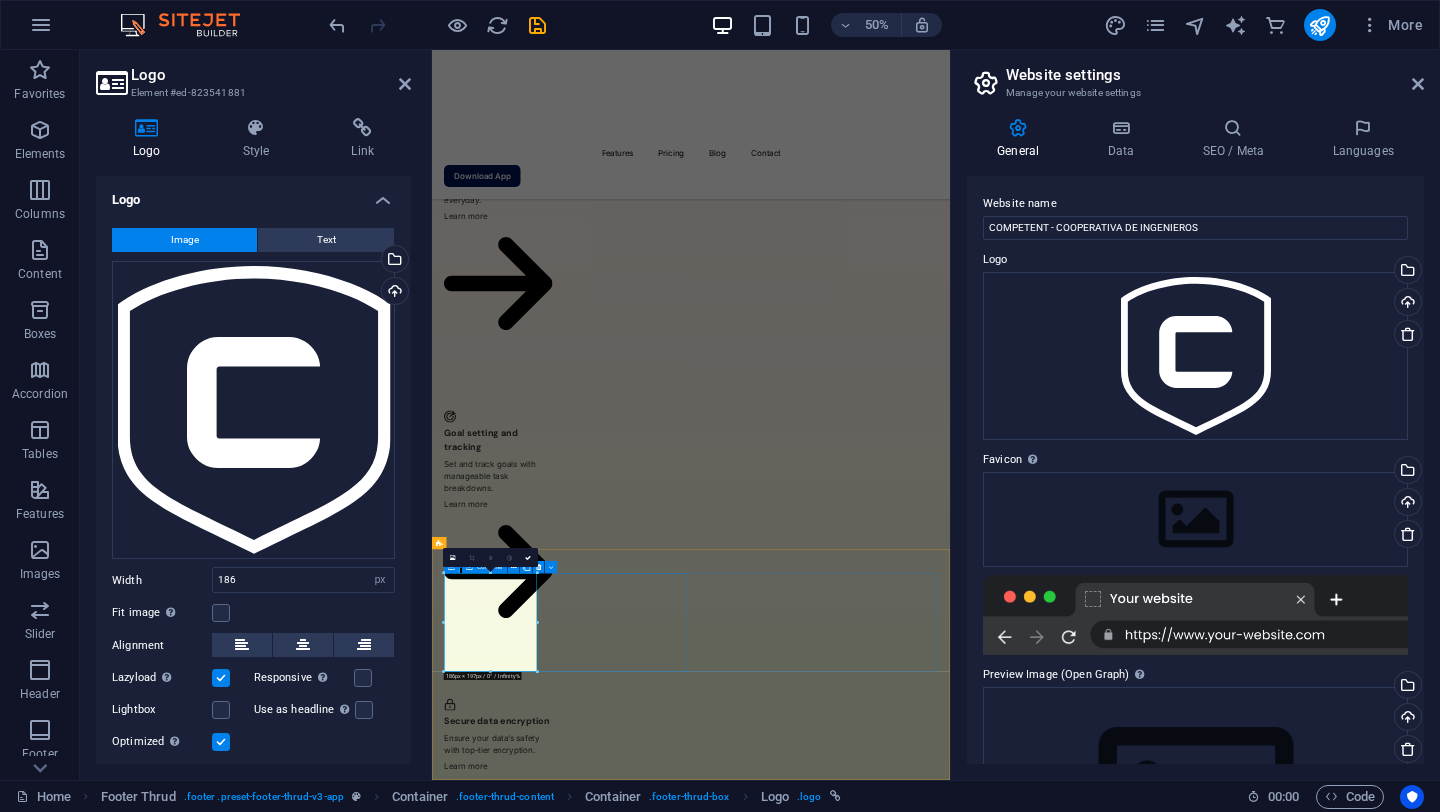 click at bounding box center (699, 30366) 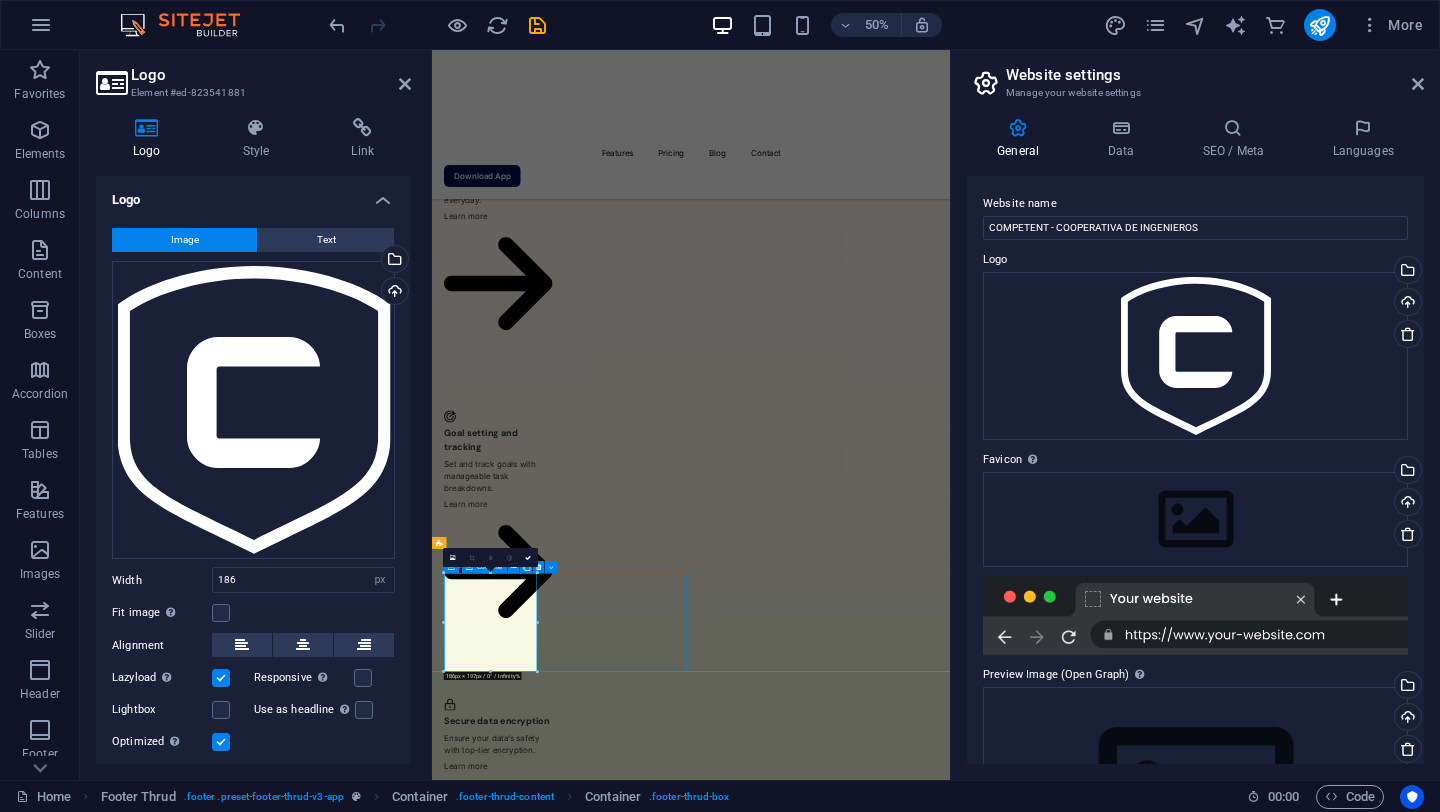 scroll, scrollTop: 4981, scrollLeft: 0, axis: vertical 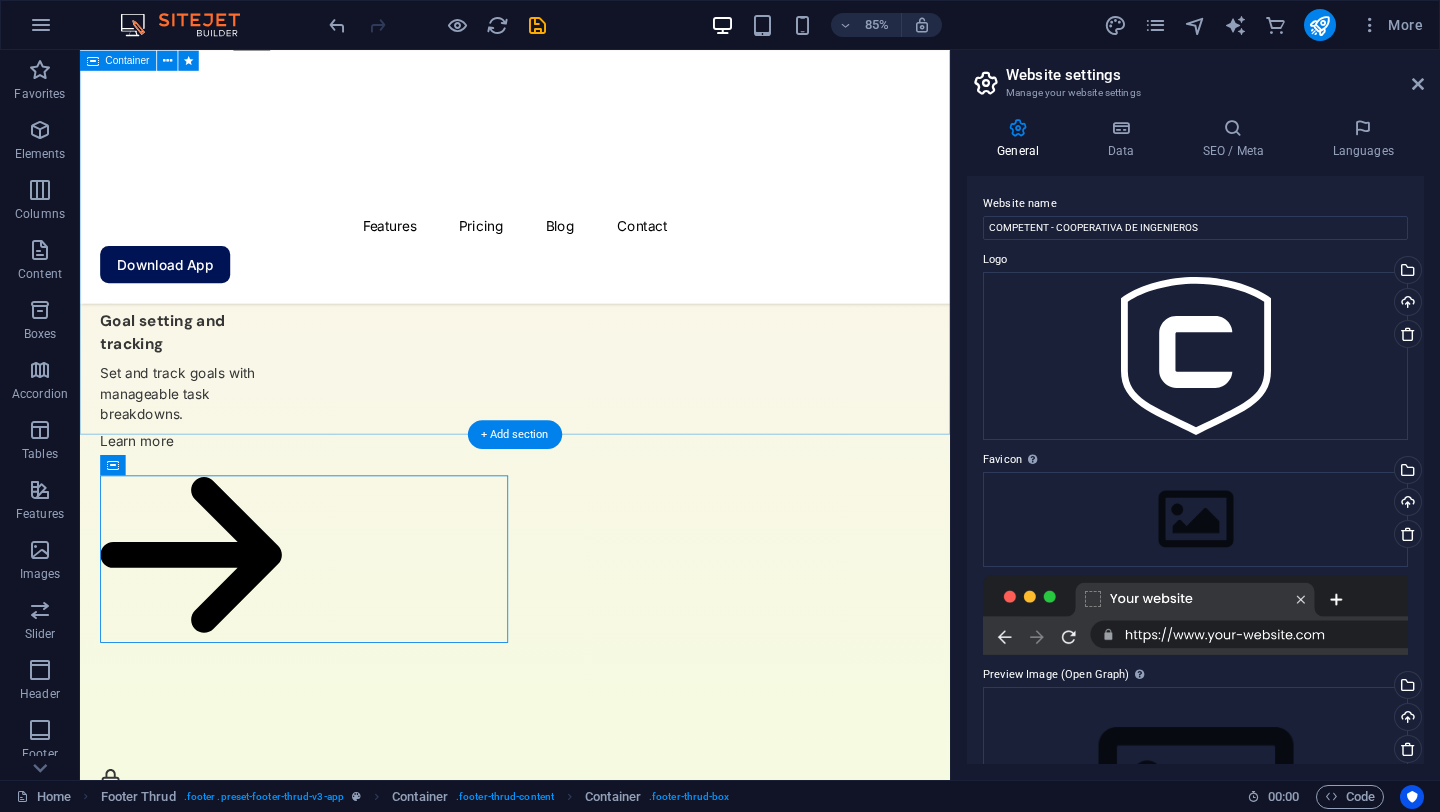 click on "Don’t miss it, download the app Lorem ipsum dolor sit amet, consectetur adipiscing elit, sed do eiusmod tempor incididunt ut labore et dolore magna aliqua. Download App" at bounding box center (592, 29216) 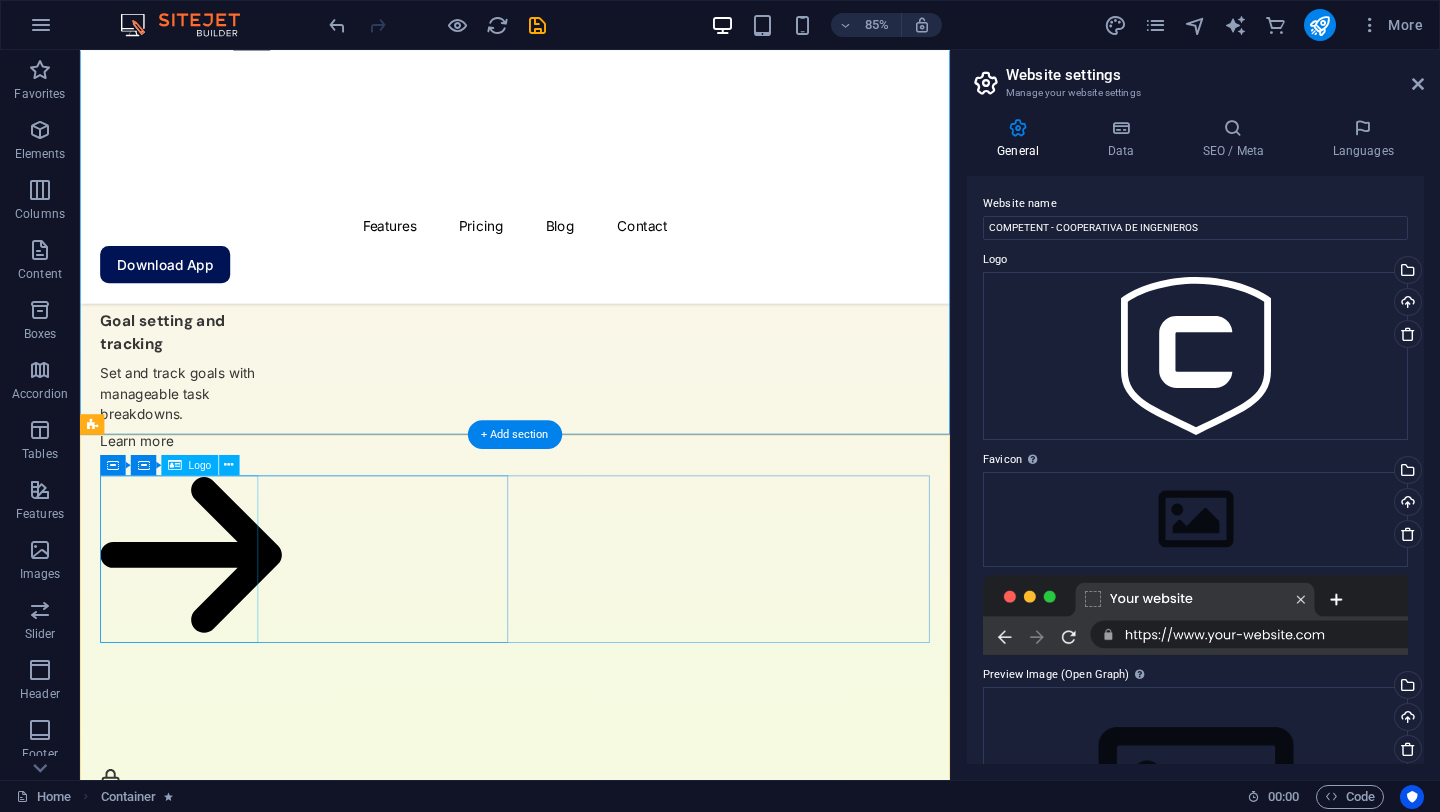 click at bounding box center (344, 29605) 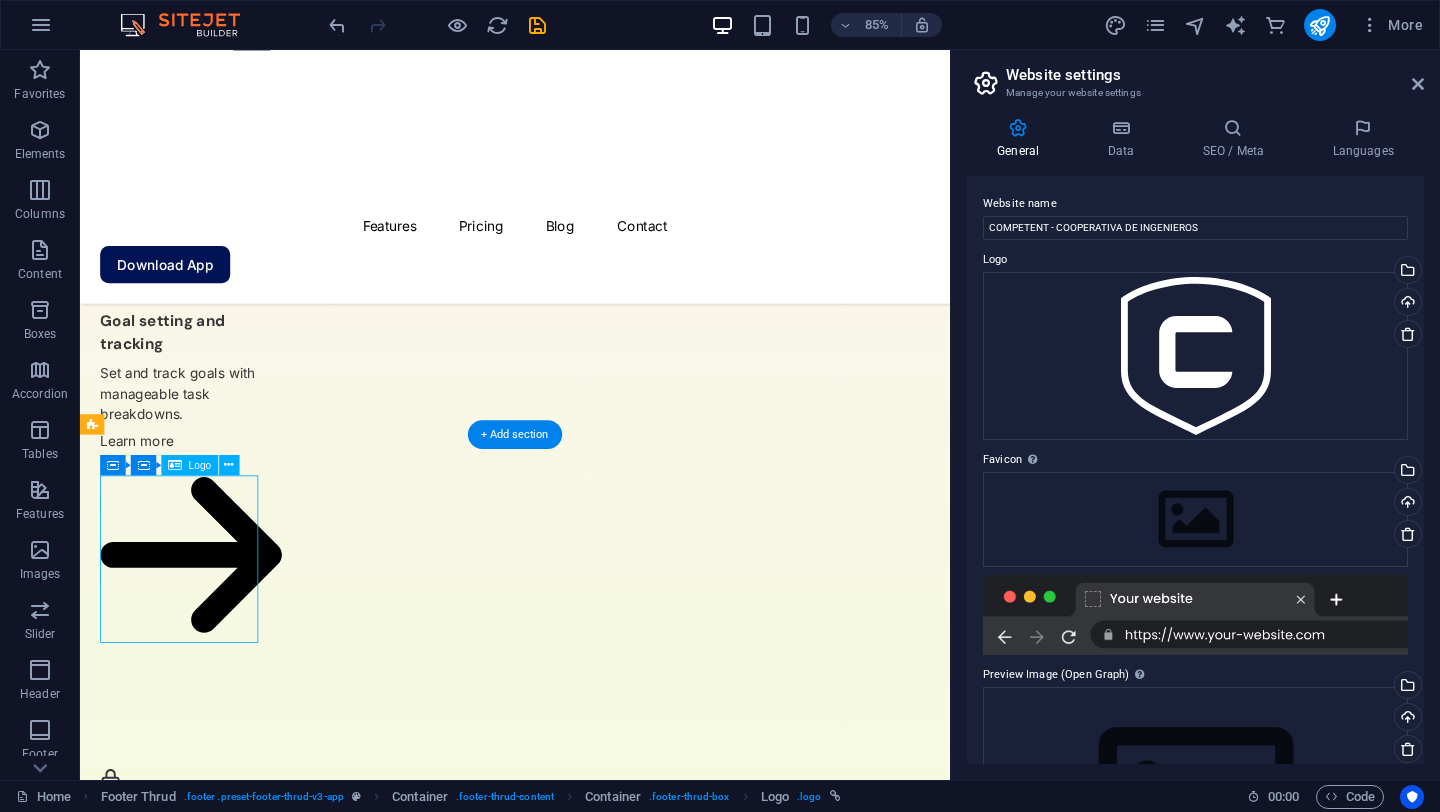 click at bounding box center (344, 29605) 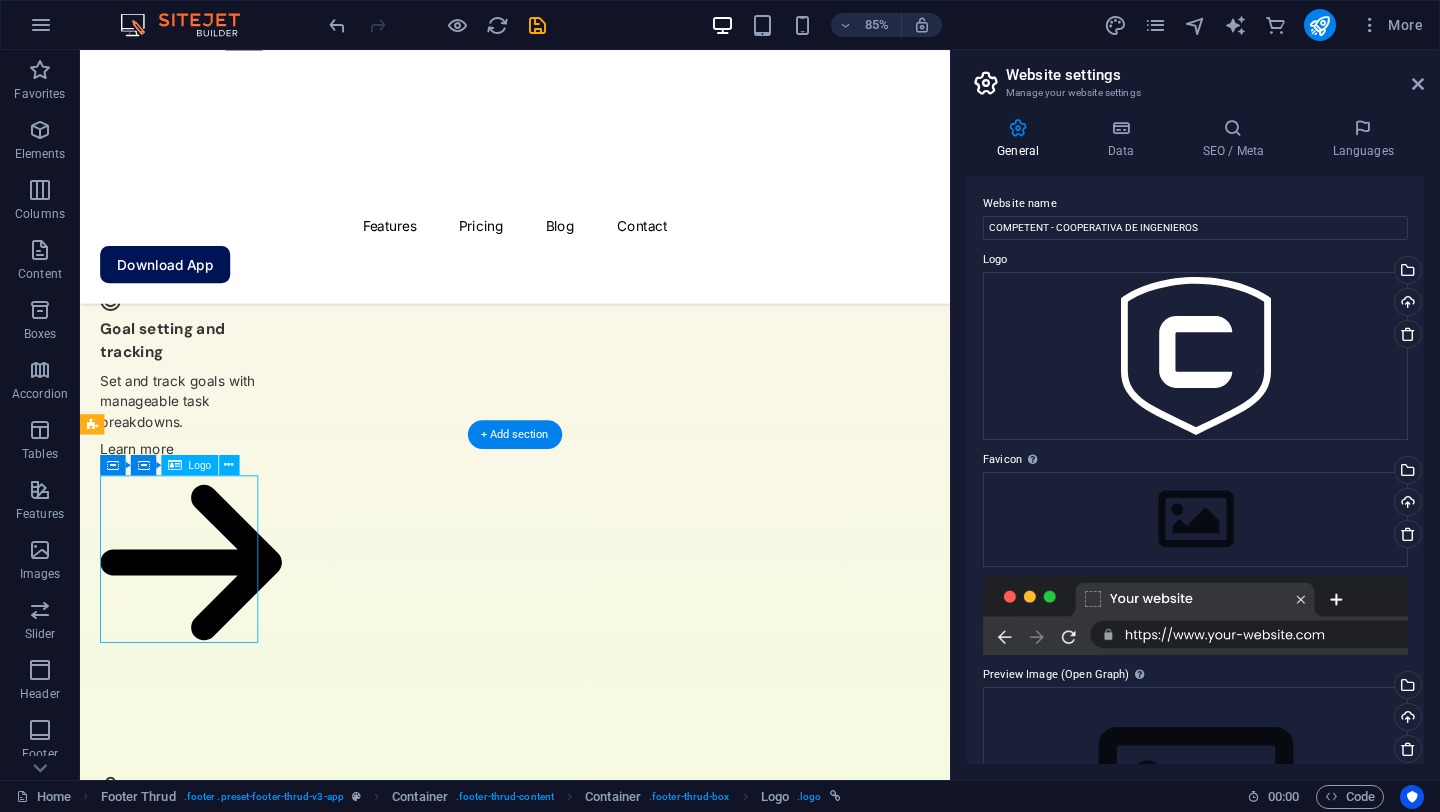 scroll, scrollTop: 4443, scrollLeft: 0, axis: vertical 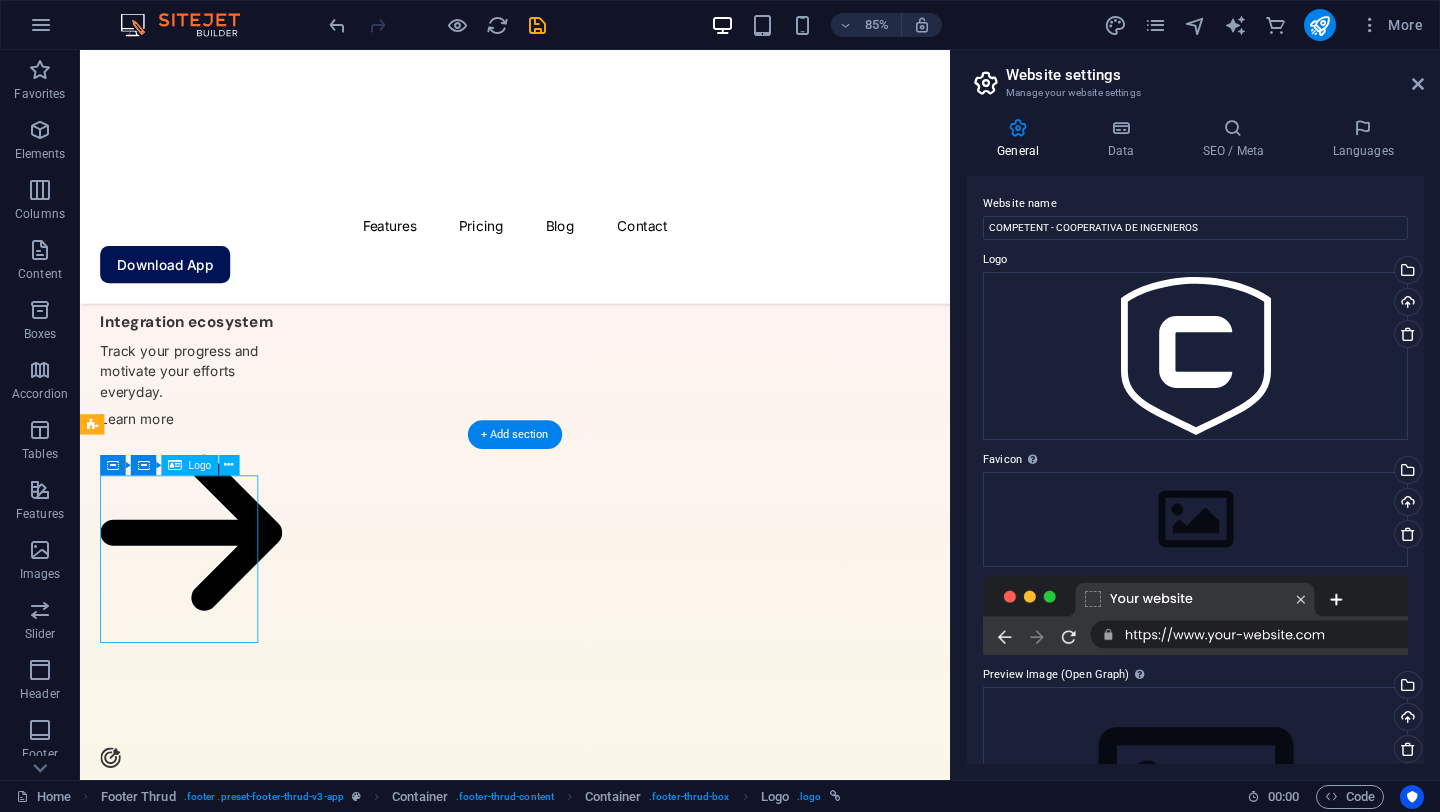 select on "px" 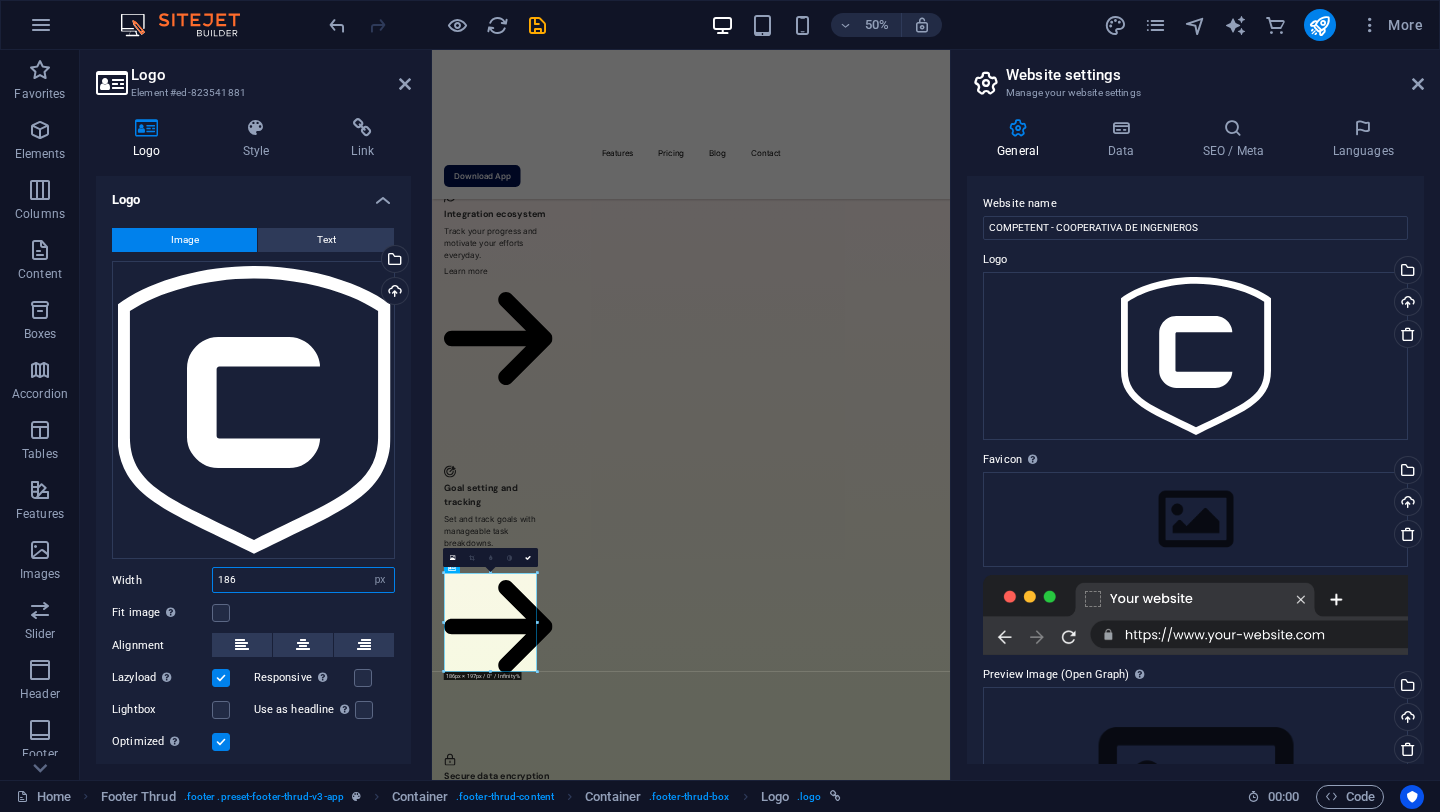 click on "186" at bounding box center [303, 580] 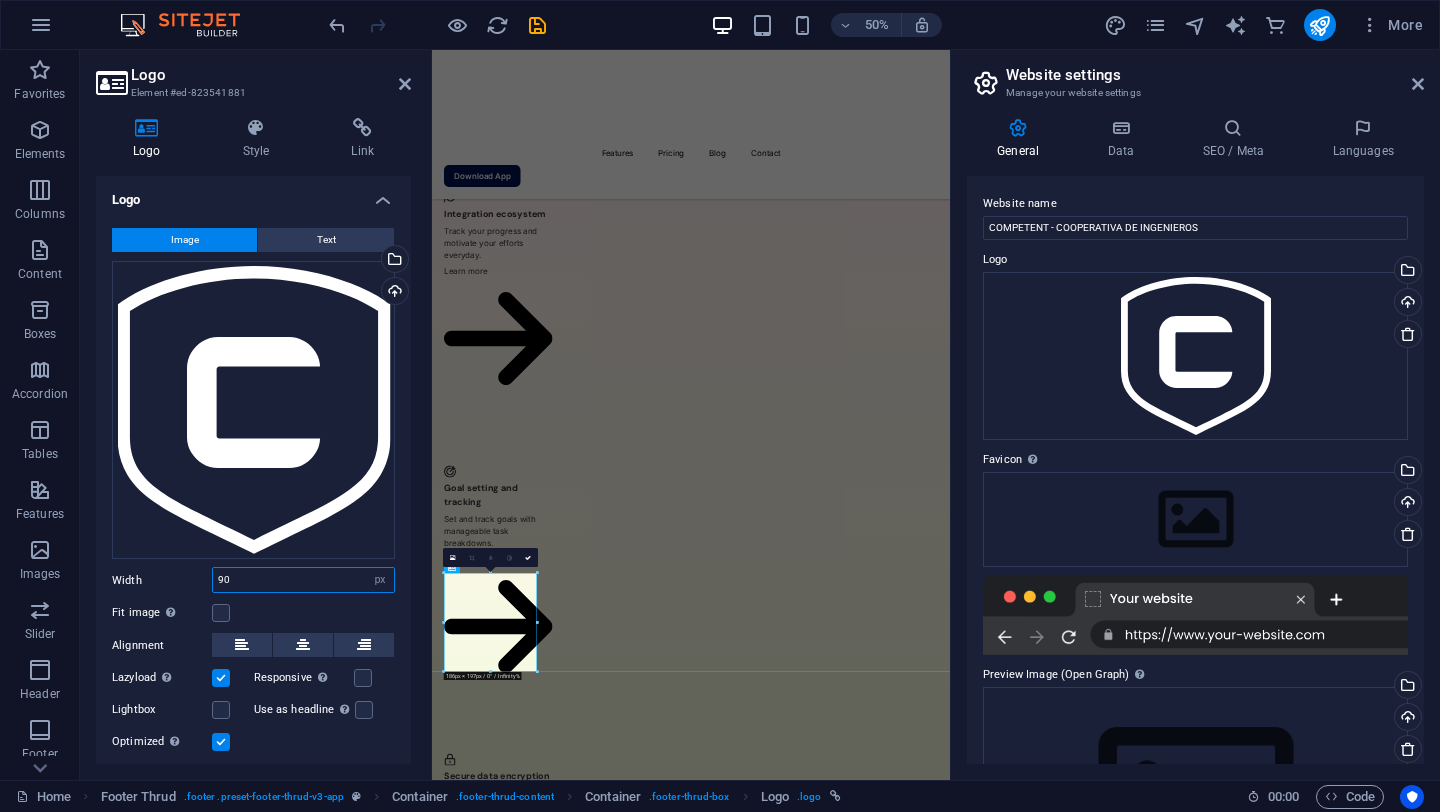 scroll, scrollTop: 4342, scrollLeft: 0, axis: vertical 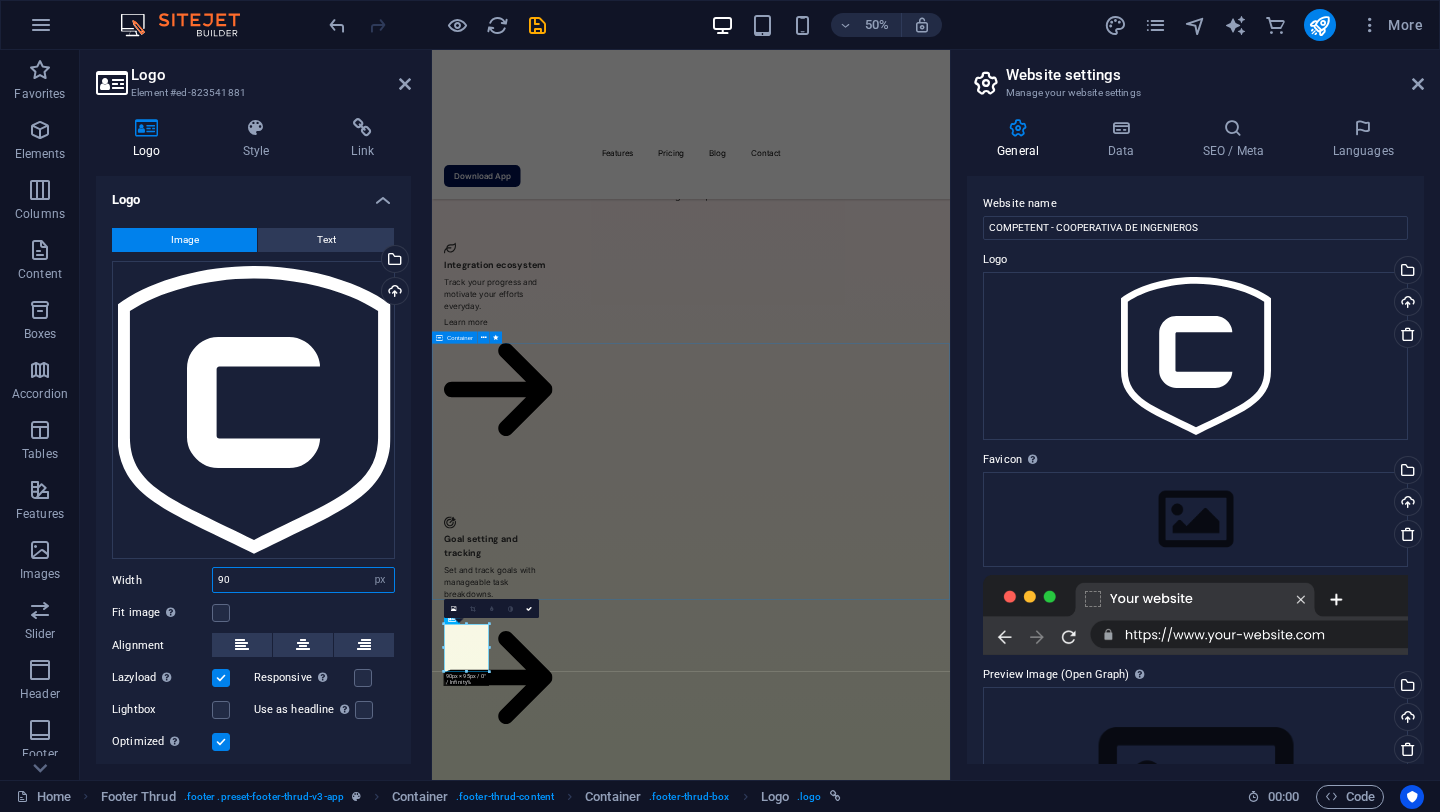 type on "90" 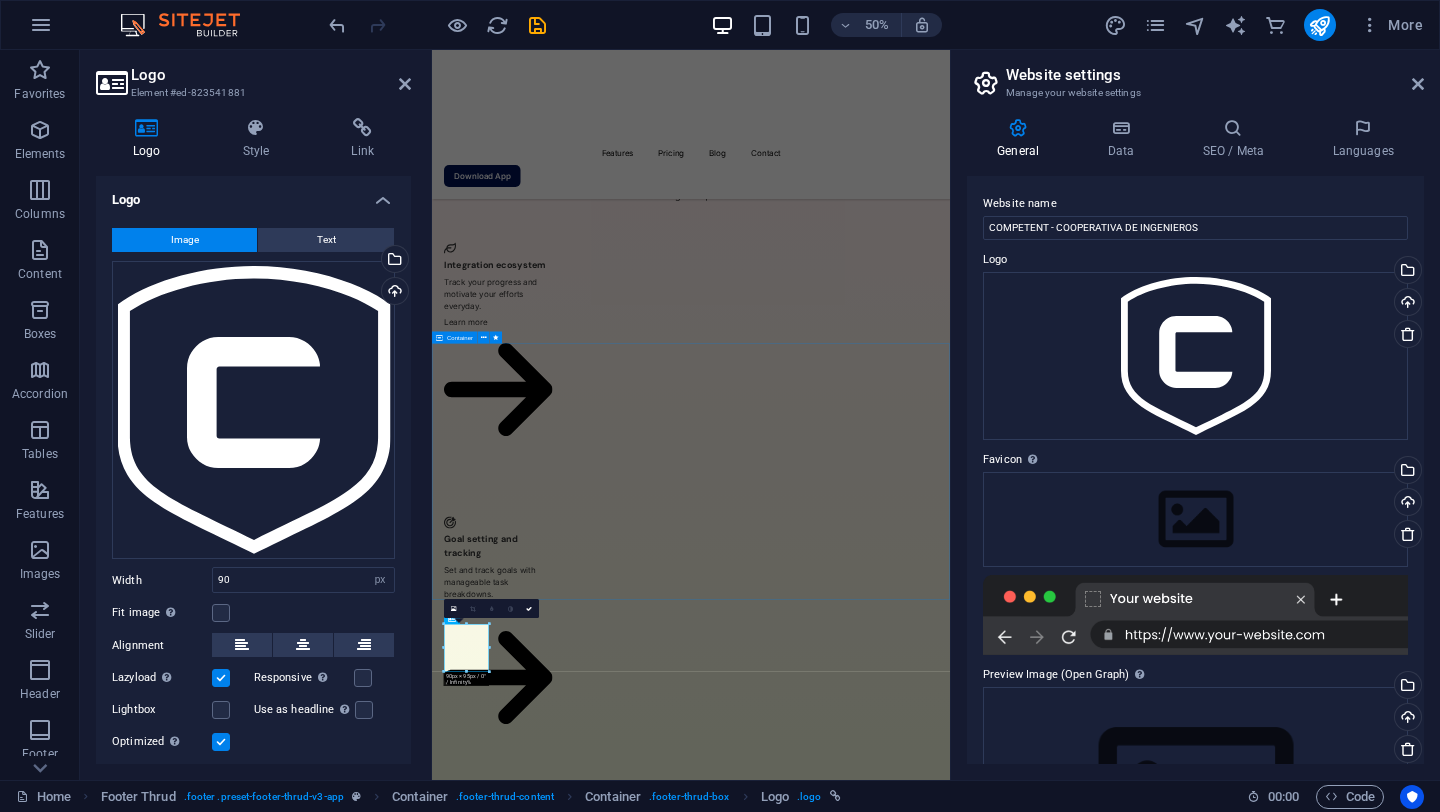 click on "Don’t miss it, download the app Lorem ipsum dolor sit amet, consectetur adipiscing elit, sed do eiusmod tempor incididunt ut labore et dolore magna aliqua. Download App" at bounding box center (950, 30188) 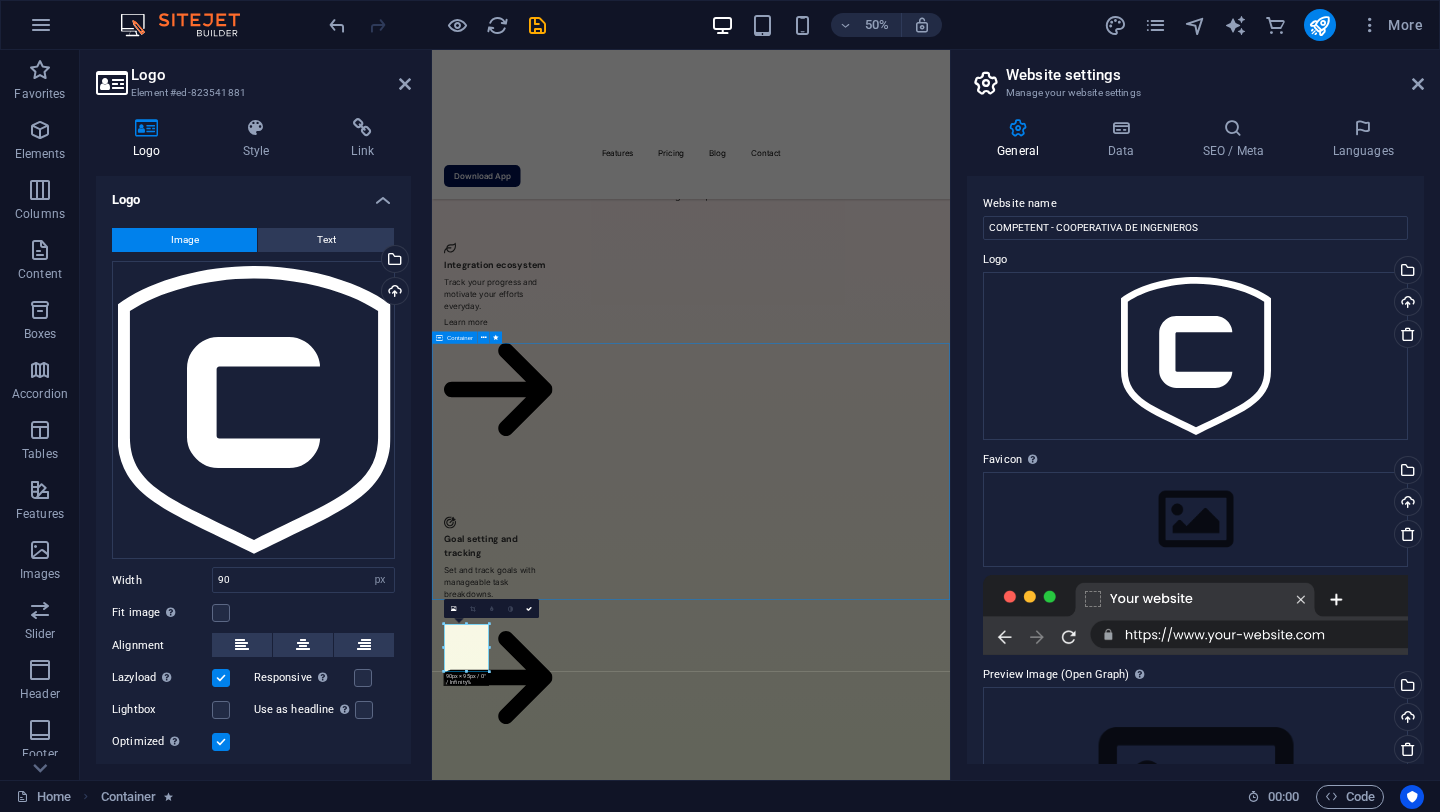 scroll, scrollTop: 4934, scrollLeft: 0, axis: vertical 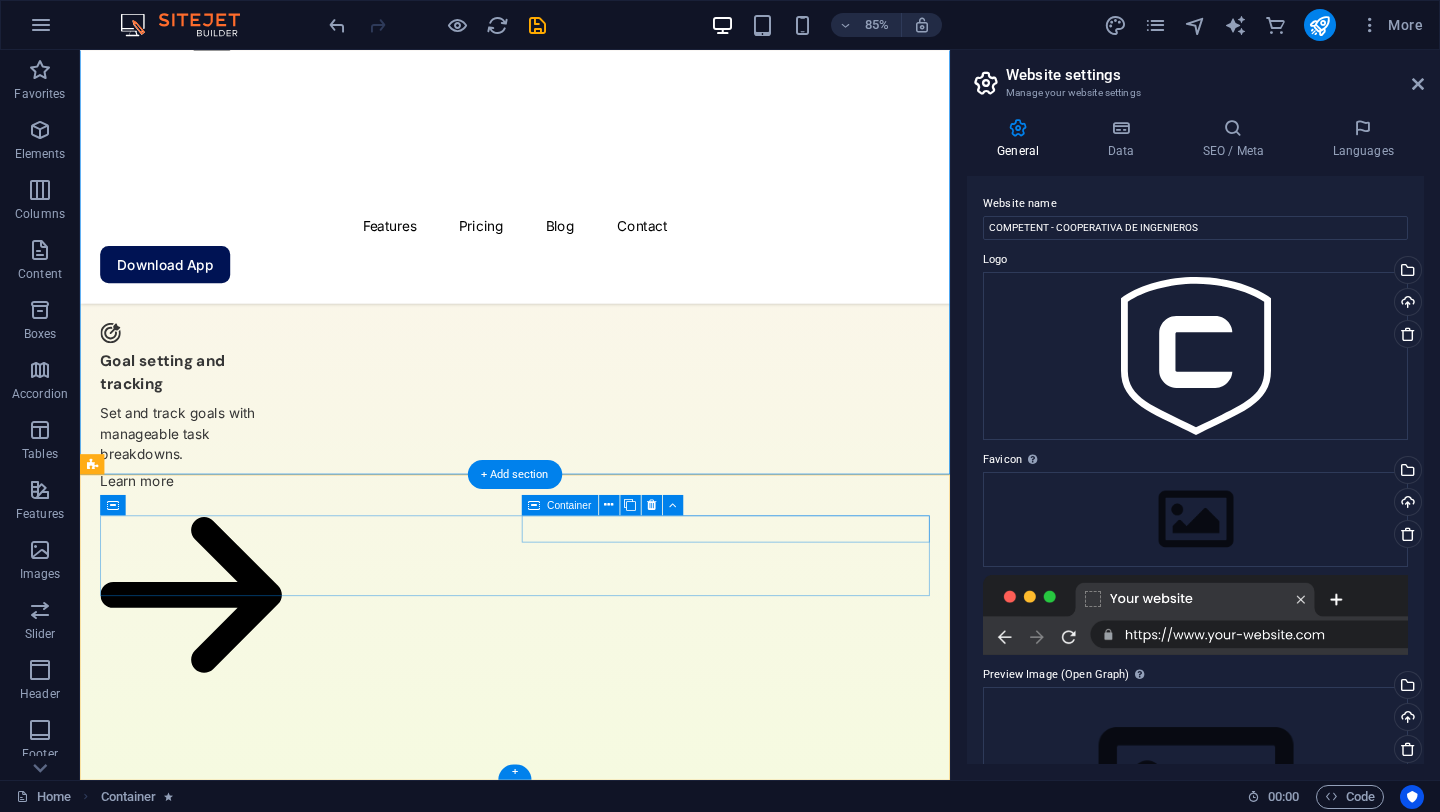 click on "Features Pricing Blog Contact" at bounding box center [344, 29673] 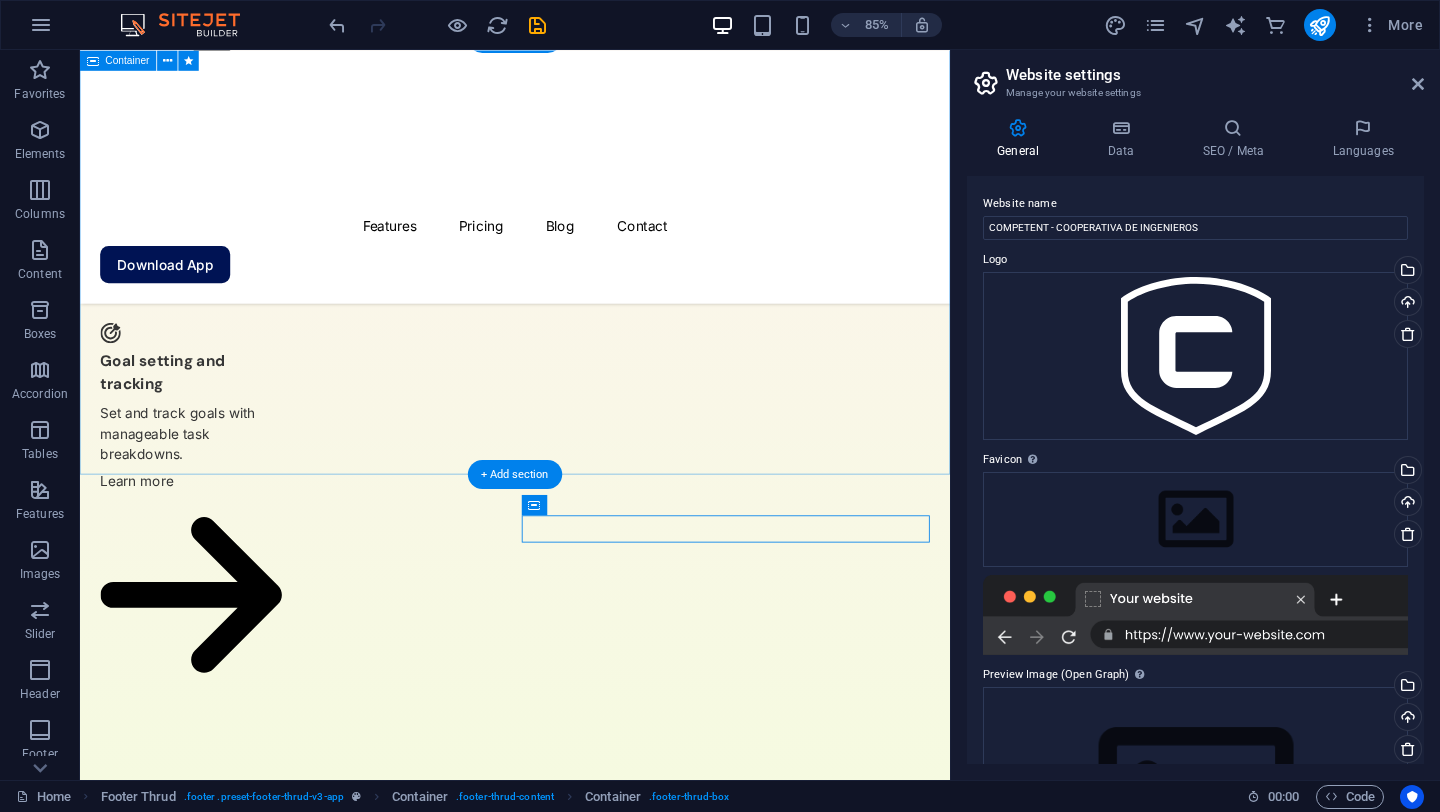 click on "Don’t miss it, download the app Lorem ipsum dolor sit amet, consectetur adipiscing elit, sed do eiusmod tempor incididunt ut labore et dolore magna aliqua. Download App" at bounding box center (592, 29263) 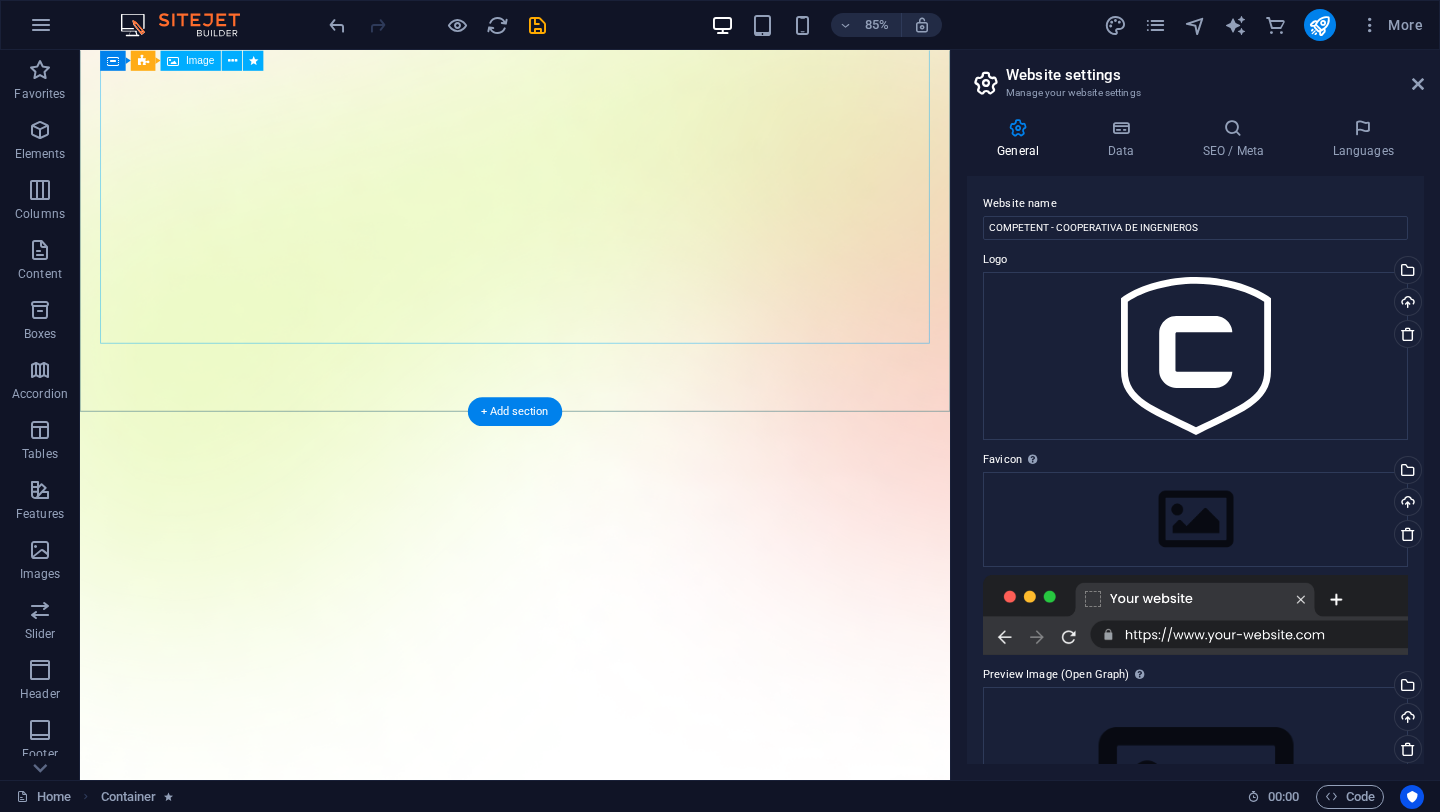 scroll, scrollTop: 0, scrollLeft: 0, axis: both 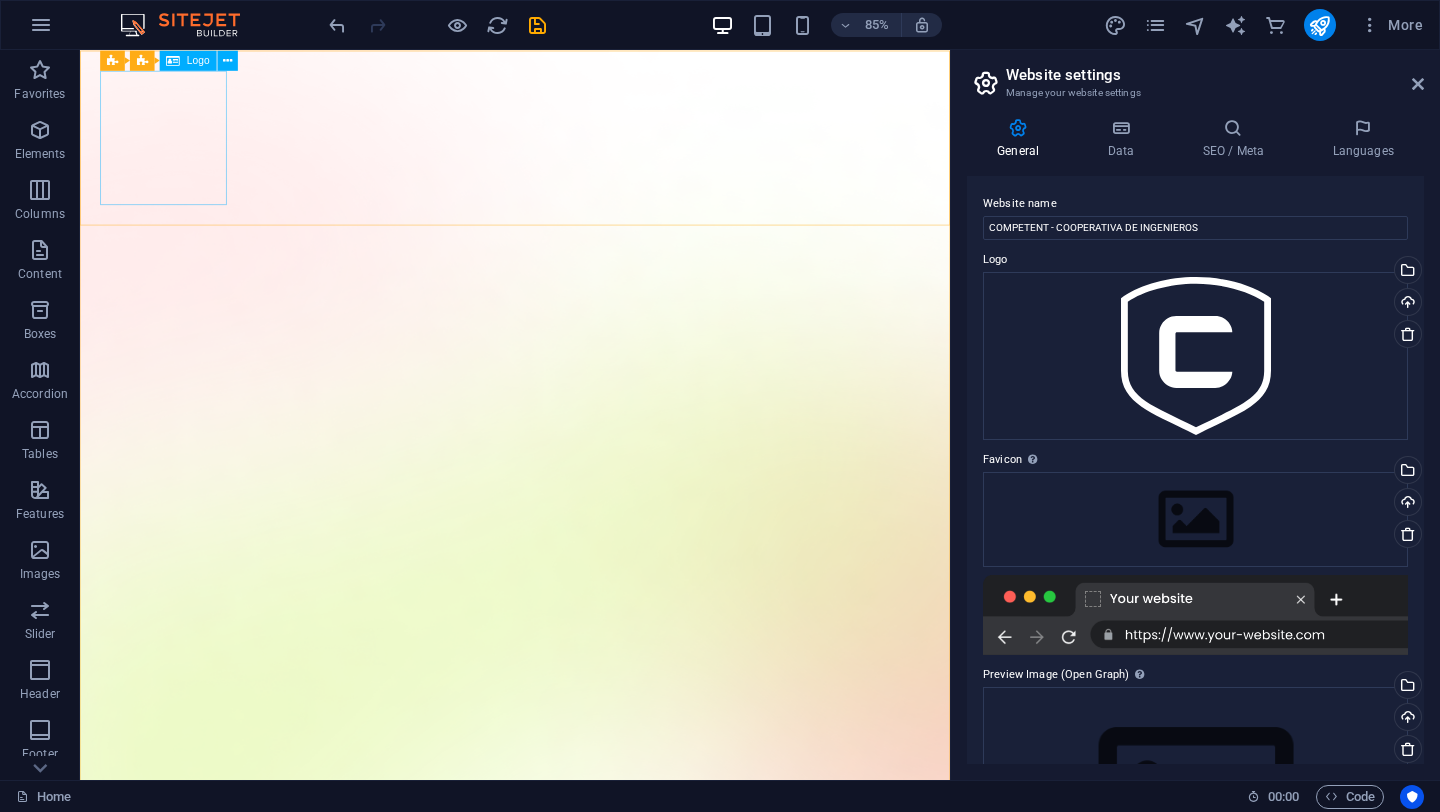 click on "Logo" at bounding box center (198, 60) 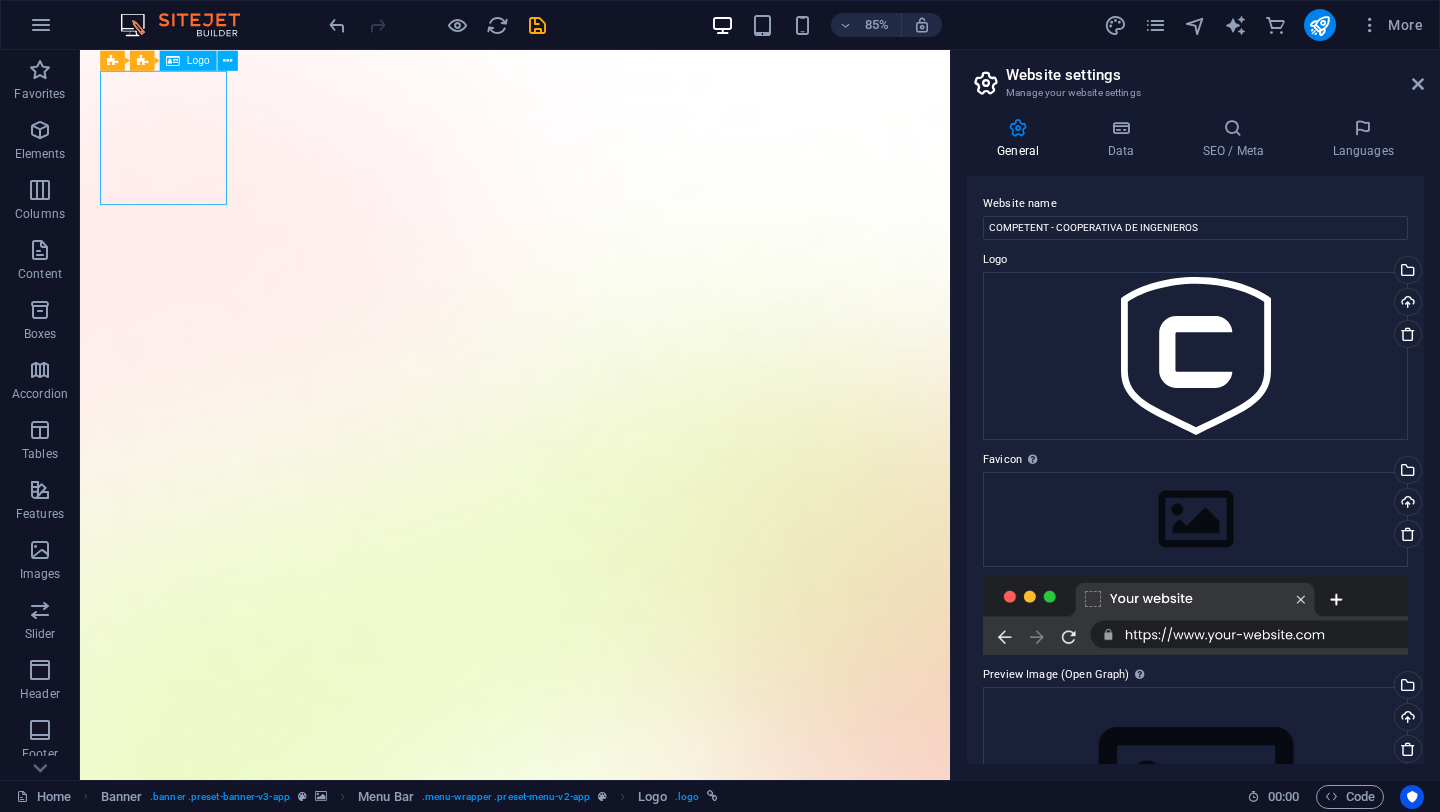 click on "Logo" at bounding box center [198, 60] 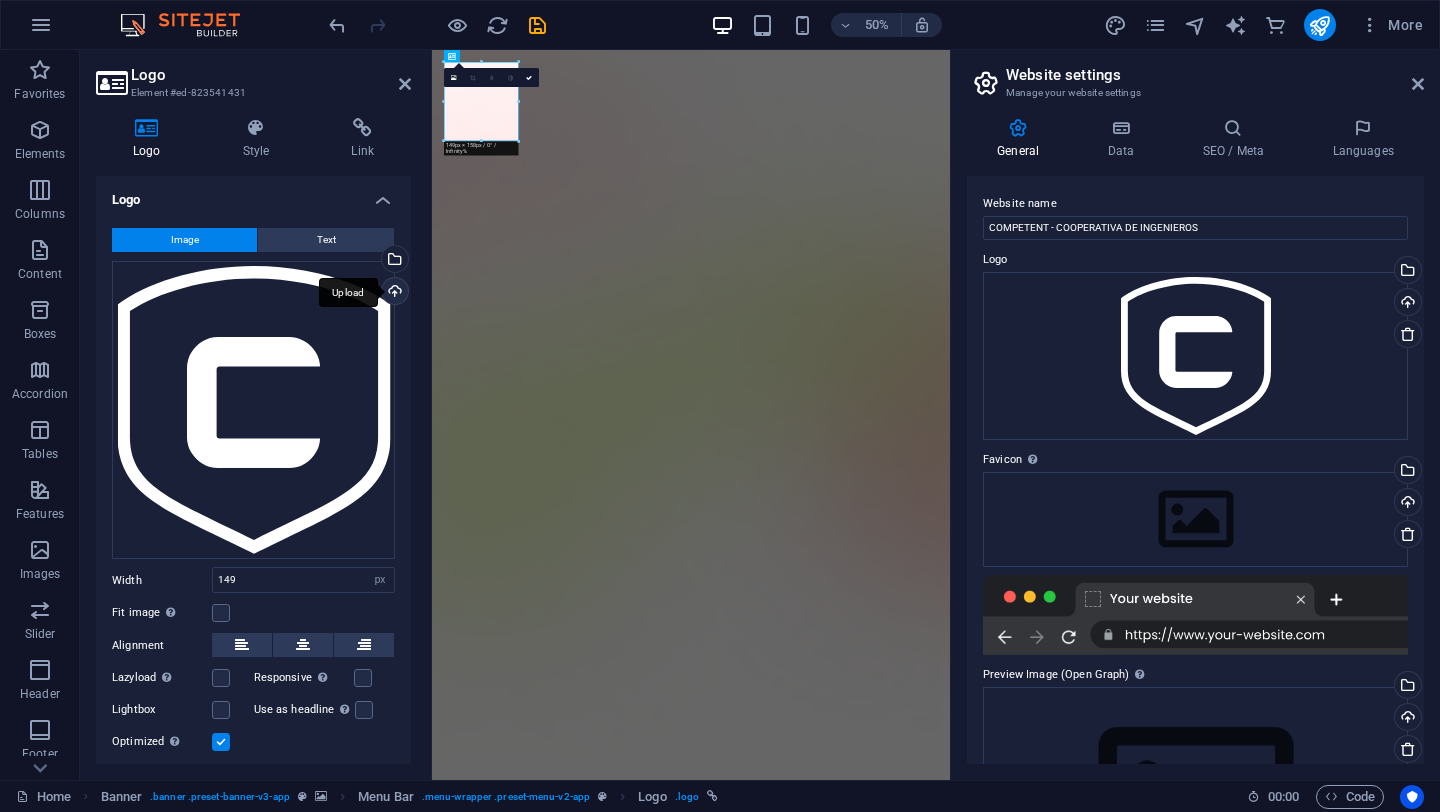 click on "Upload" at bounding box center (393, 293) 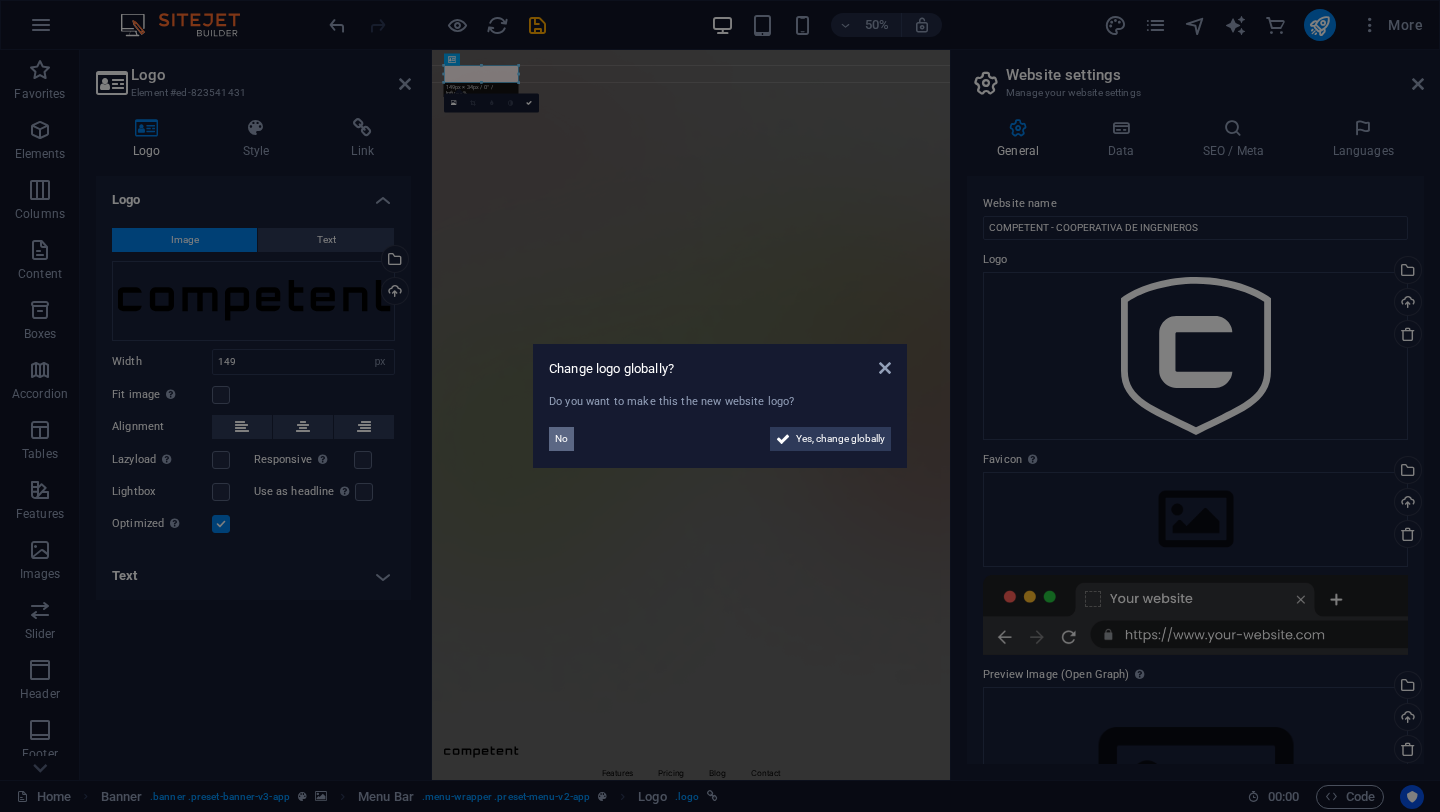 click on "No" at bounding box center [561, 439] 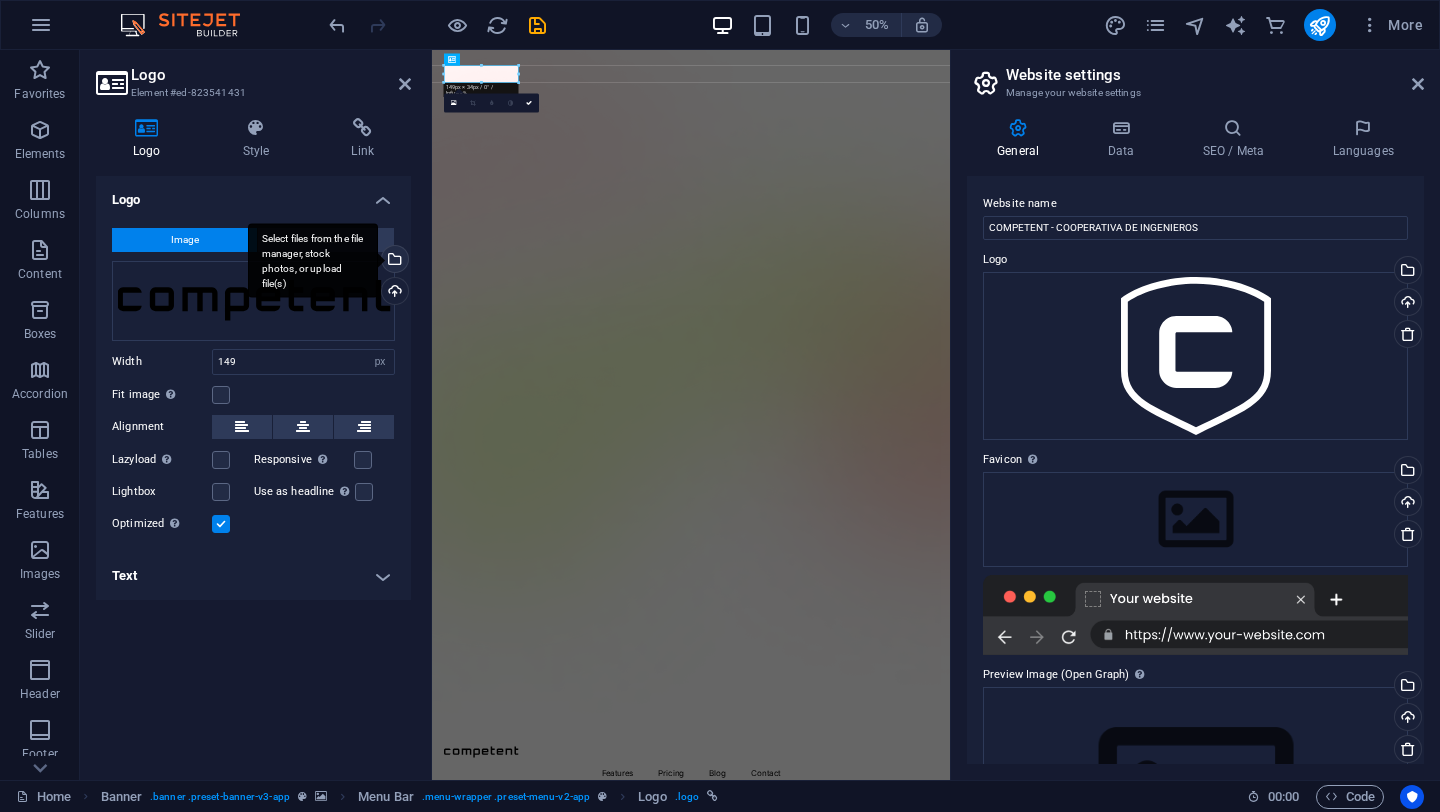 click on "Select files from the file manager, stock photos, or upload file(s)" at bounding box center [393, 261] 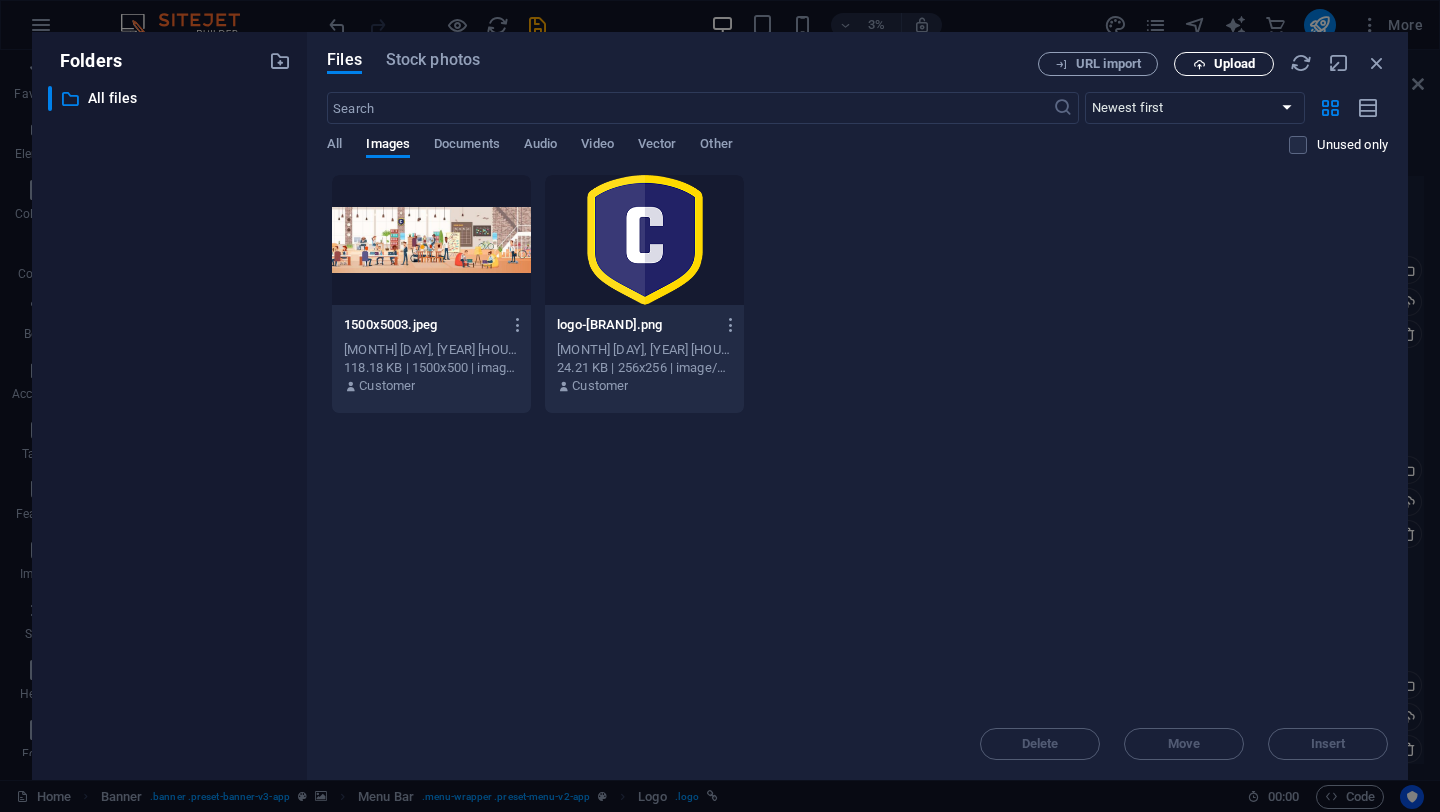 click on "Upload" at bounding box center [1234, 64] 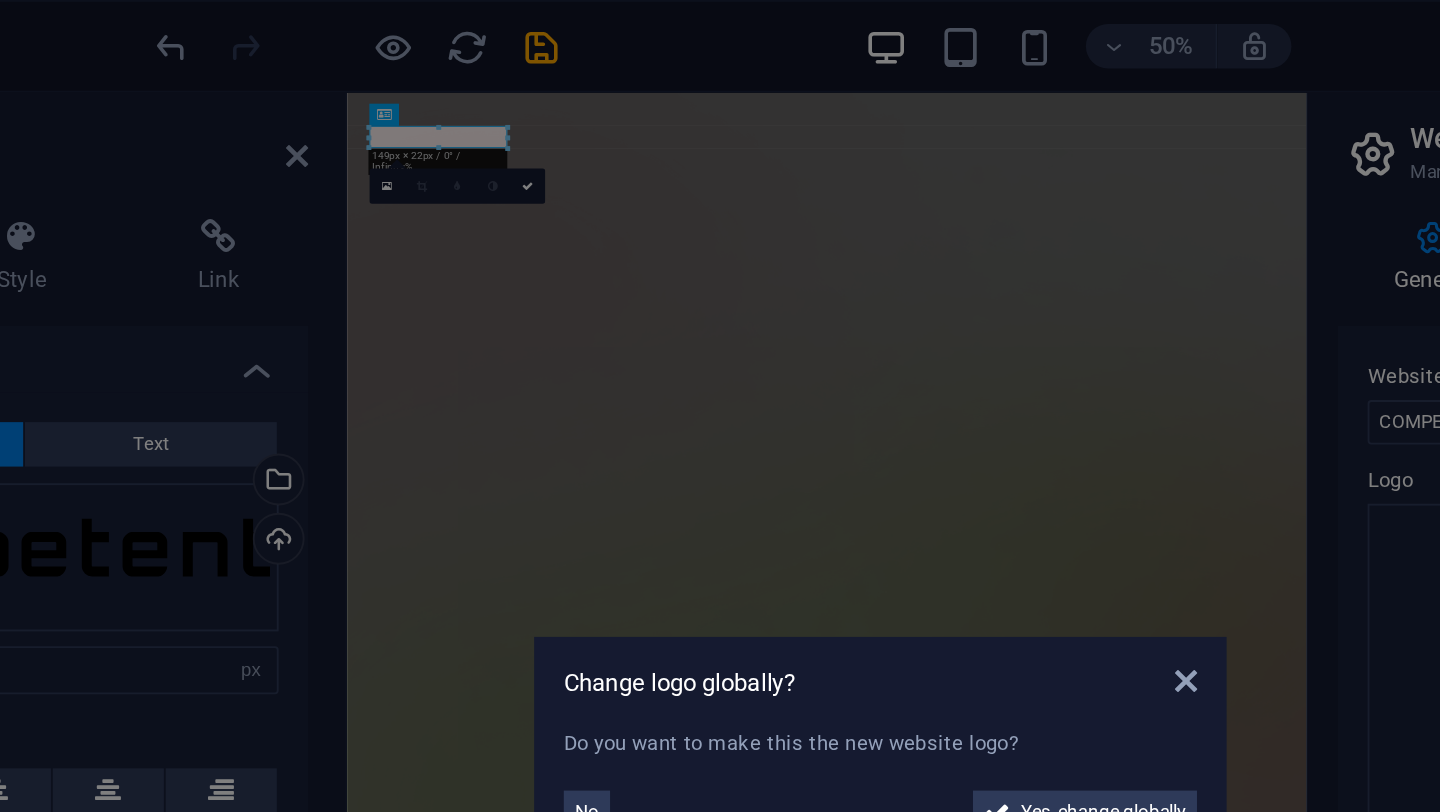 click on "Change logo globally? Do you want to make this the new website logo? No Yes, change globally" at bounding box center (720, 406) 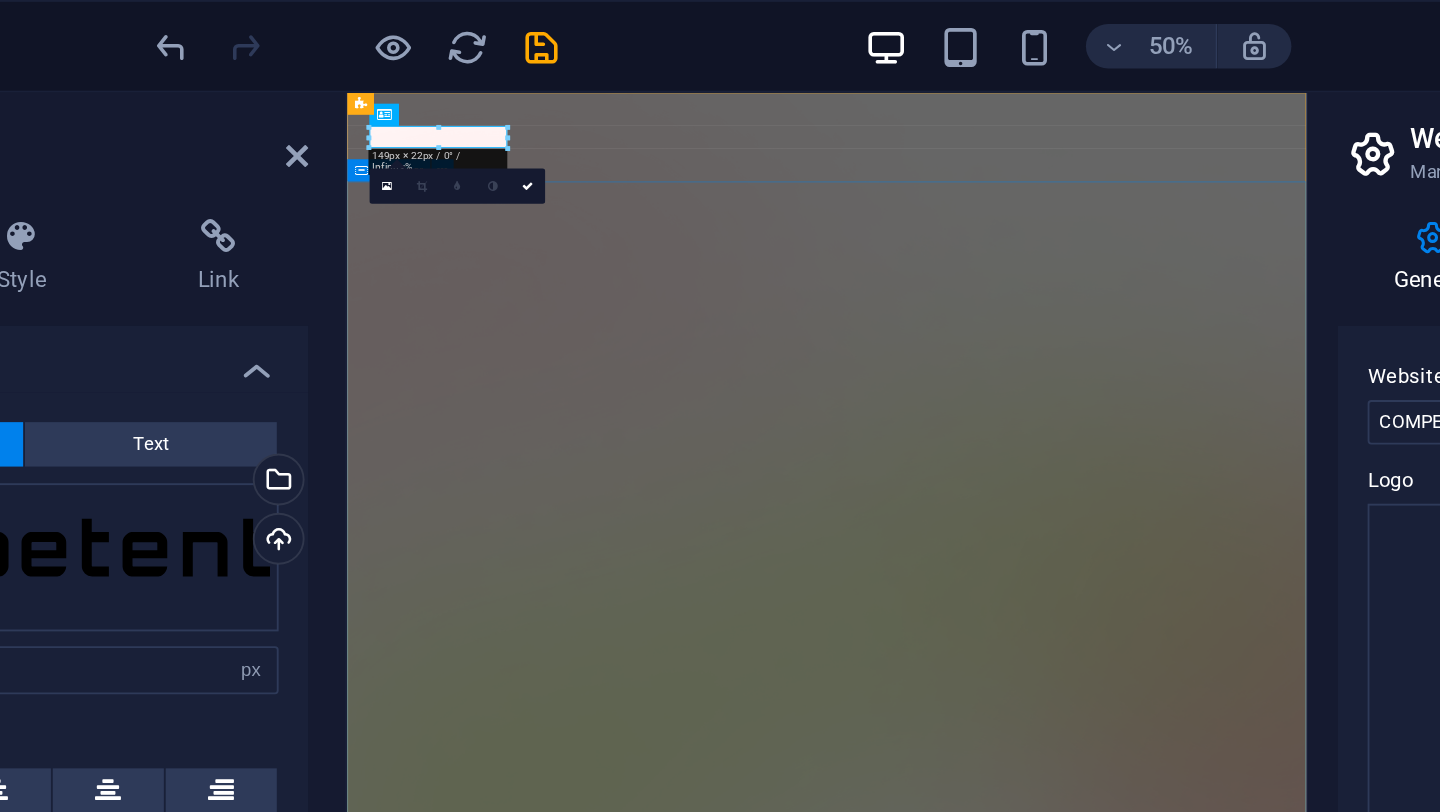 click on "Version 2.0 is here AI app for productivity Lorem ipsum dolor sit amet, consectetur adipiscing elit, sed do eiusmod tempor incididunt ut labore et dolore magna aliqua. Download App" at bounding box center (865, 2253) 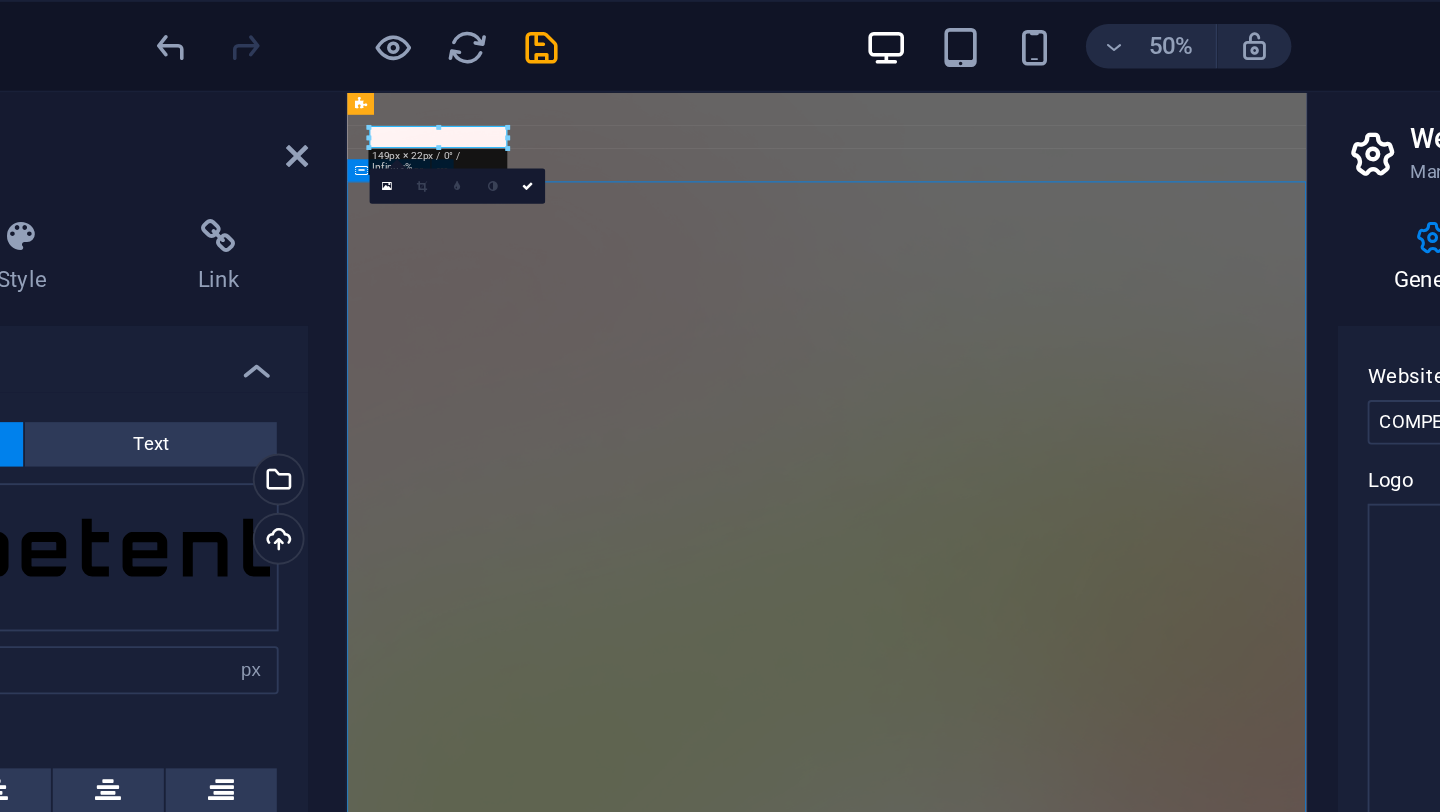 click on "Version 2.0 is here AI app for productivity Lorem ipsum dolor sit amet, consectetur adipiscing elit, sed do eiusmod tempor incididunt ut labore et dolore magna aliqua. Download App" at bounding box center [865, 2253] 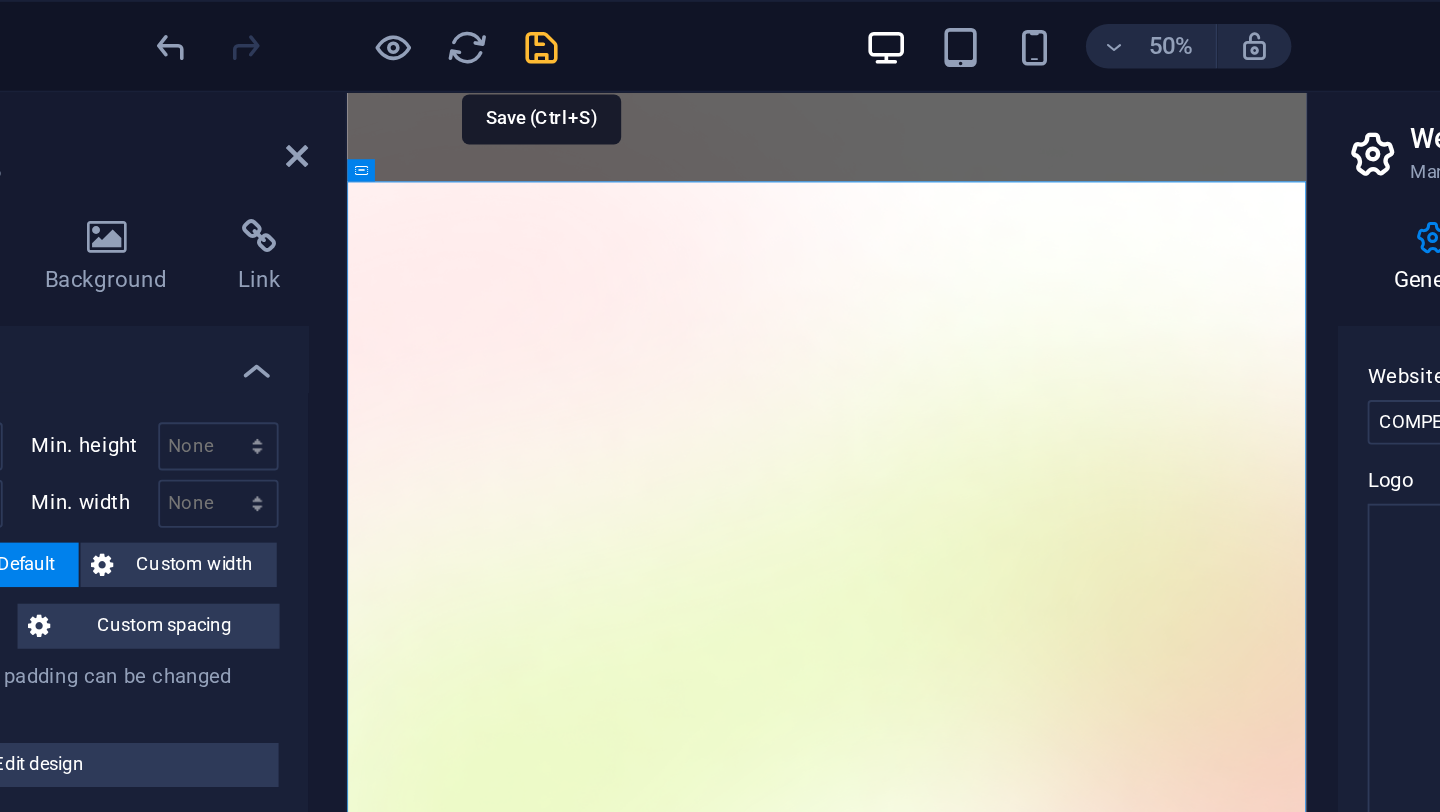 click at bounding box center [537, 25] 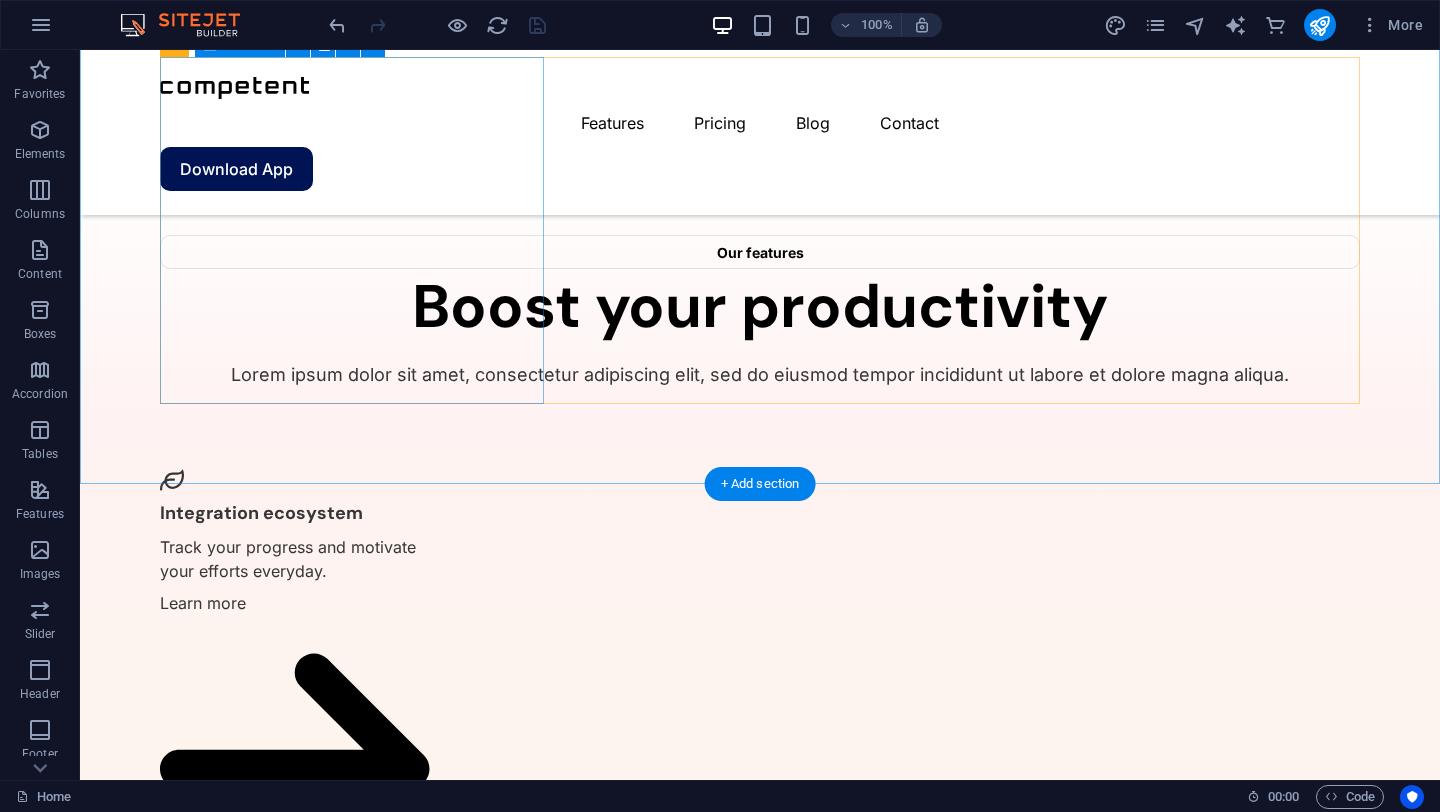 scroll, scrollTop: 4539, scrollLeft: 0, axis: vertical 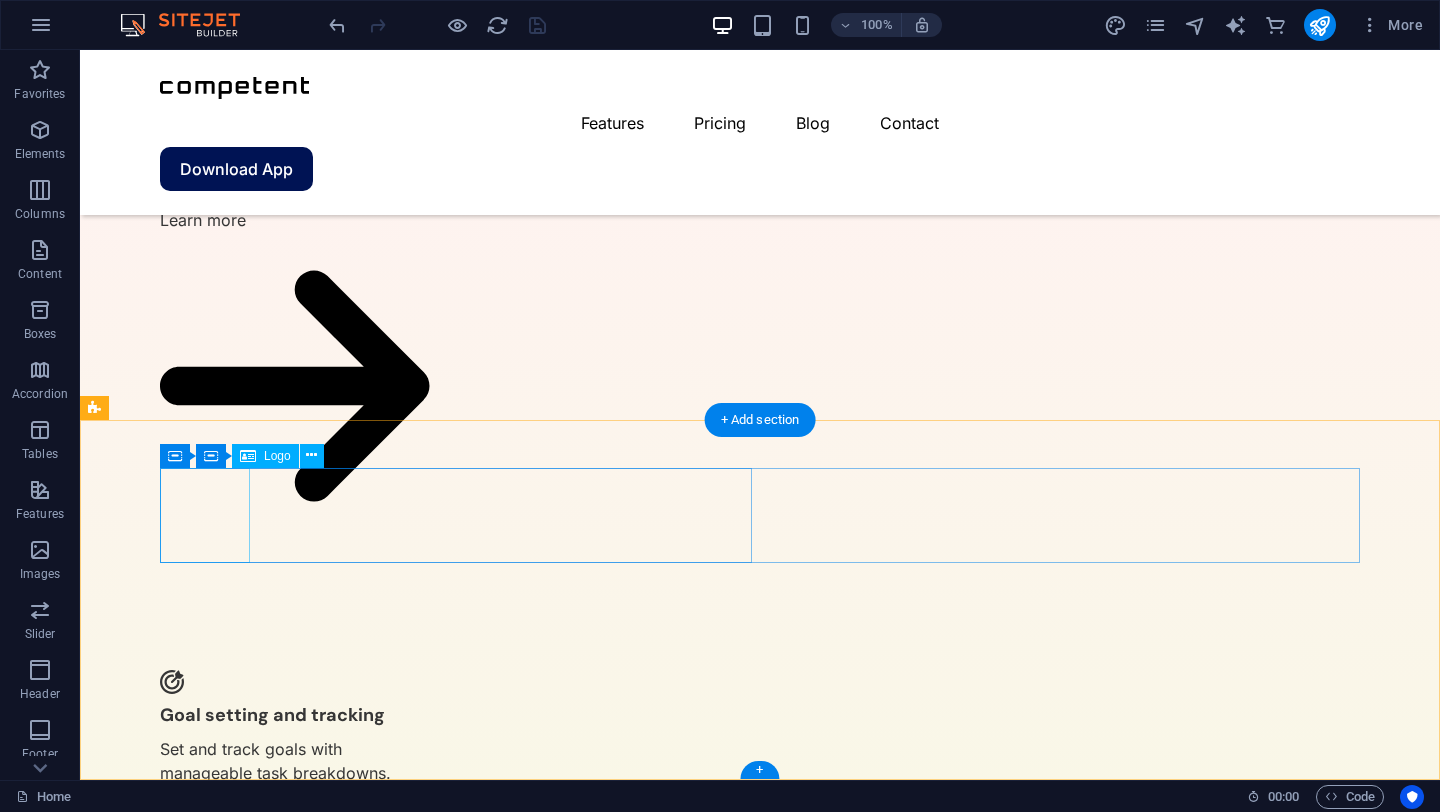 click at bounding box center [456, 35467] 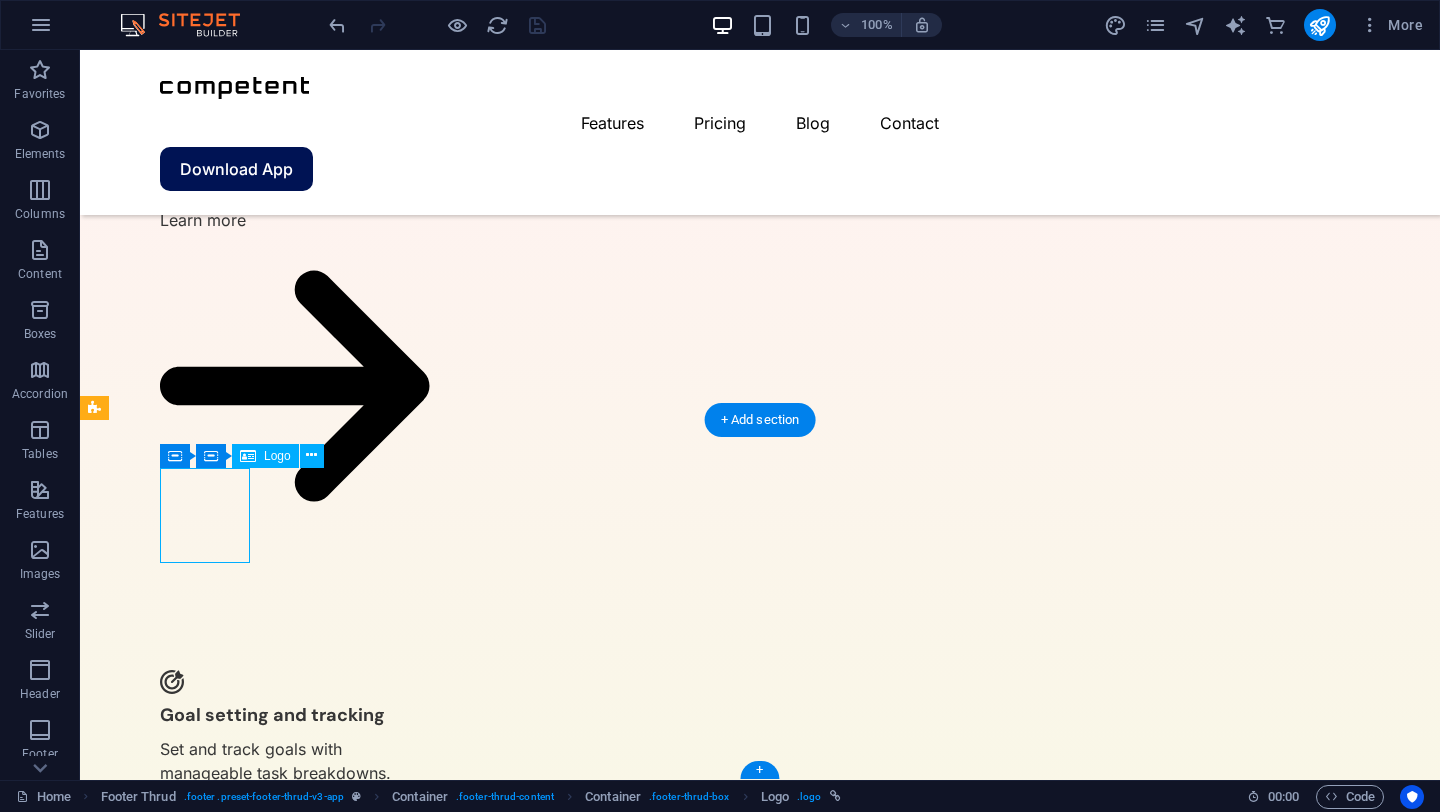 click at bounding box center [456, 35467] 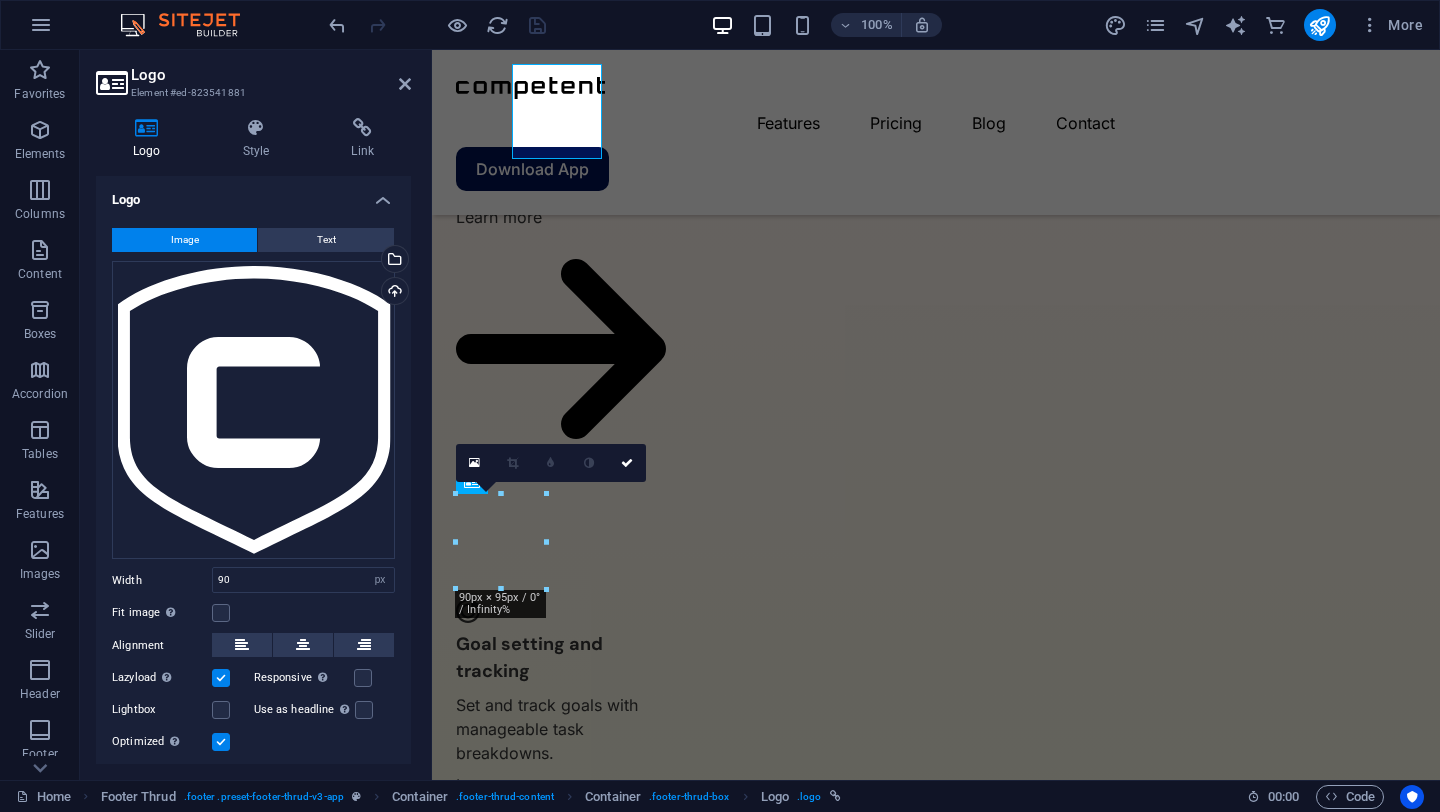 scroll, scrollTop: 4942, scrollLeft: 0, axis: vertical 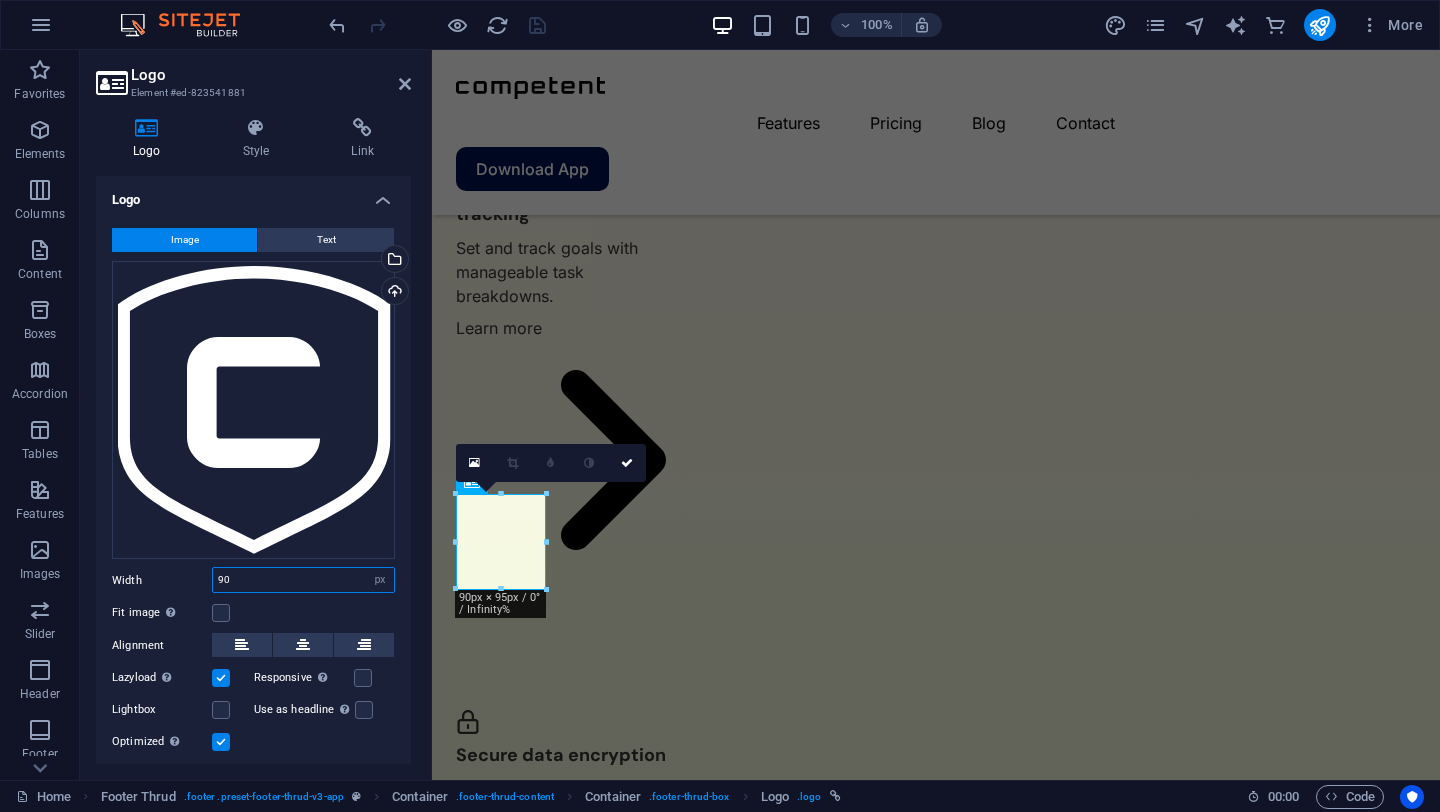 click on "90" at bounding box center [303, 580] 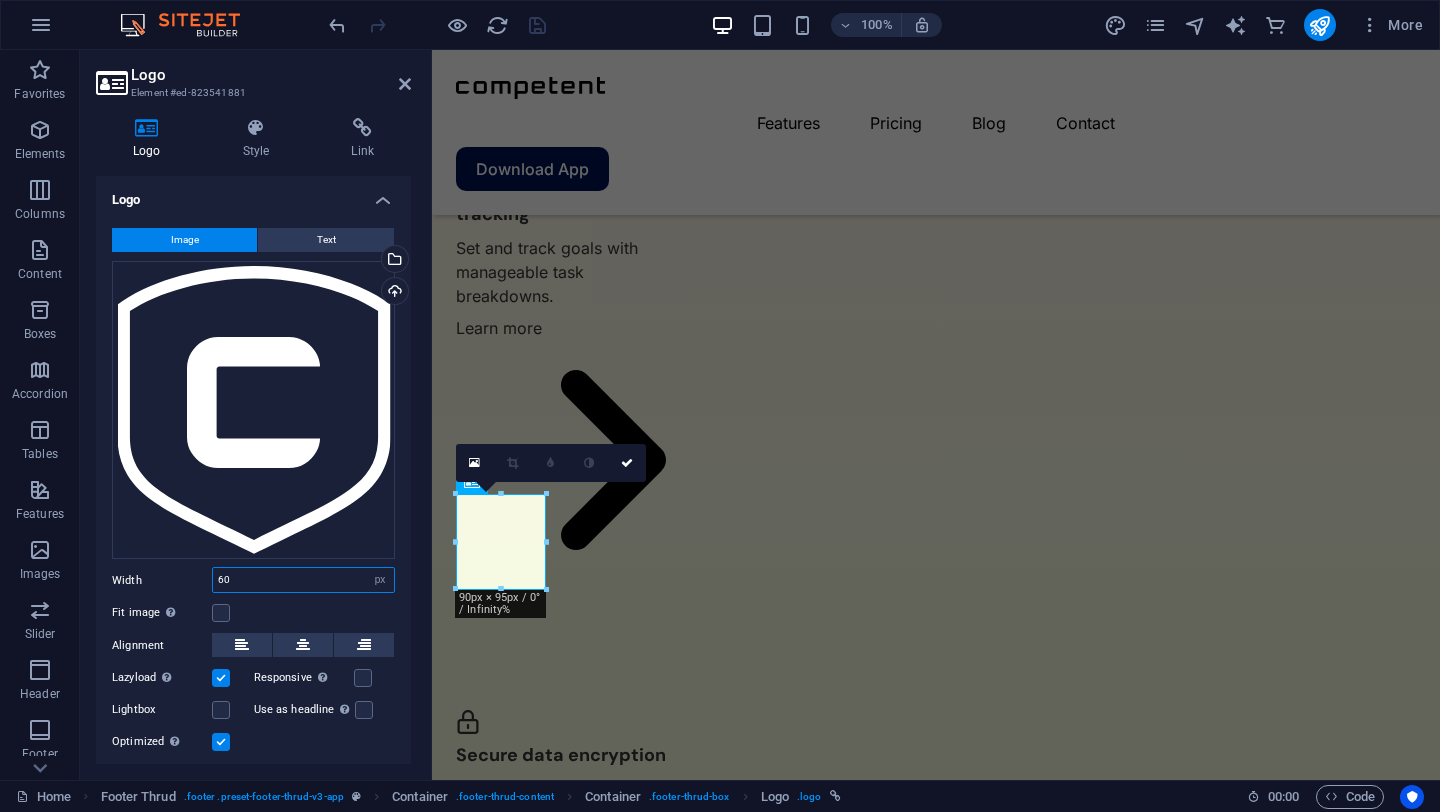 scroll, scrollTop: 4937, scrollLeft: 0, axis: vertical 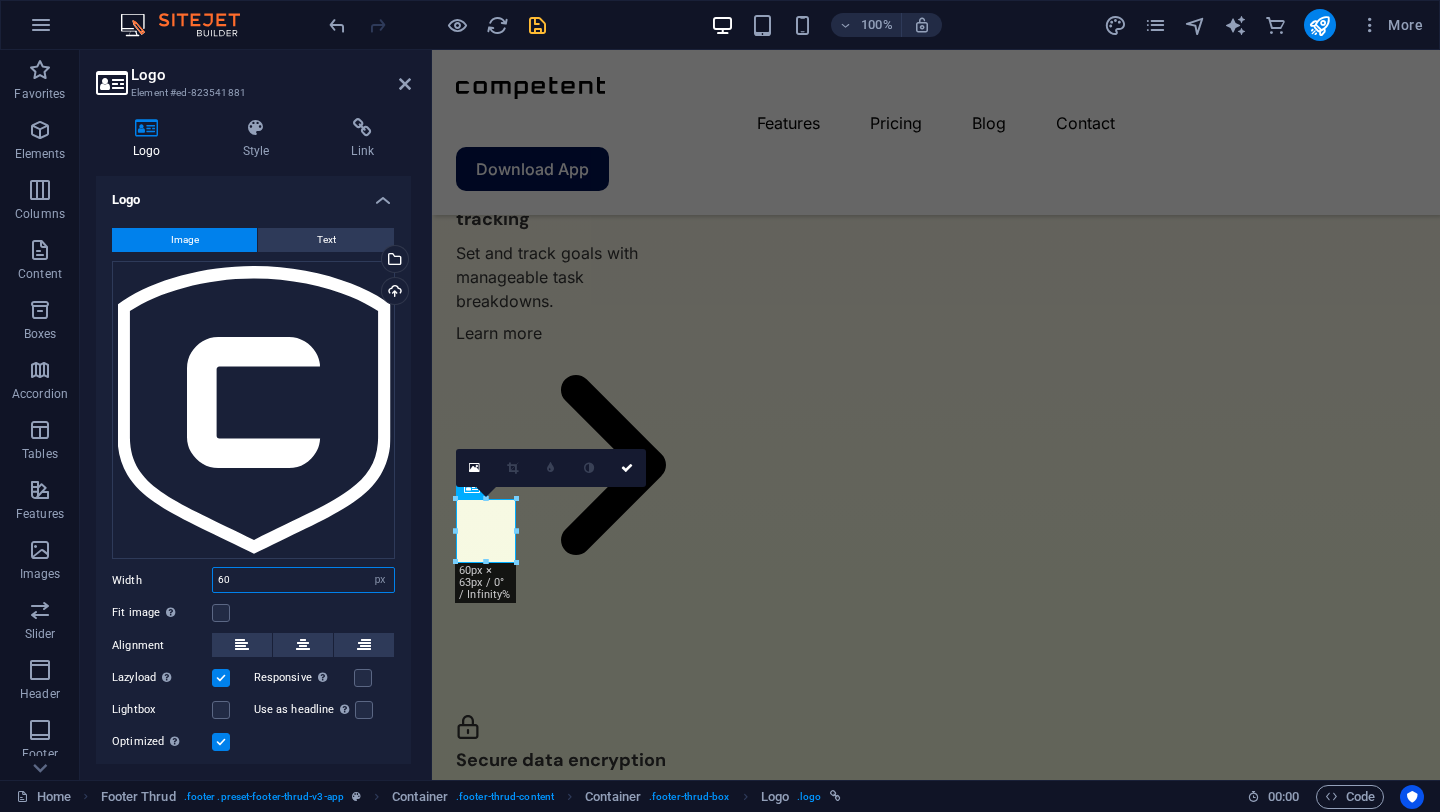 type on "60" 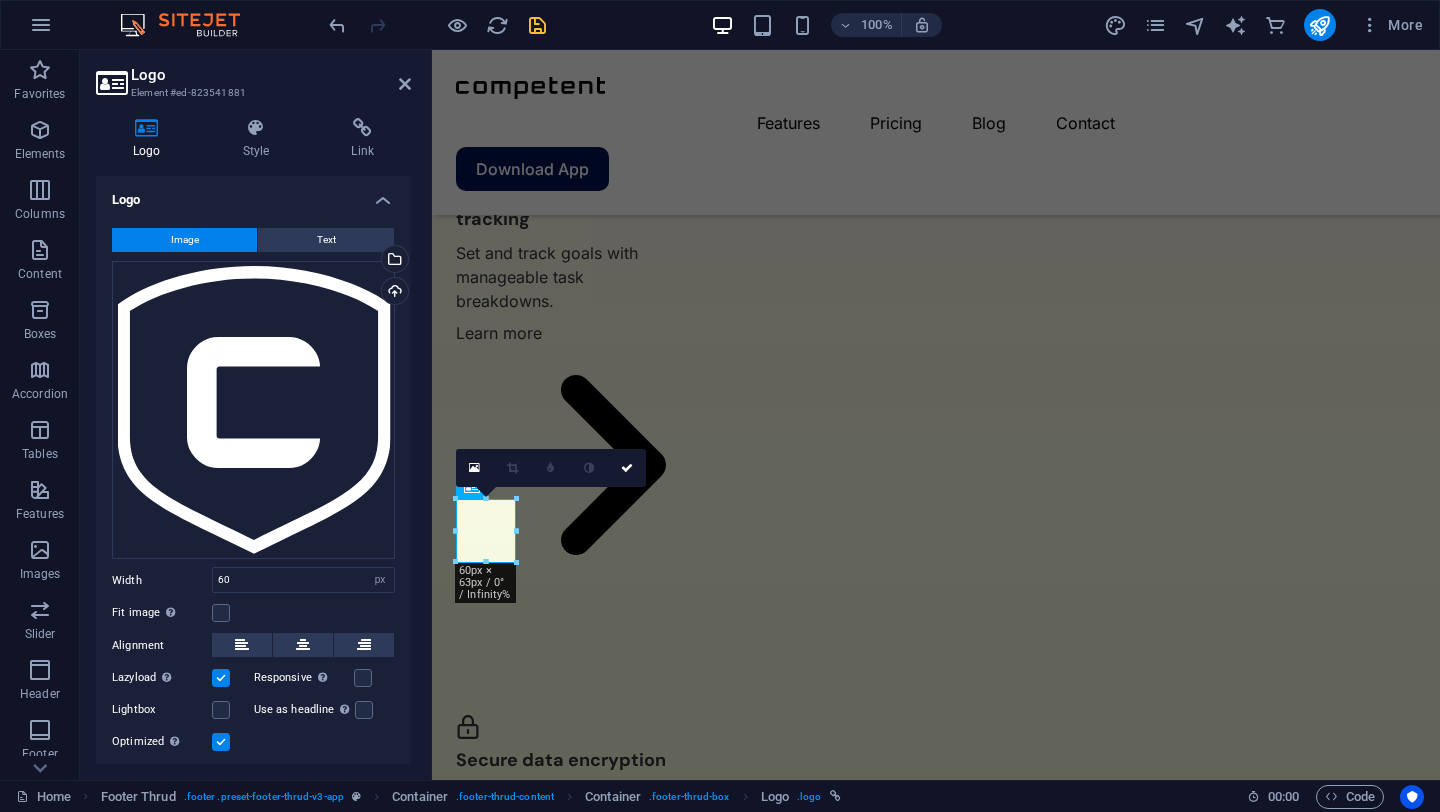 click on "Fit image Automatically fit image to a fixed width and height" at bounding box center (253, 613) 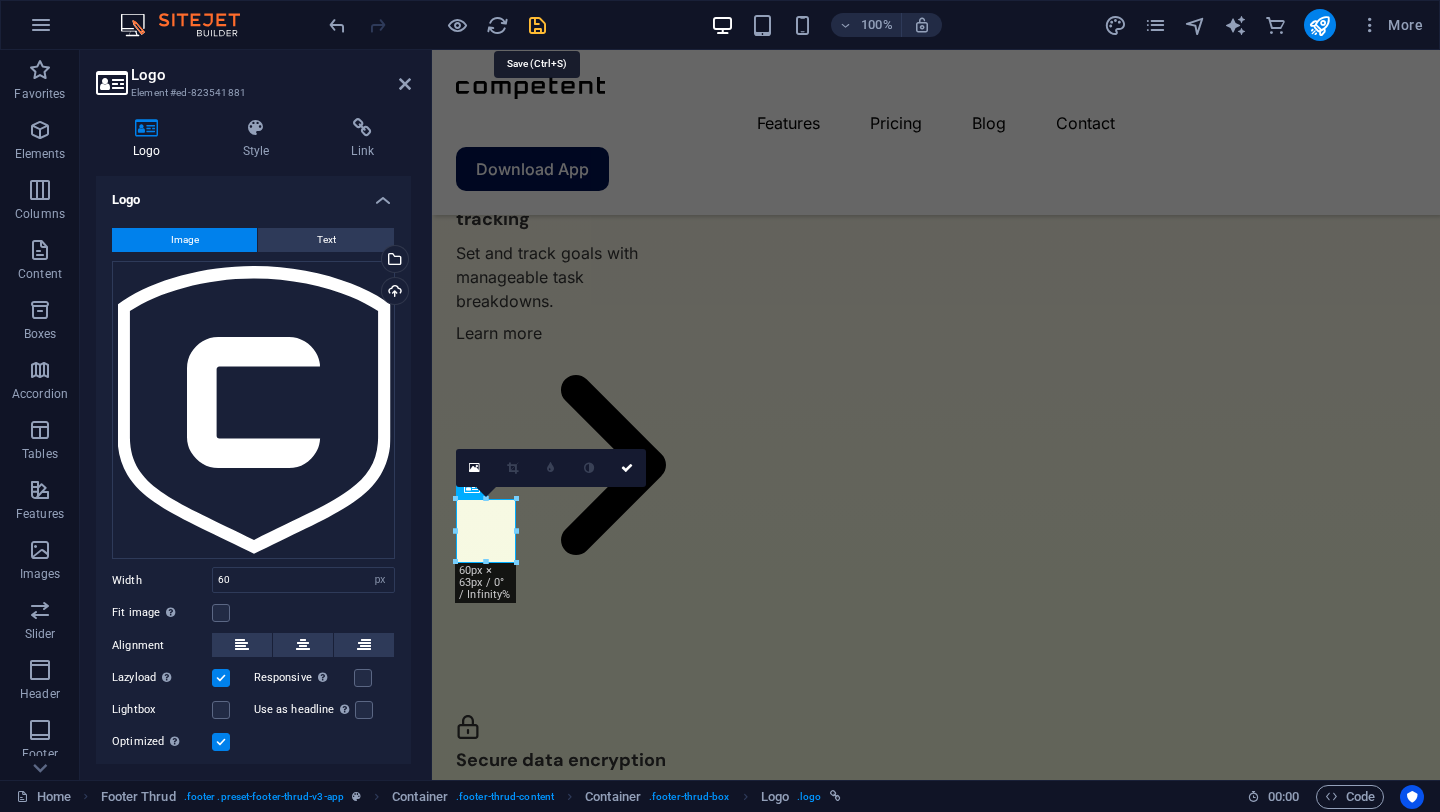 click at bounding box center (537, 25) 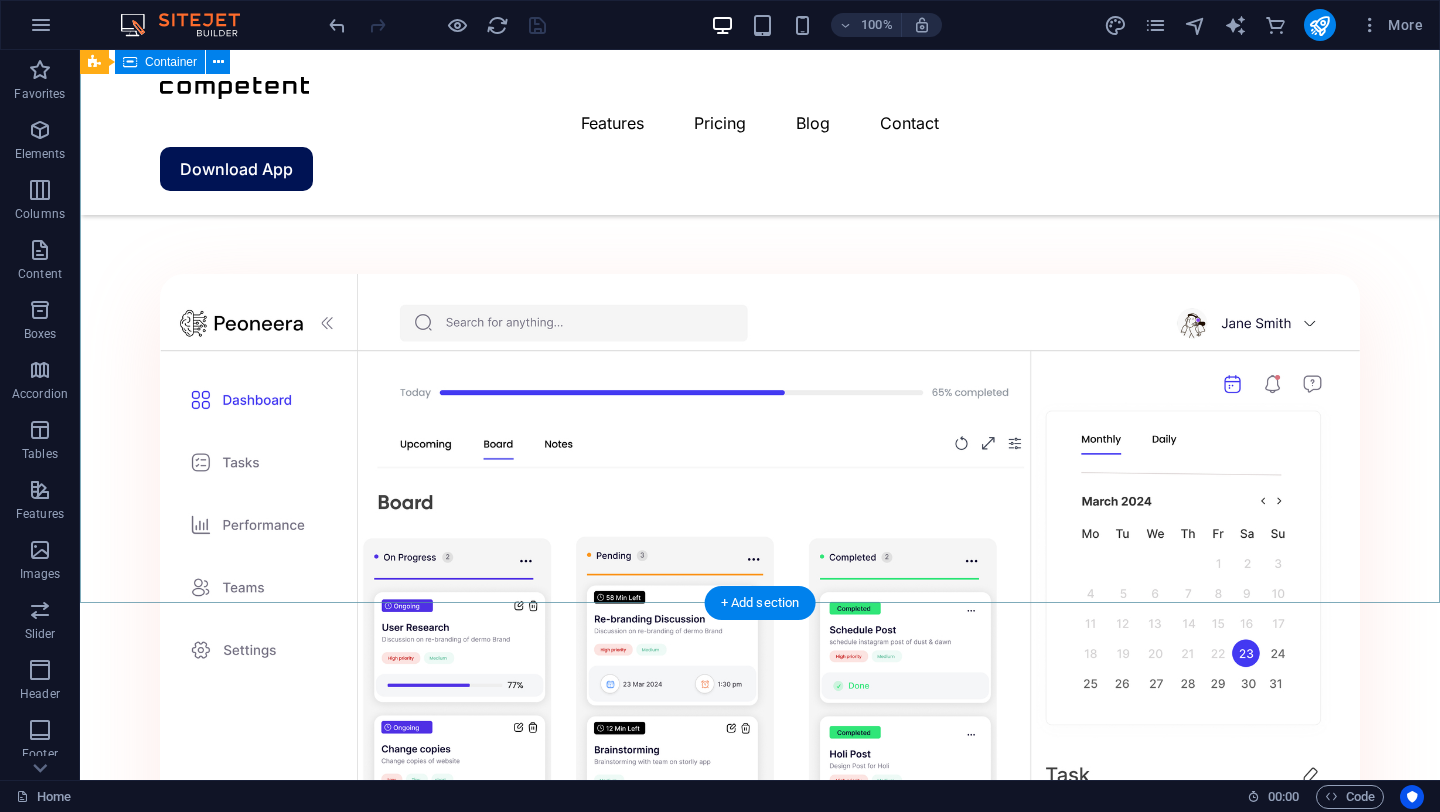 scroll, scrollTop: 0, scrollLeft: 0, axis: both 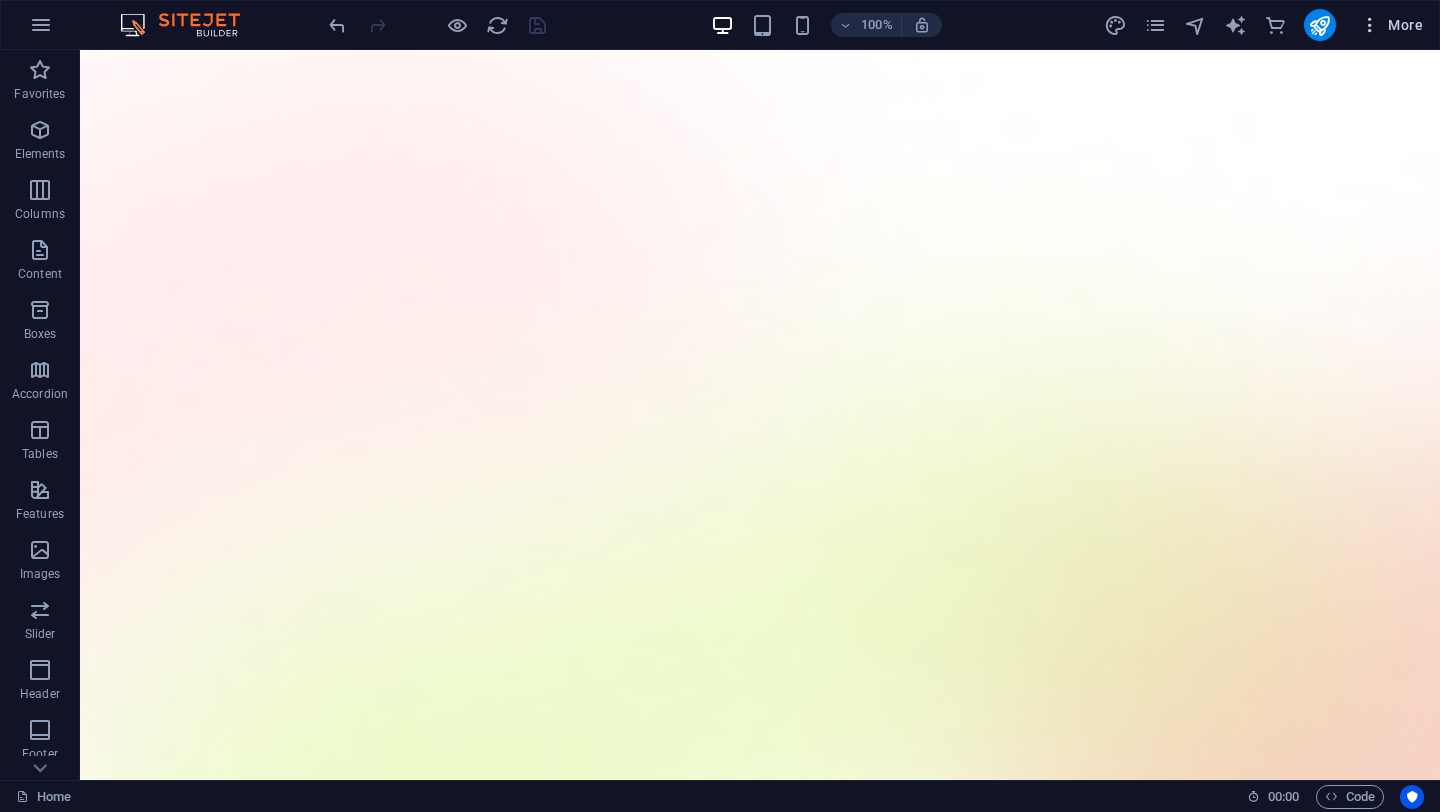 click on "More" at bounding box center (1391, 25) 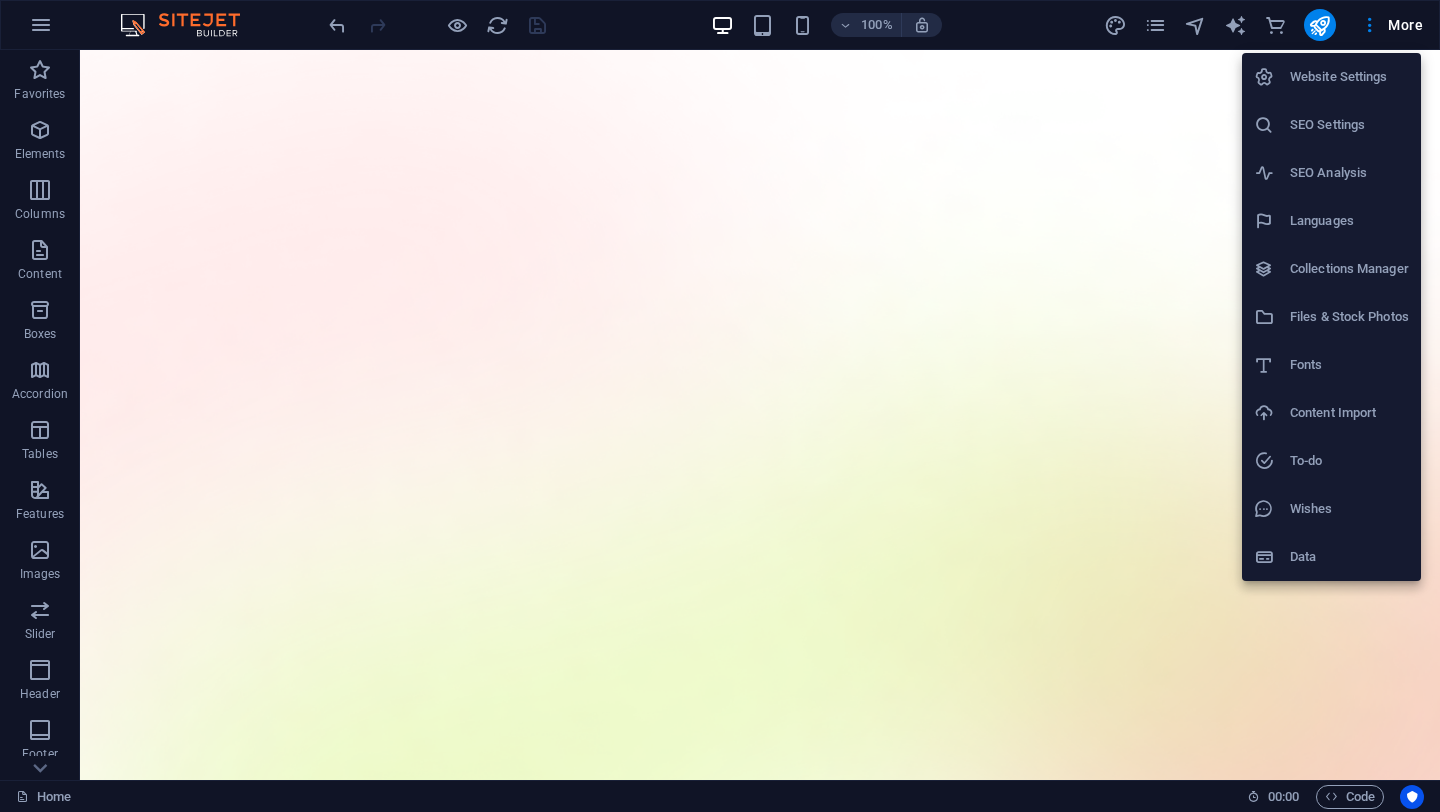click on "Website Settings" at bounding box center (1349, 77) 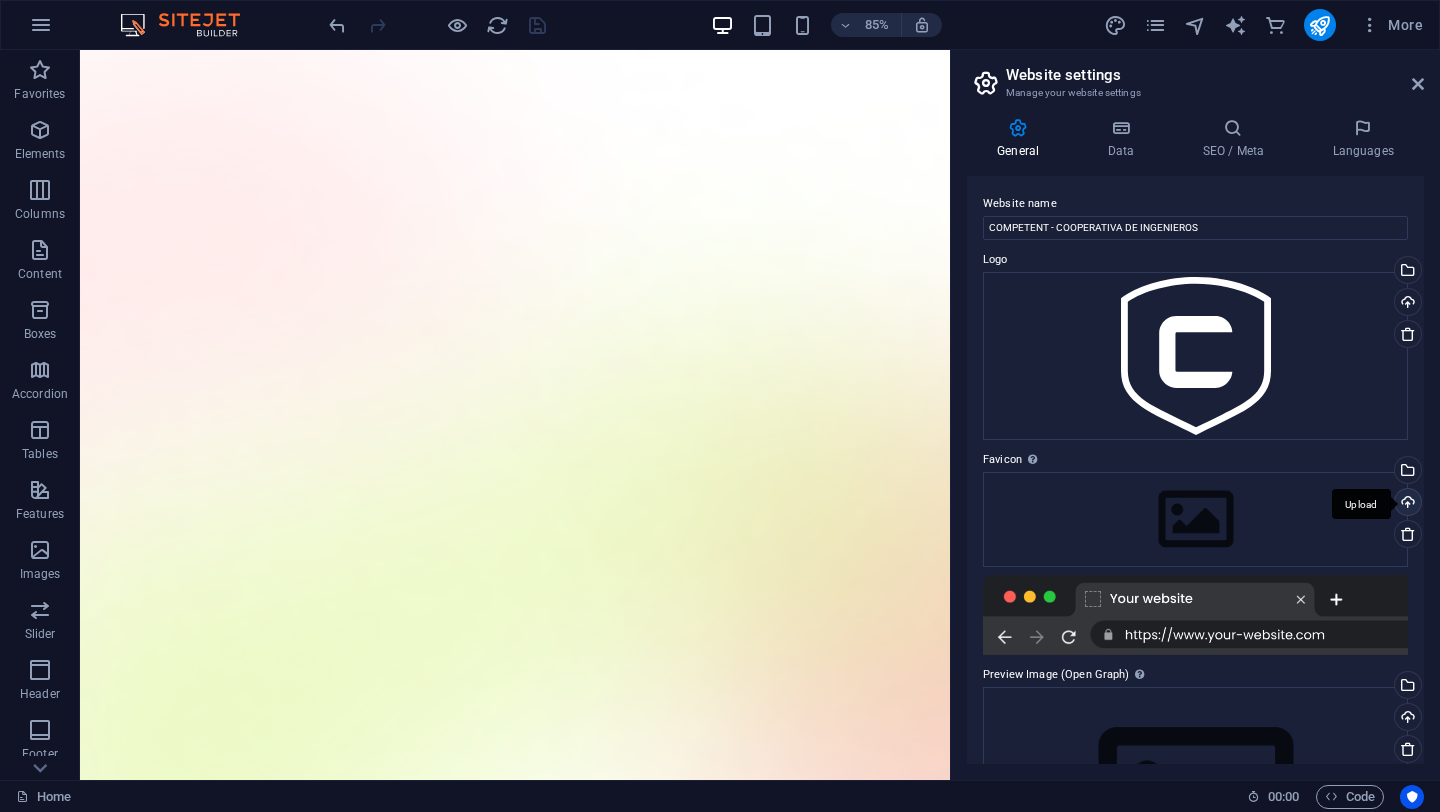 click on "Upload" at bounding box center [1406, 504] 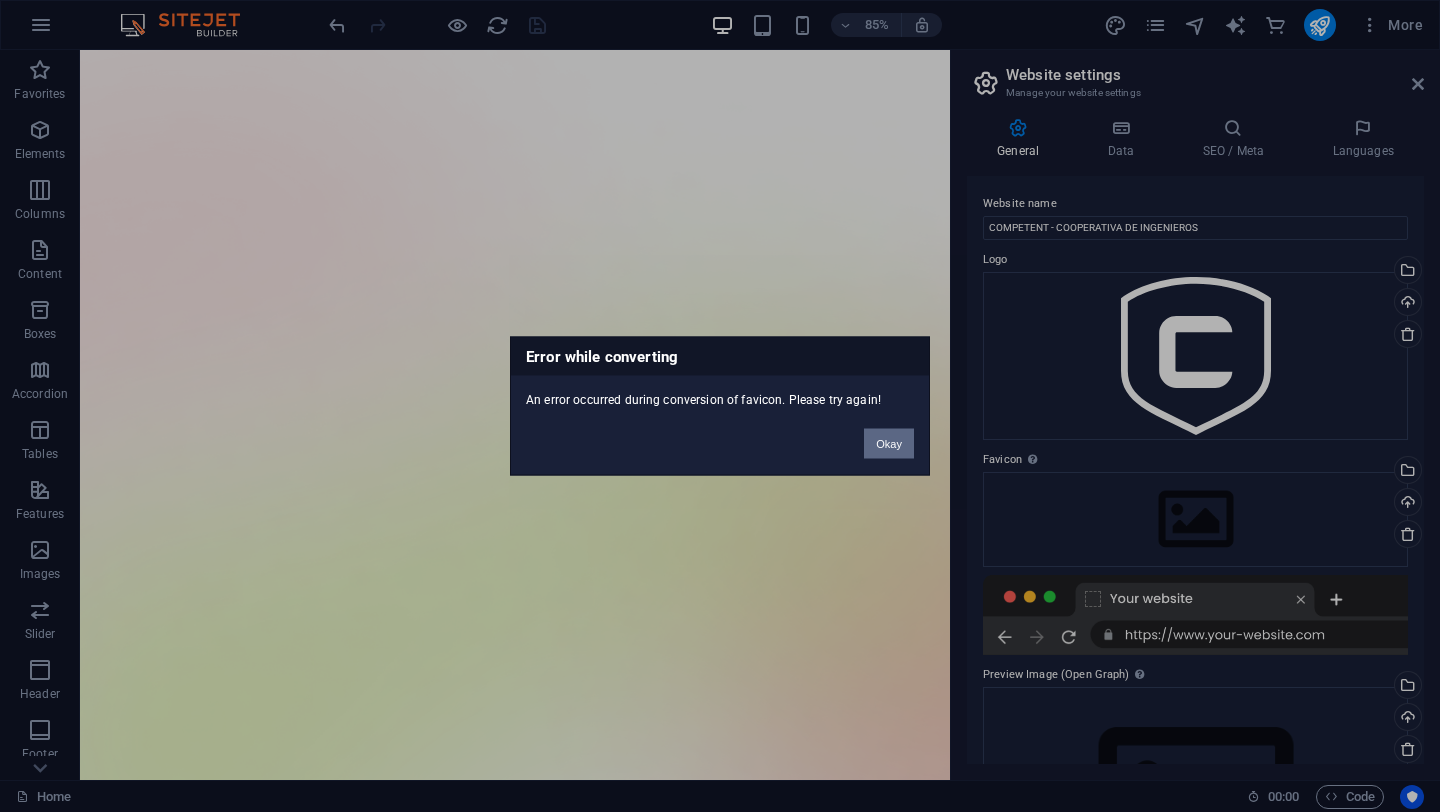 click on "Okay" at bounding box center [889, 444] 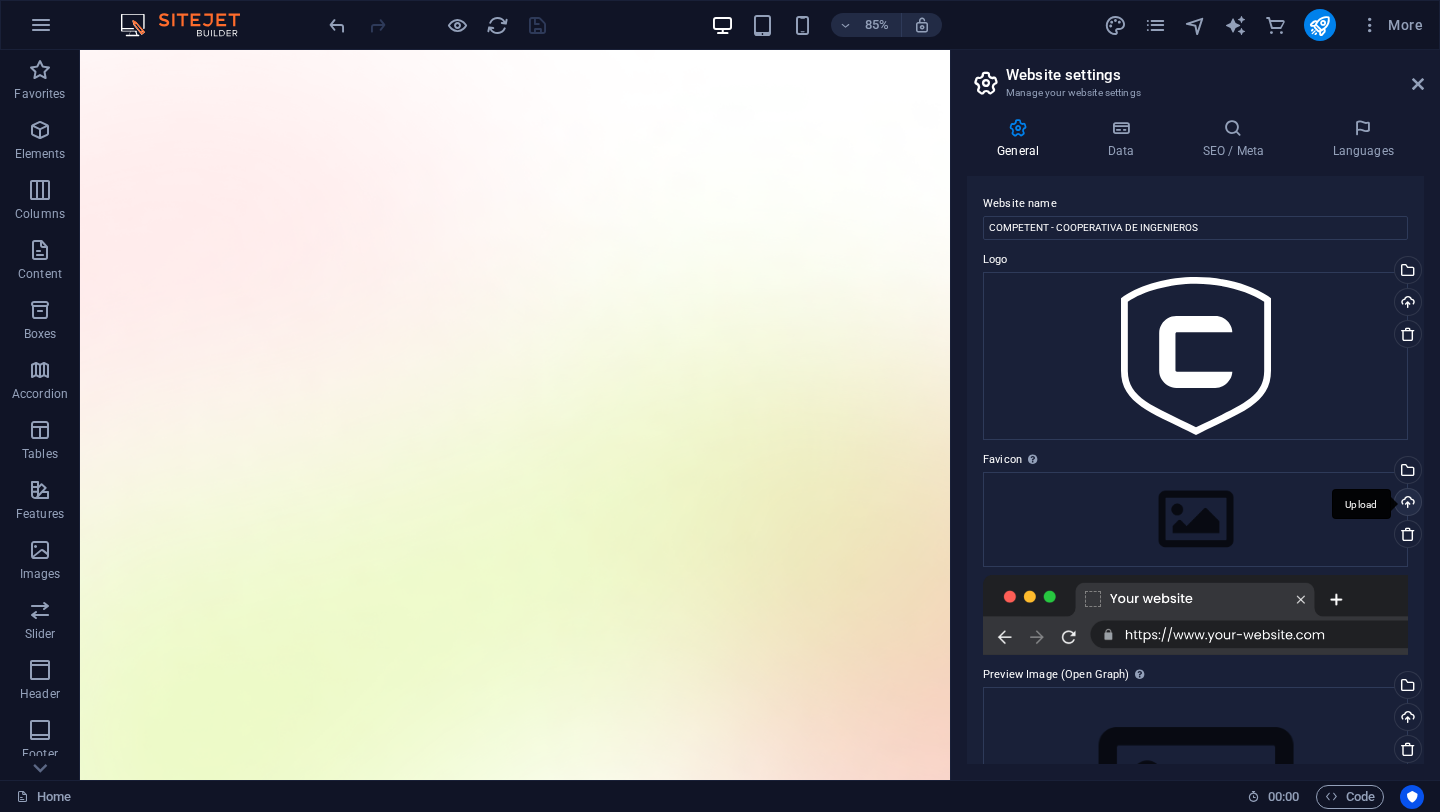 click on "Upload" at bounding box center [1406, 504] 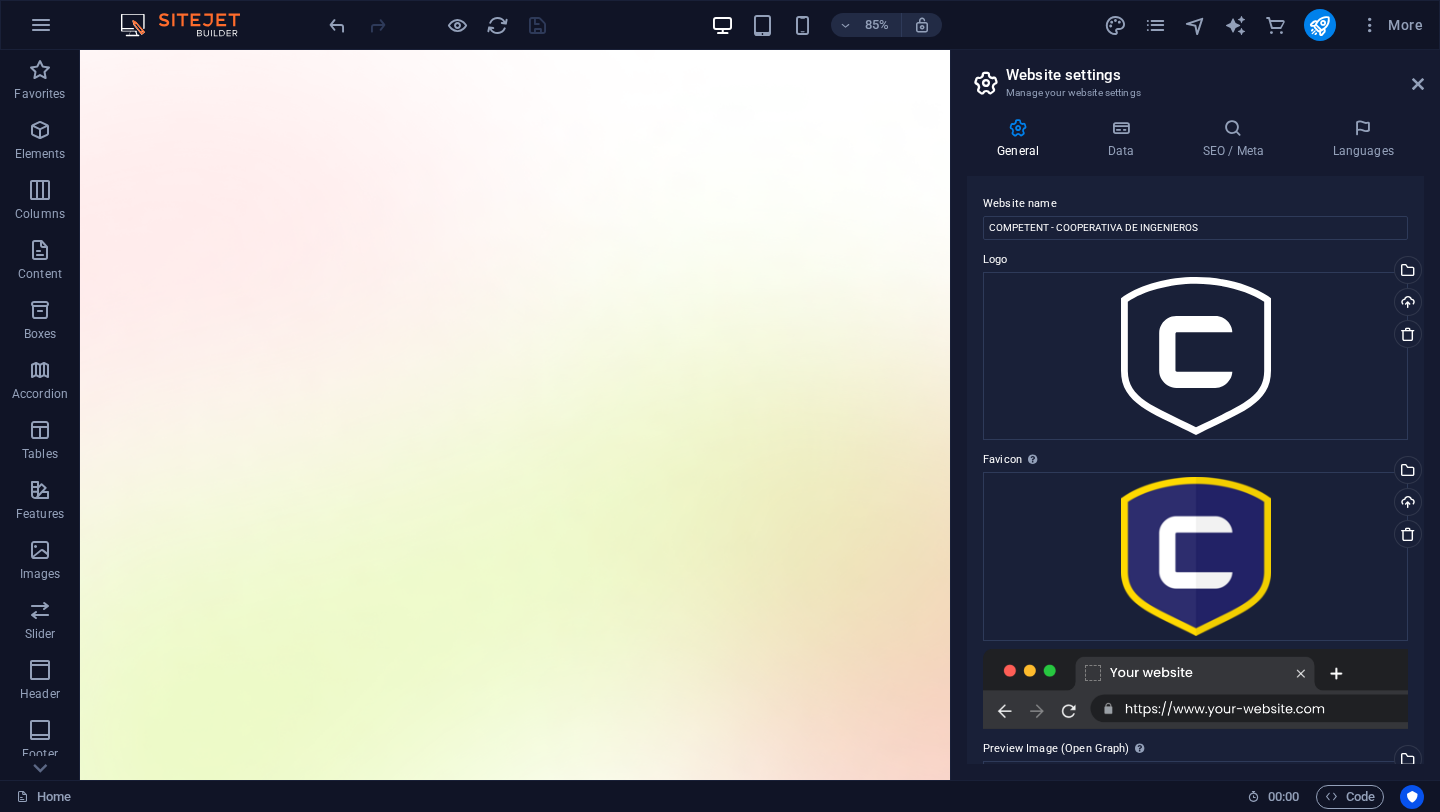 click on "85% More" at bounding box center [878, 25] 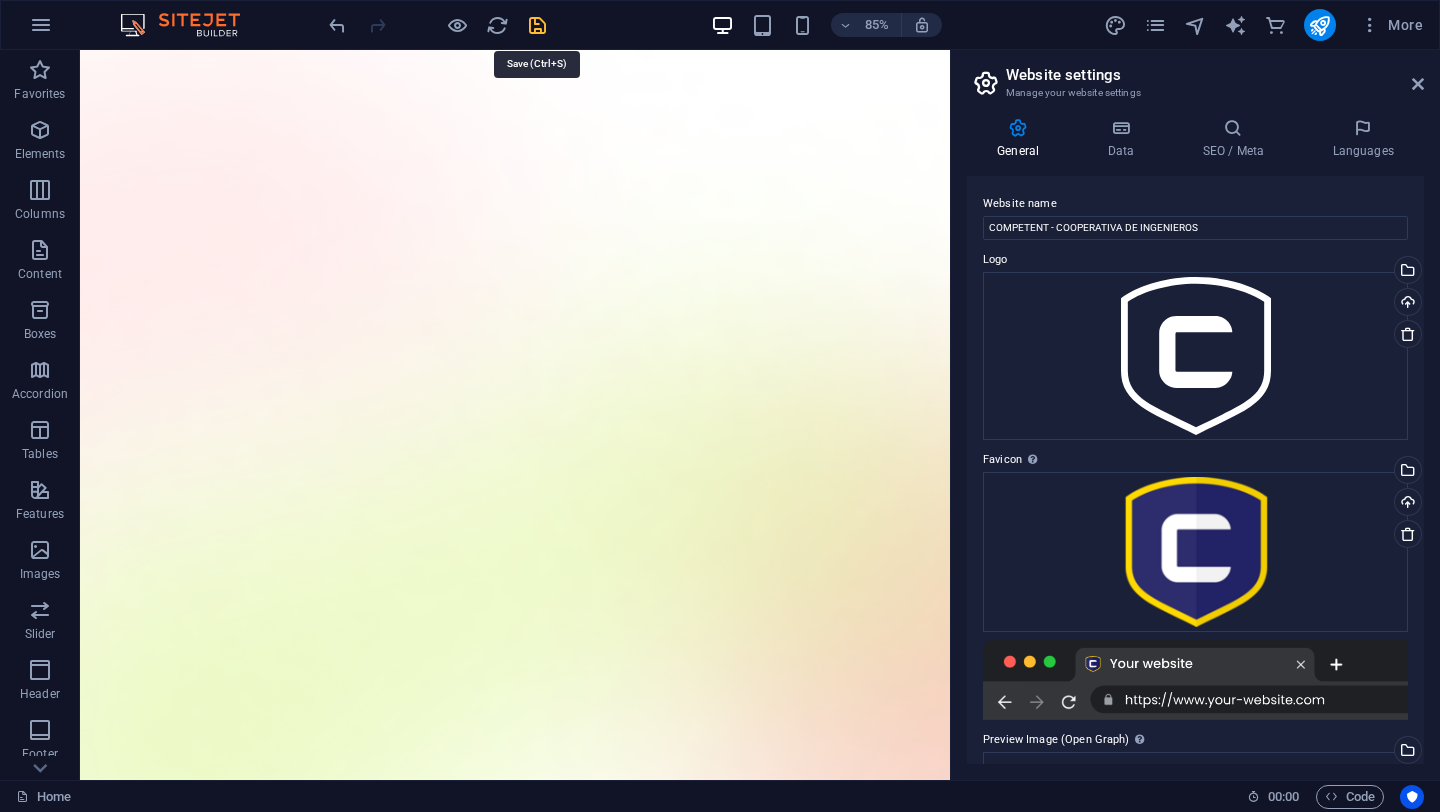 click at bounding box center [537, 25] 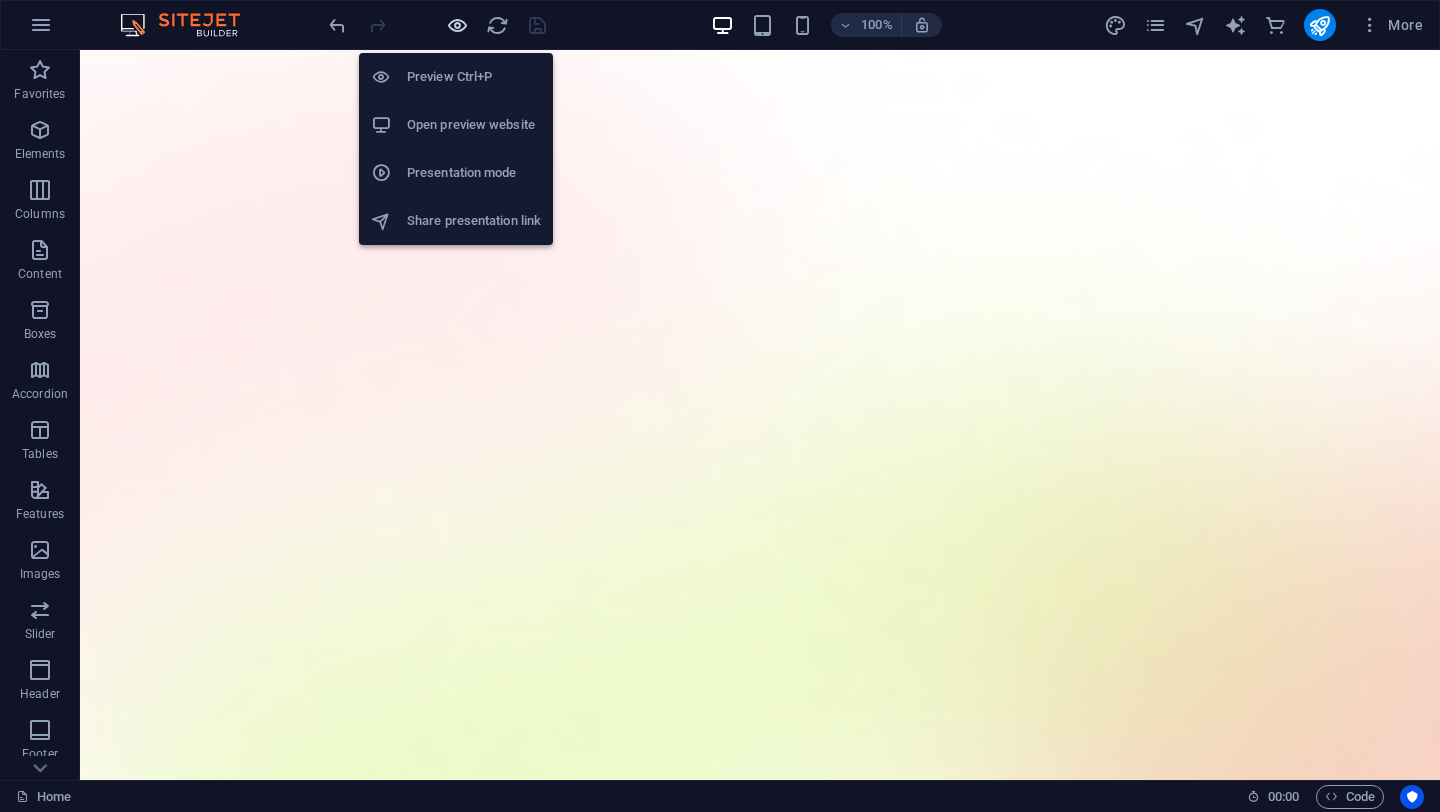 click at bounding box center [457, 25] 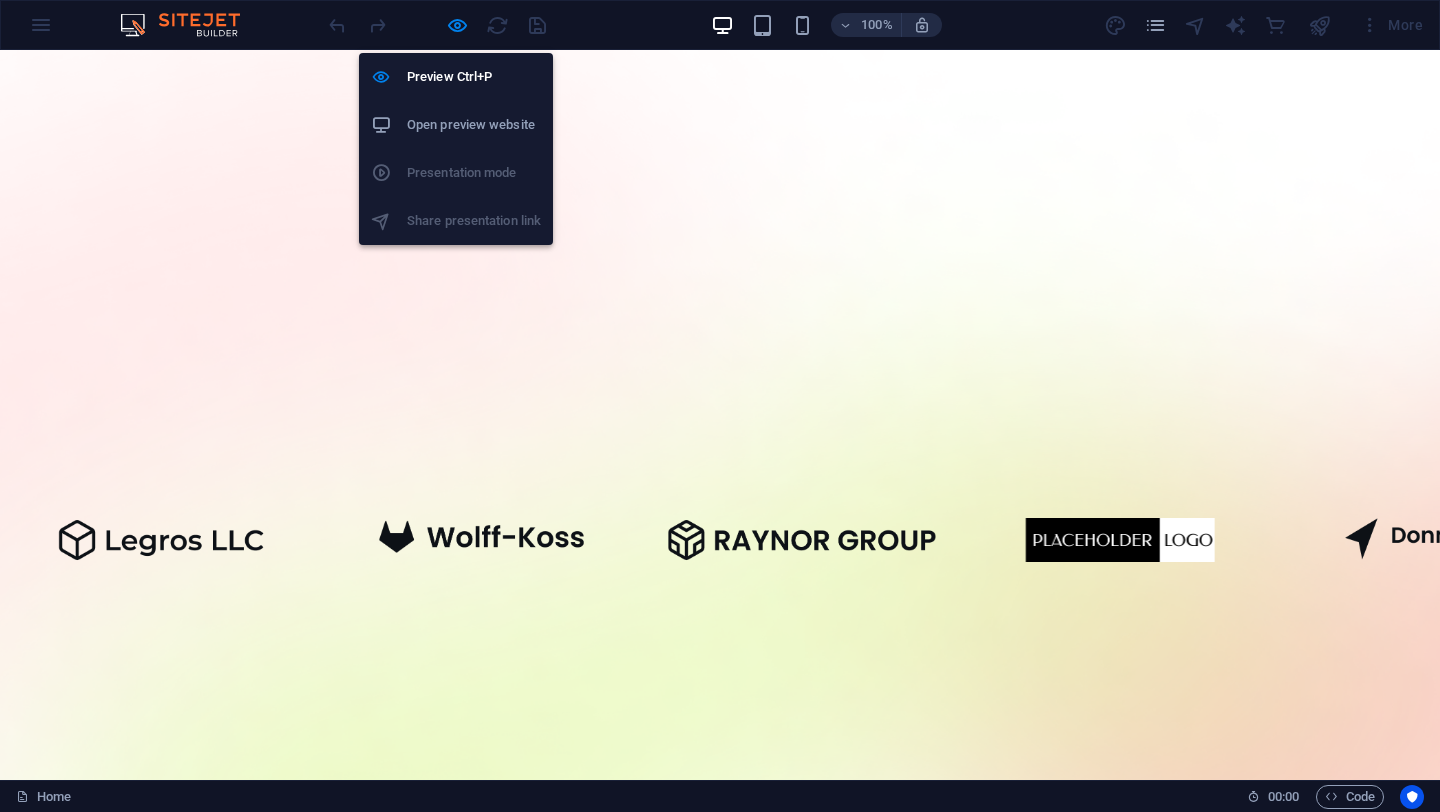 click on "Open preview website" at bounding box center [474, 125] 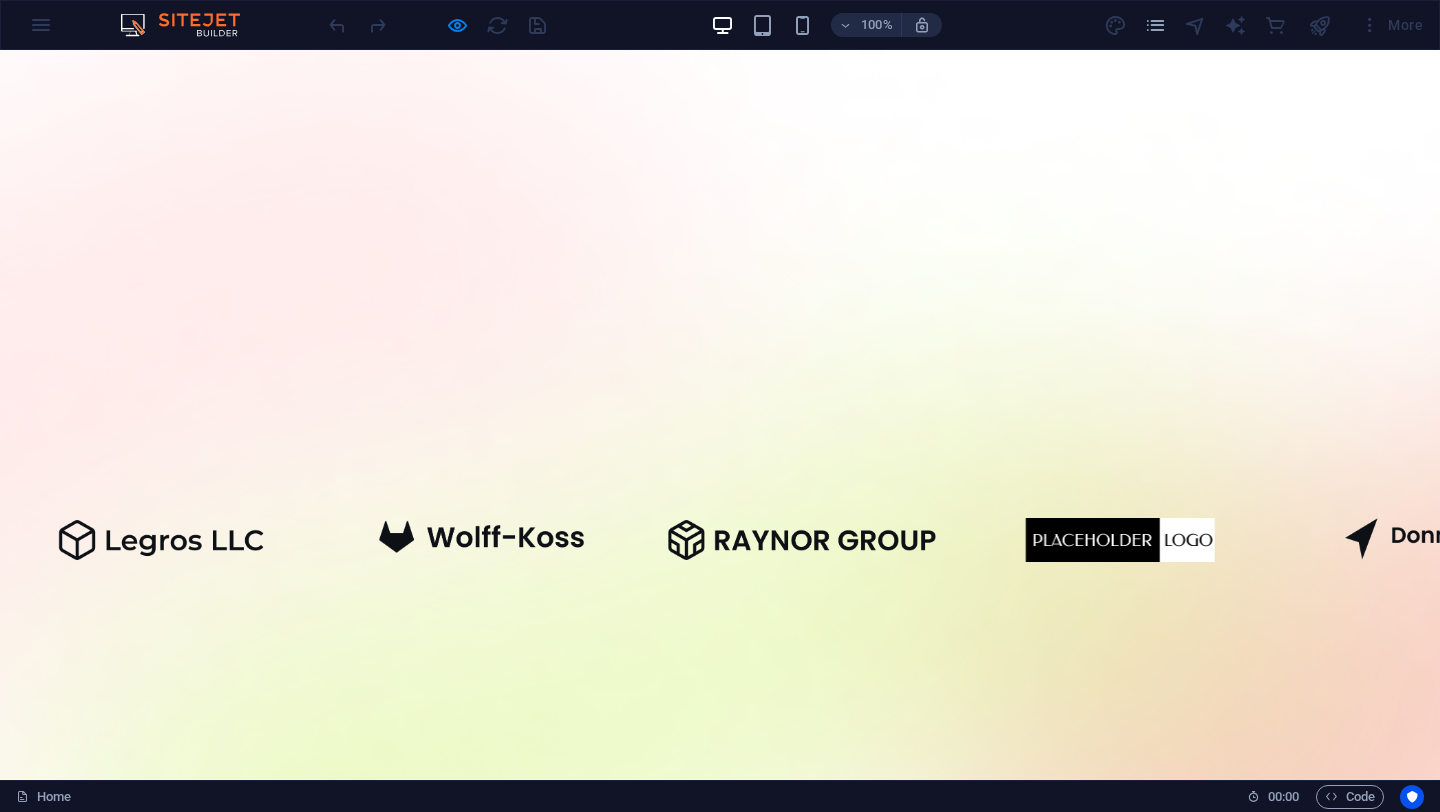 click at bounding box center [194, 1512] 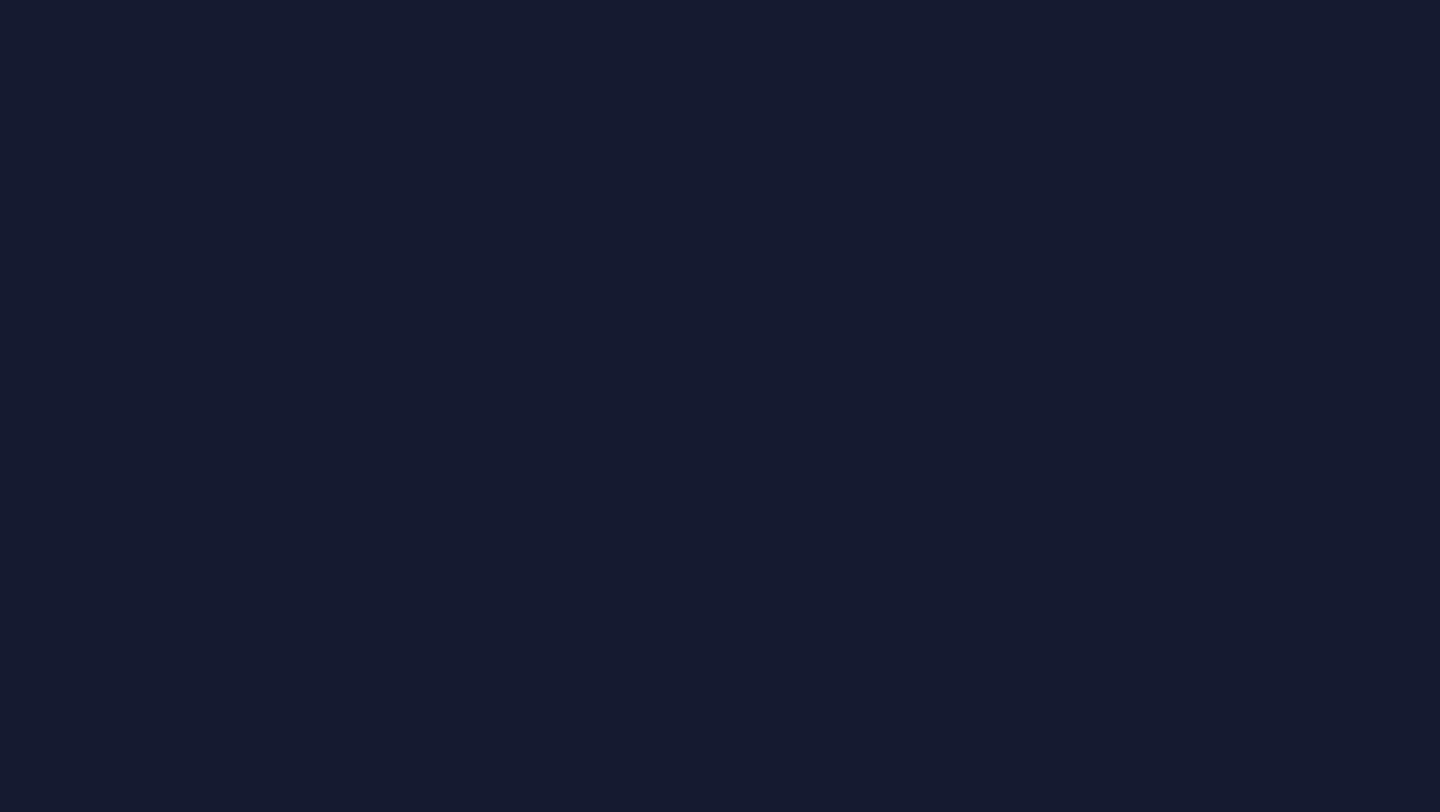 scroll, scrollTop: 0, scrollLeft: 0, axis: both 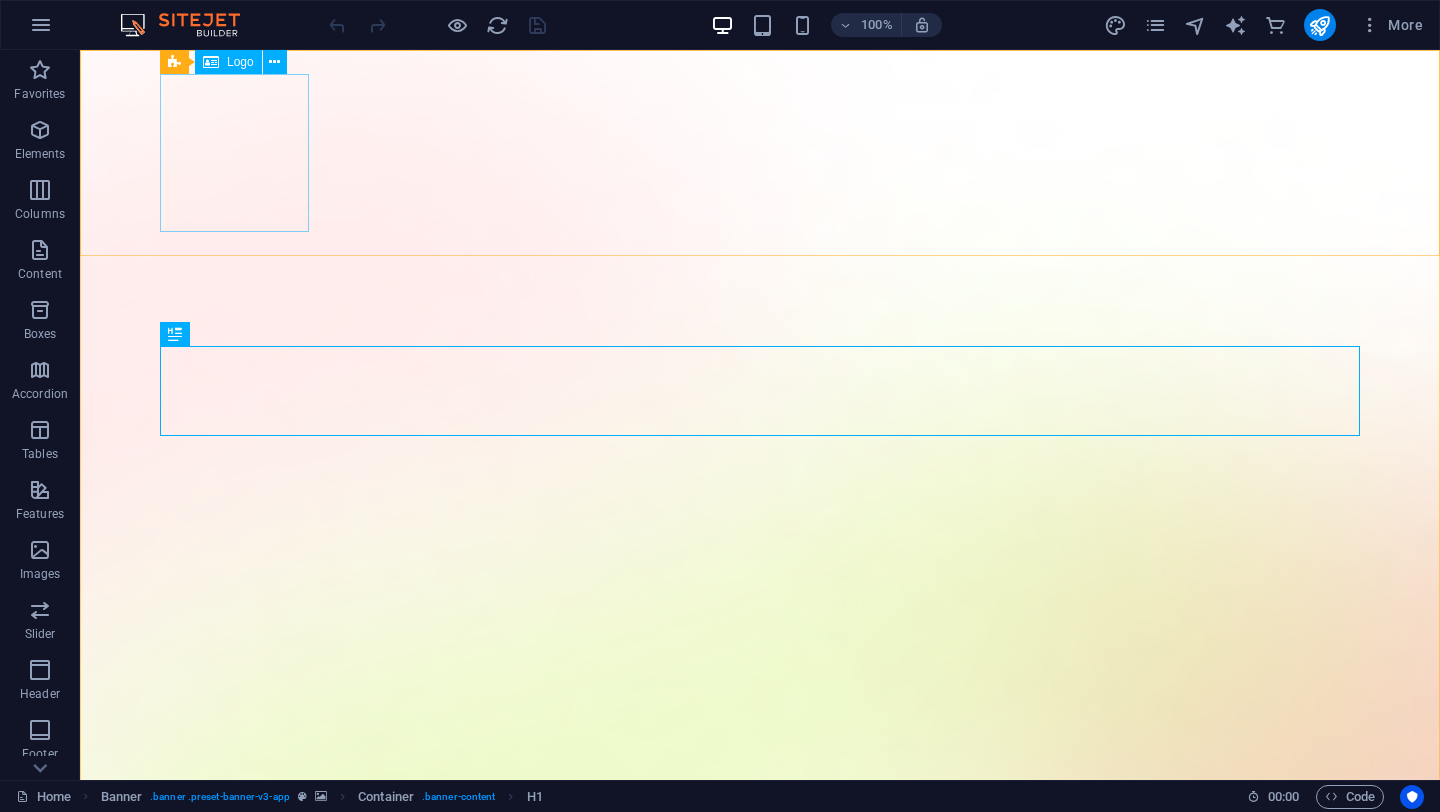 click on "Logo" at bounding box center [240, 62] 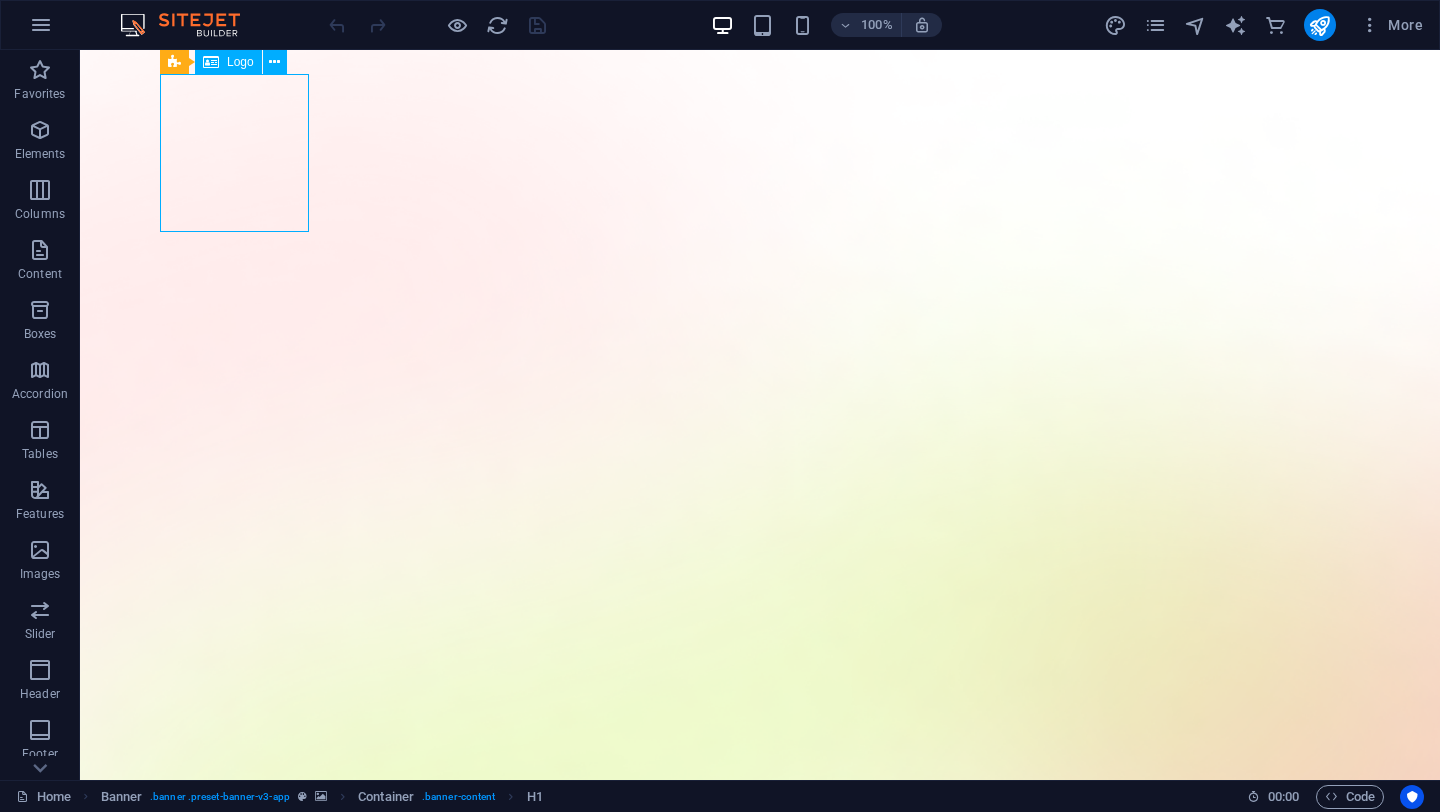click on "Logo" at bounding box center (240, 62) 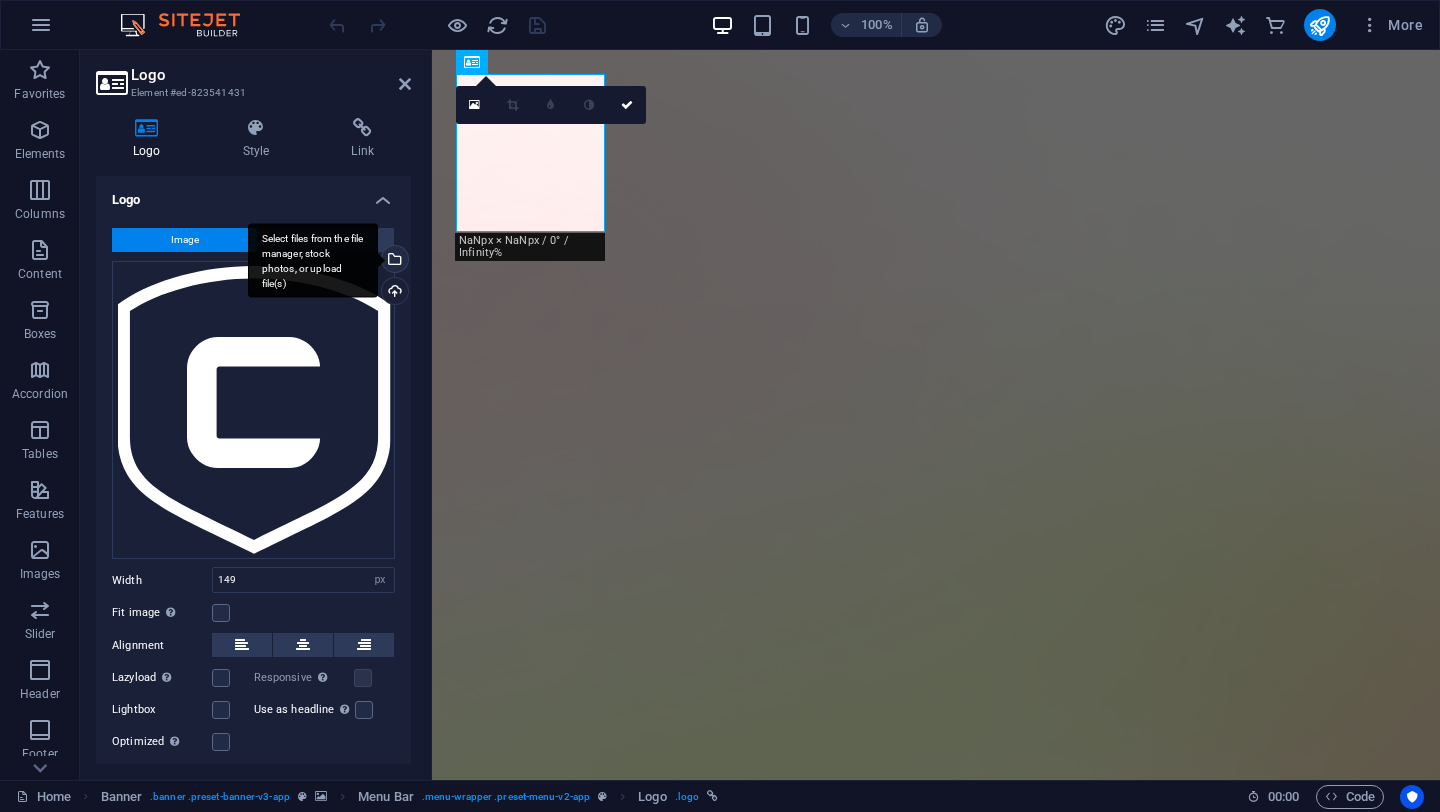 click on "Select files from the file manager, stock photos, or upload file(s)" at bounding box center (393, 261) 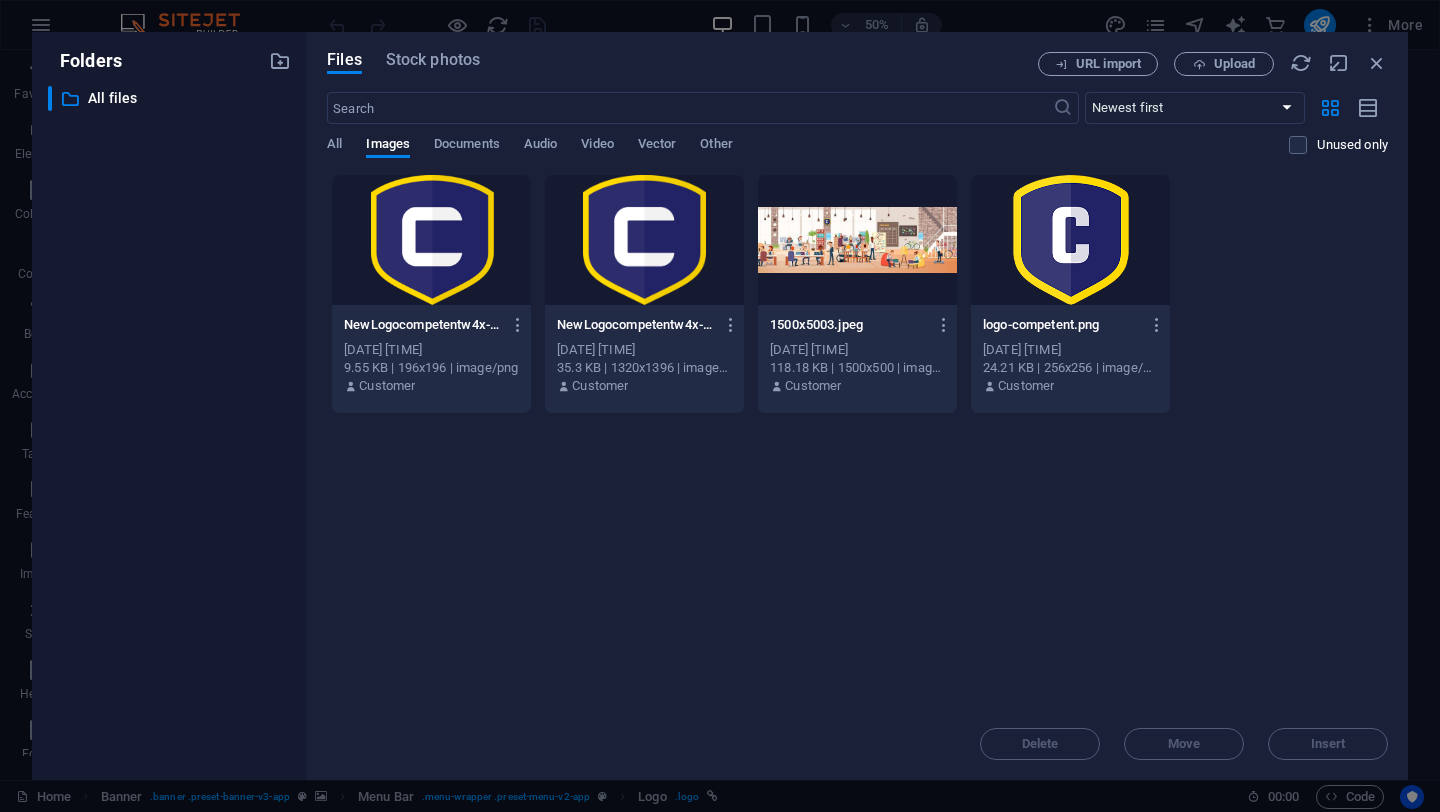 click on "All Images Documents Audio Video Vector Other" at bounding box center (808, 155) 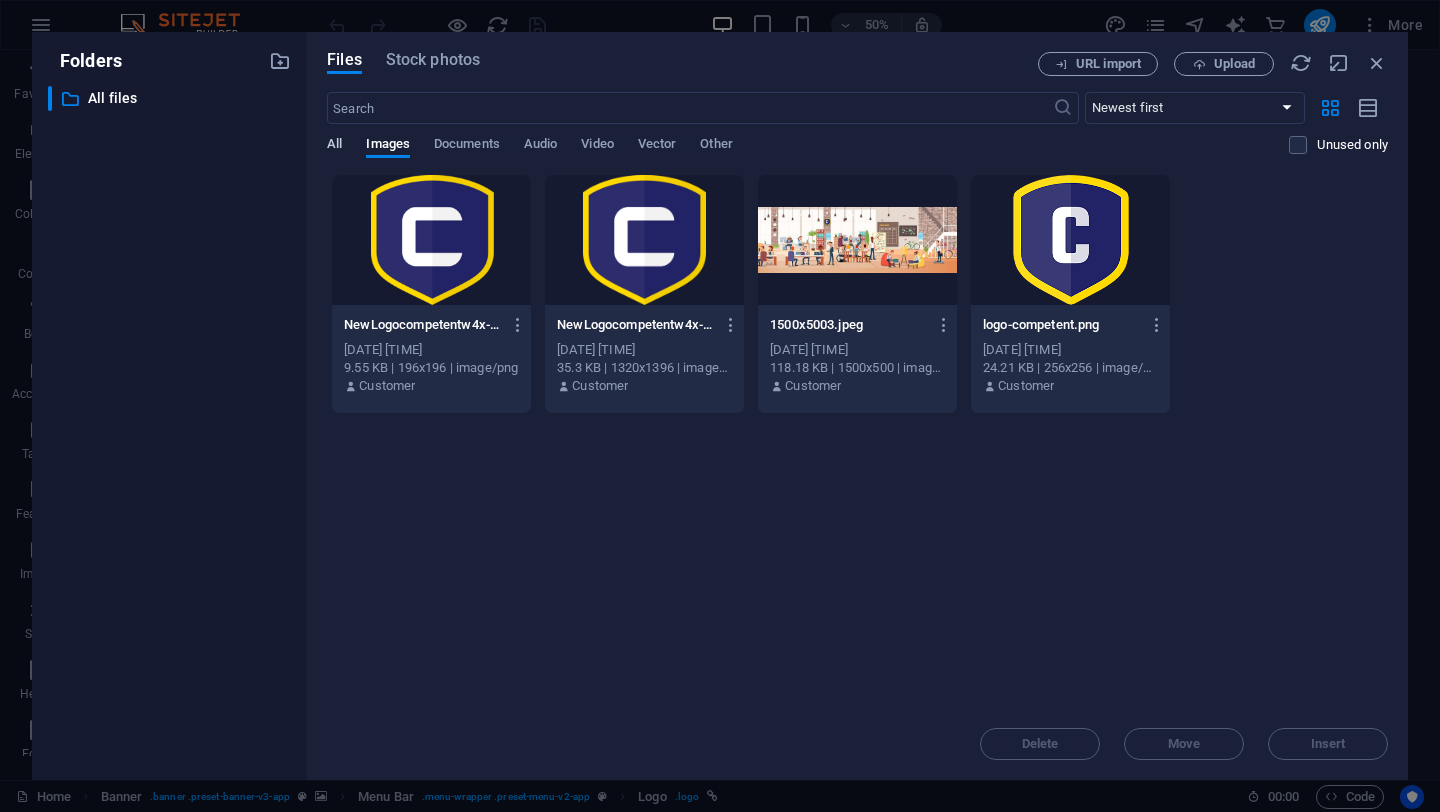 click on "All" at bounding box center (334, 146) 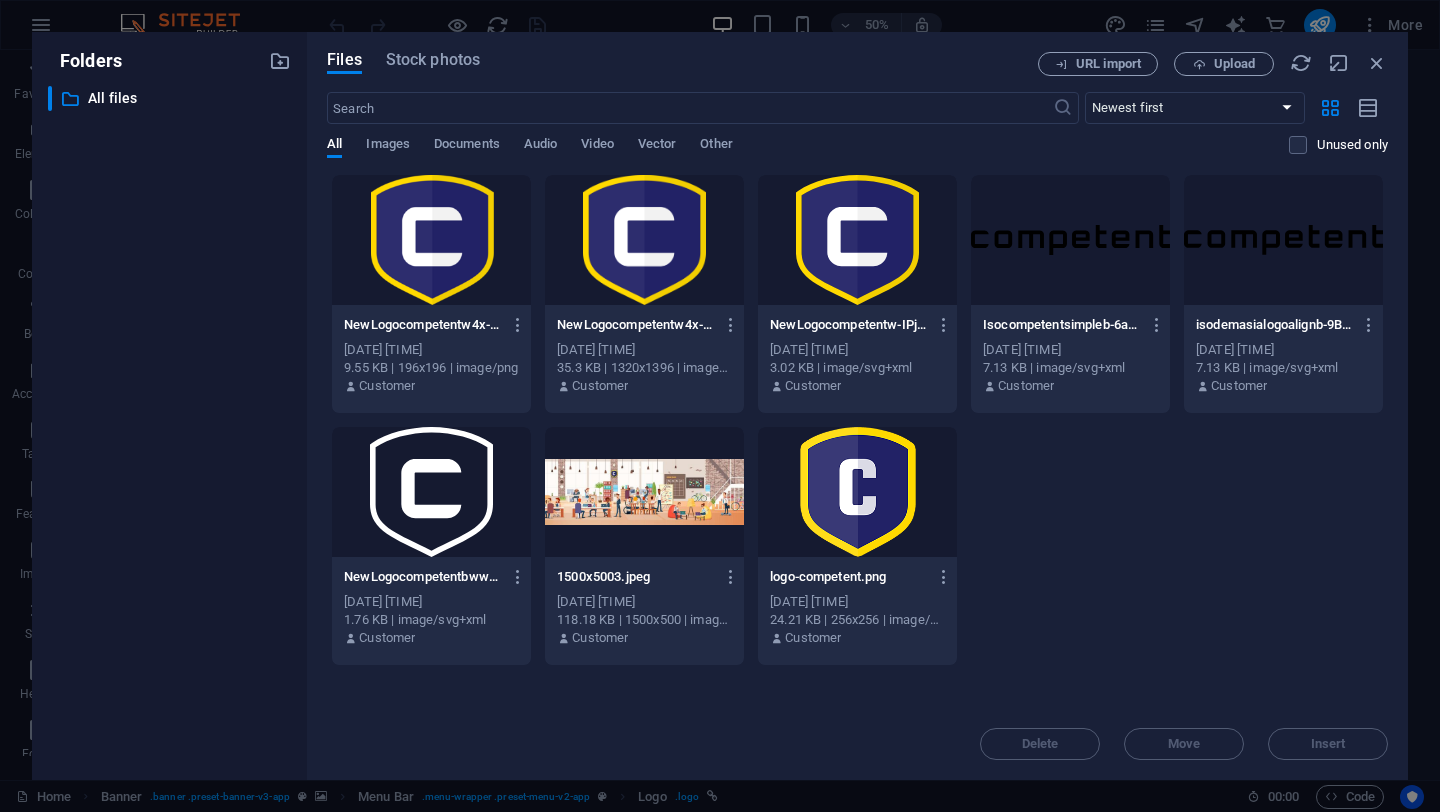 click at bounding box center [1070, 240] 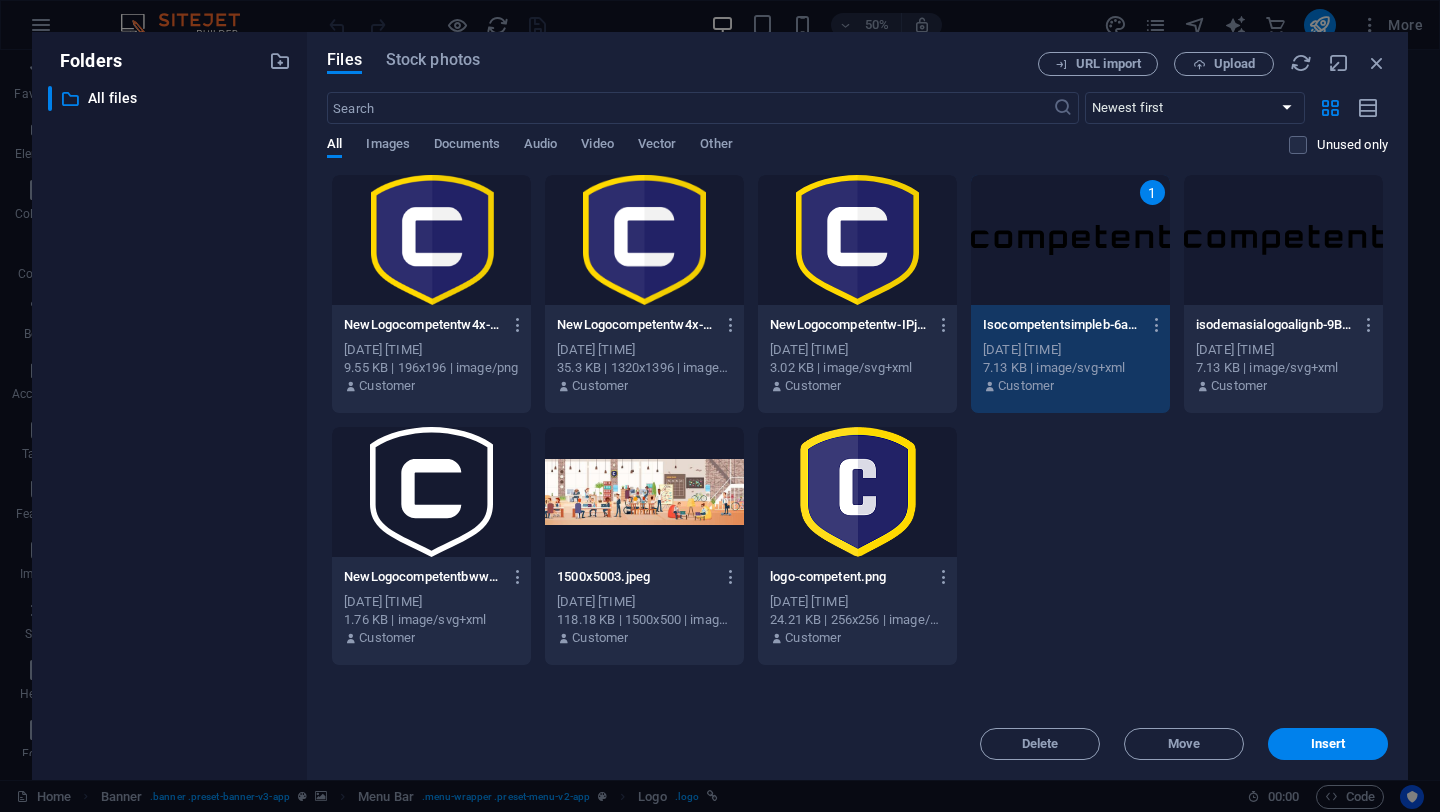click on "1" at bounding box center (1070, 240) 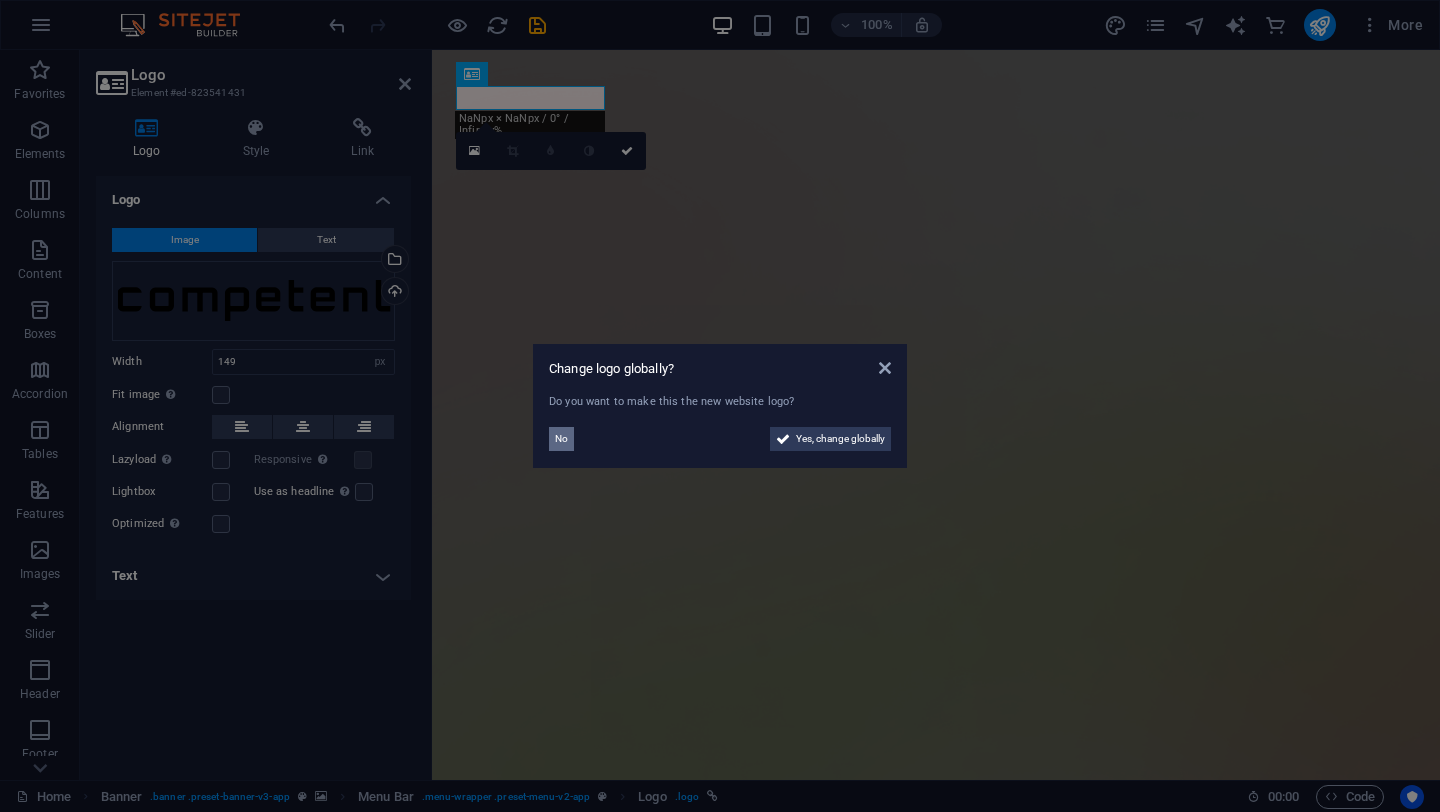 click on "No" at bounding box center (561, 439) 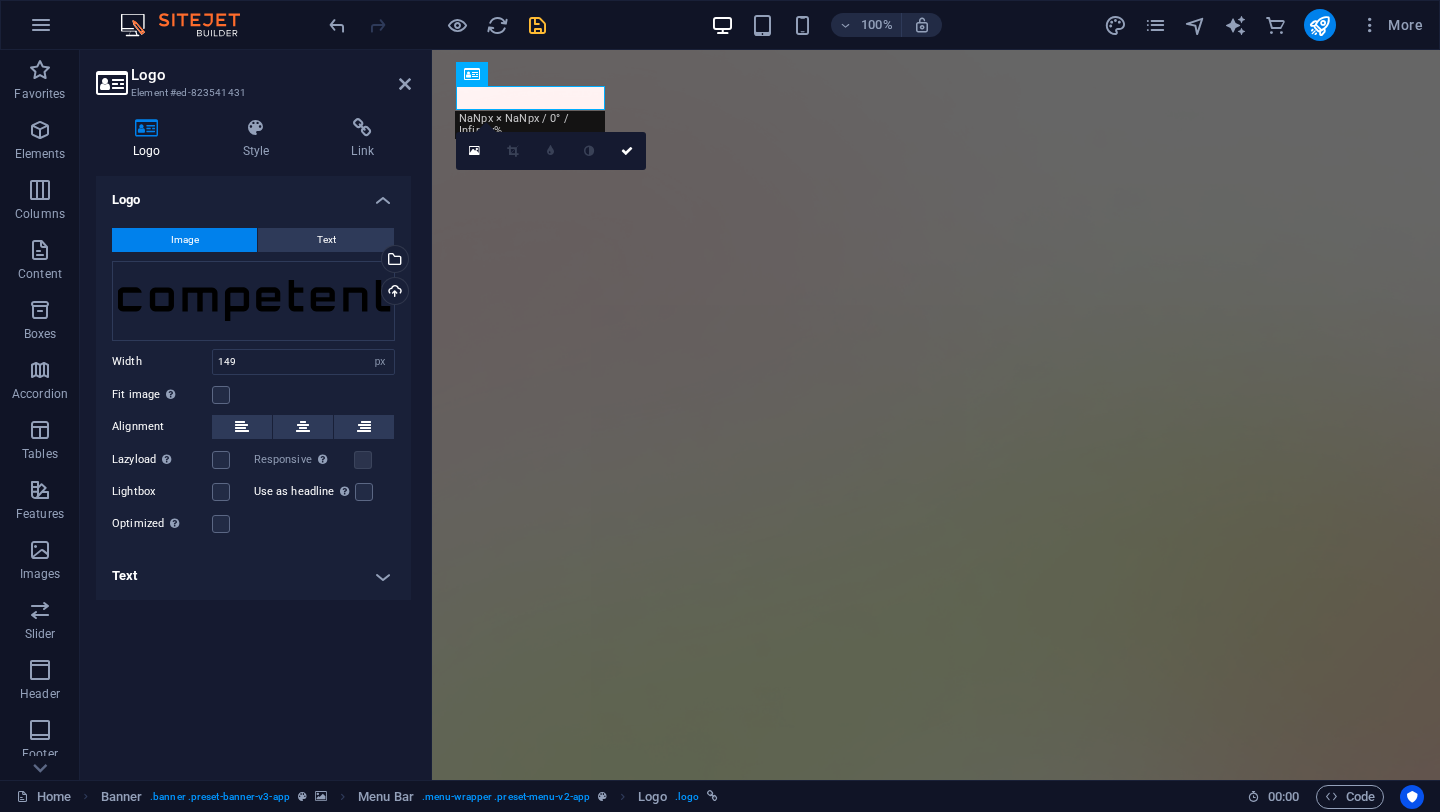 click at bounding box center (537, 25) 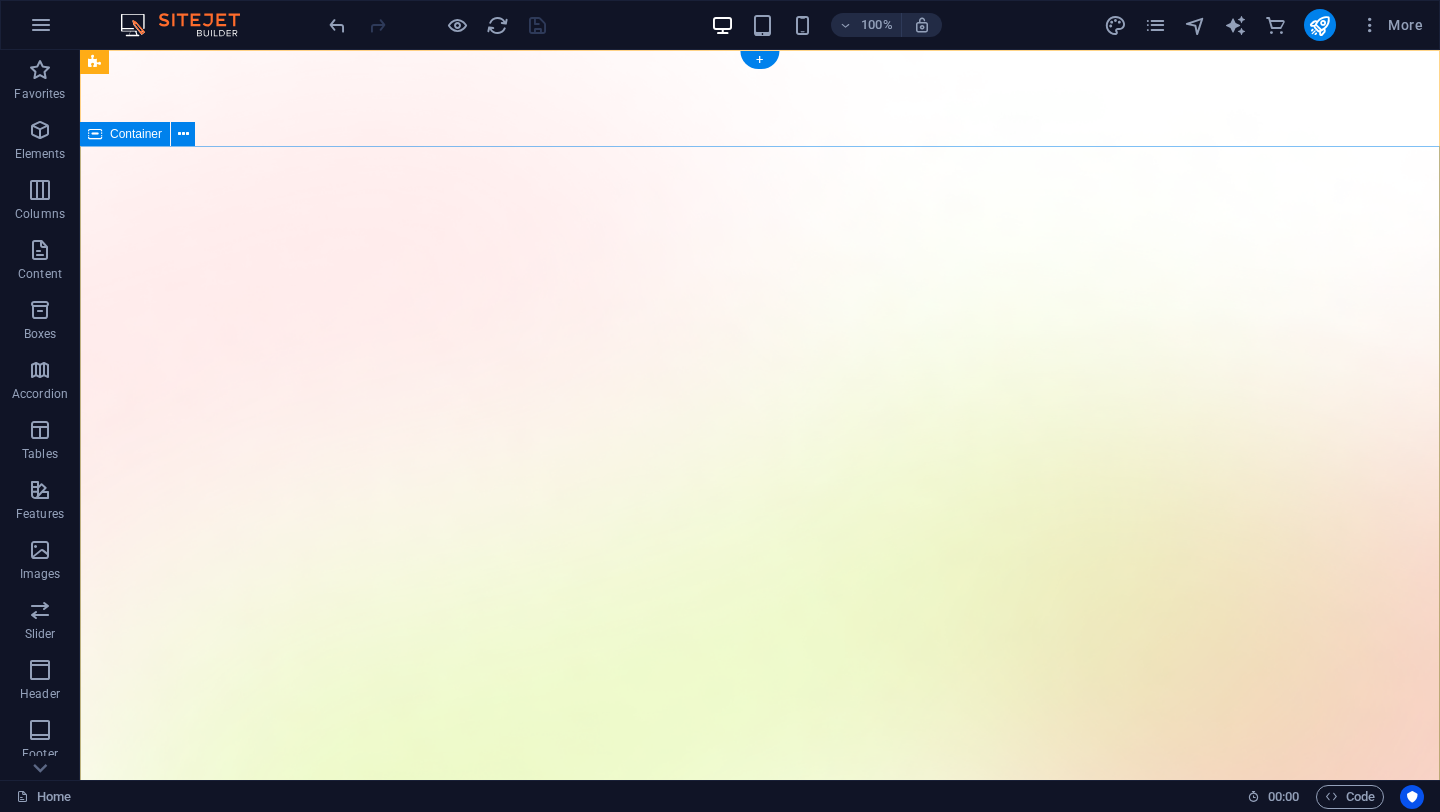 click on "Version 2.0 is here AI app for productivity Lorem ipsum dolor sit amet, consectetur adipiscing elit, sed do eiusmod tempor incididunt ut labore et dolore magna aliqua. Download App" at bounding box center (760, 2289) 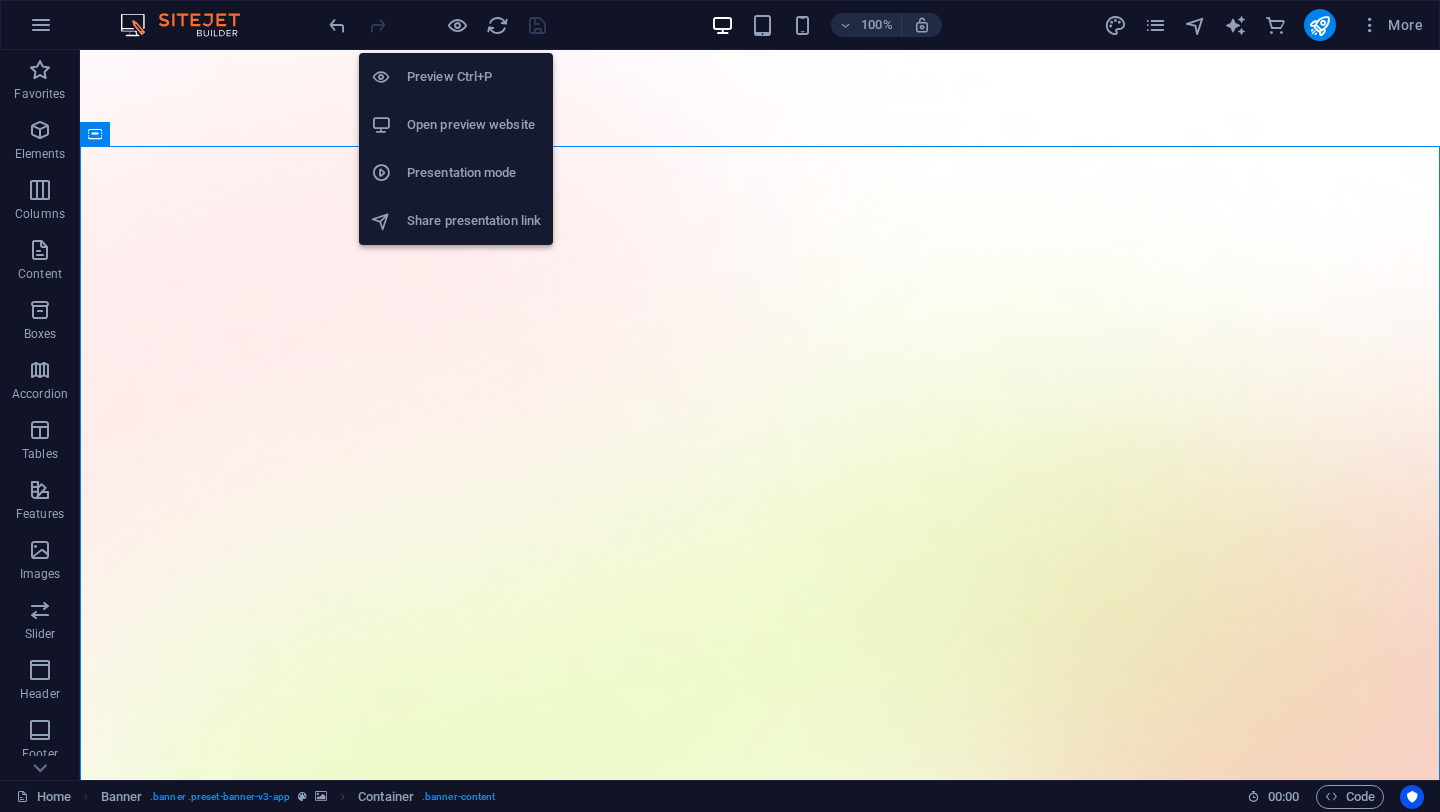 click on "Open preview website" at bounding box center [474, 125] 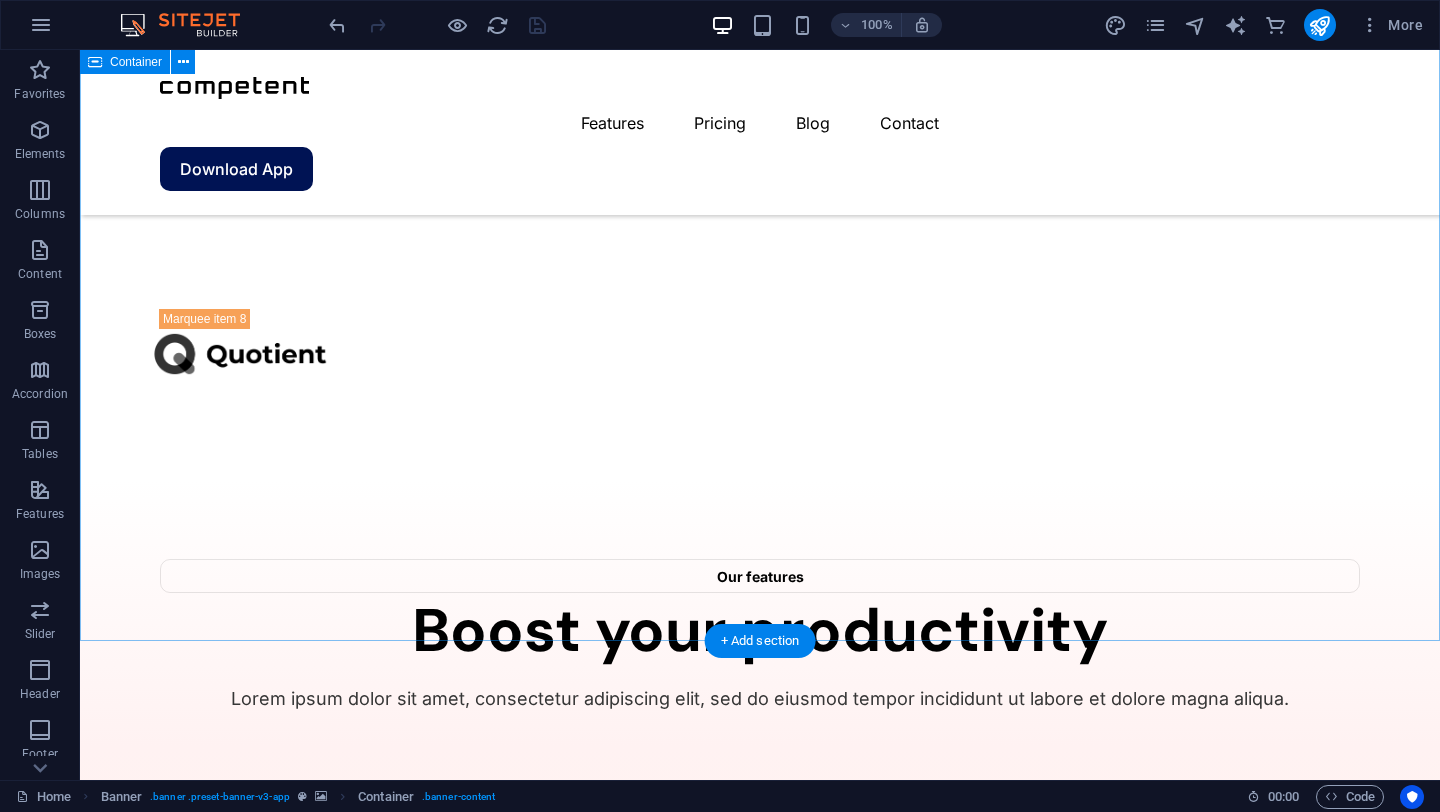 scroll, scrollTop: 4507, scrollLeft: 0, axis: vertical 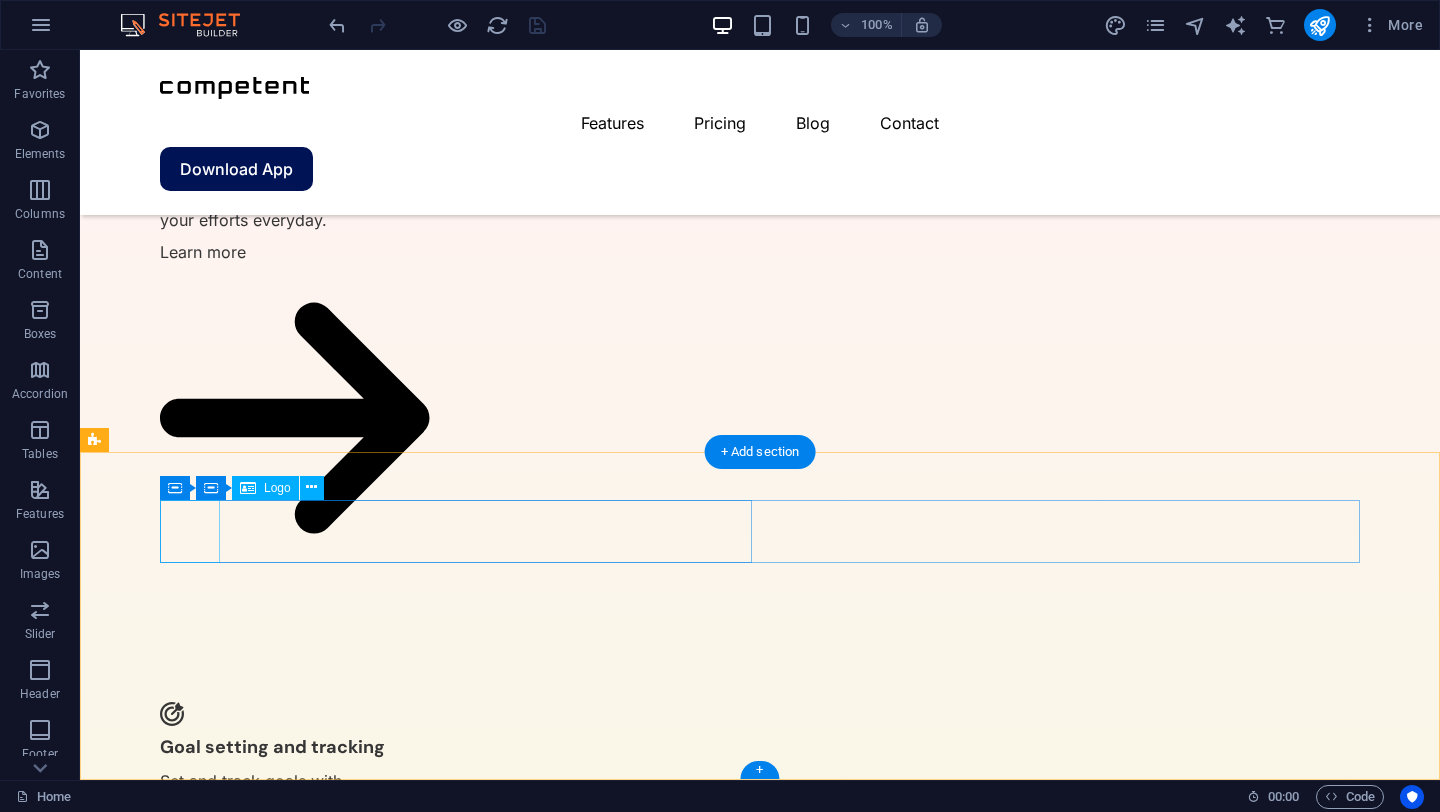 click at bounding box center (456, 35483) 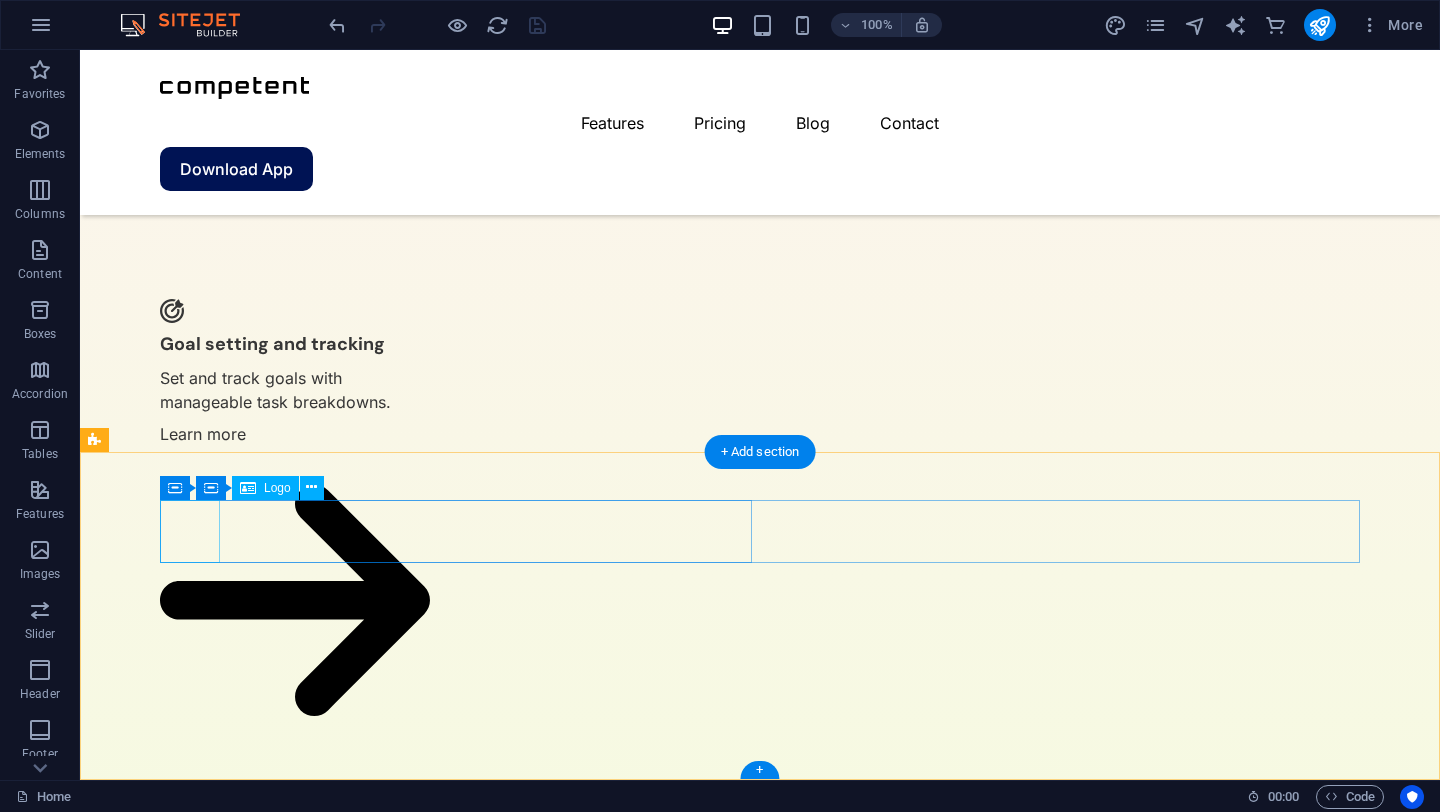 select on "px" 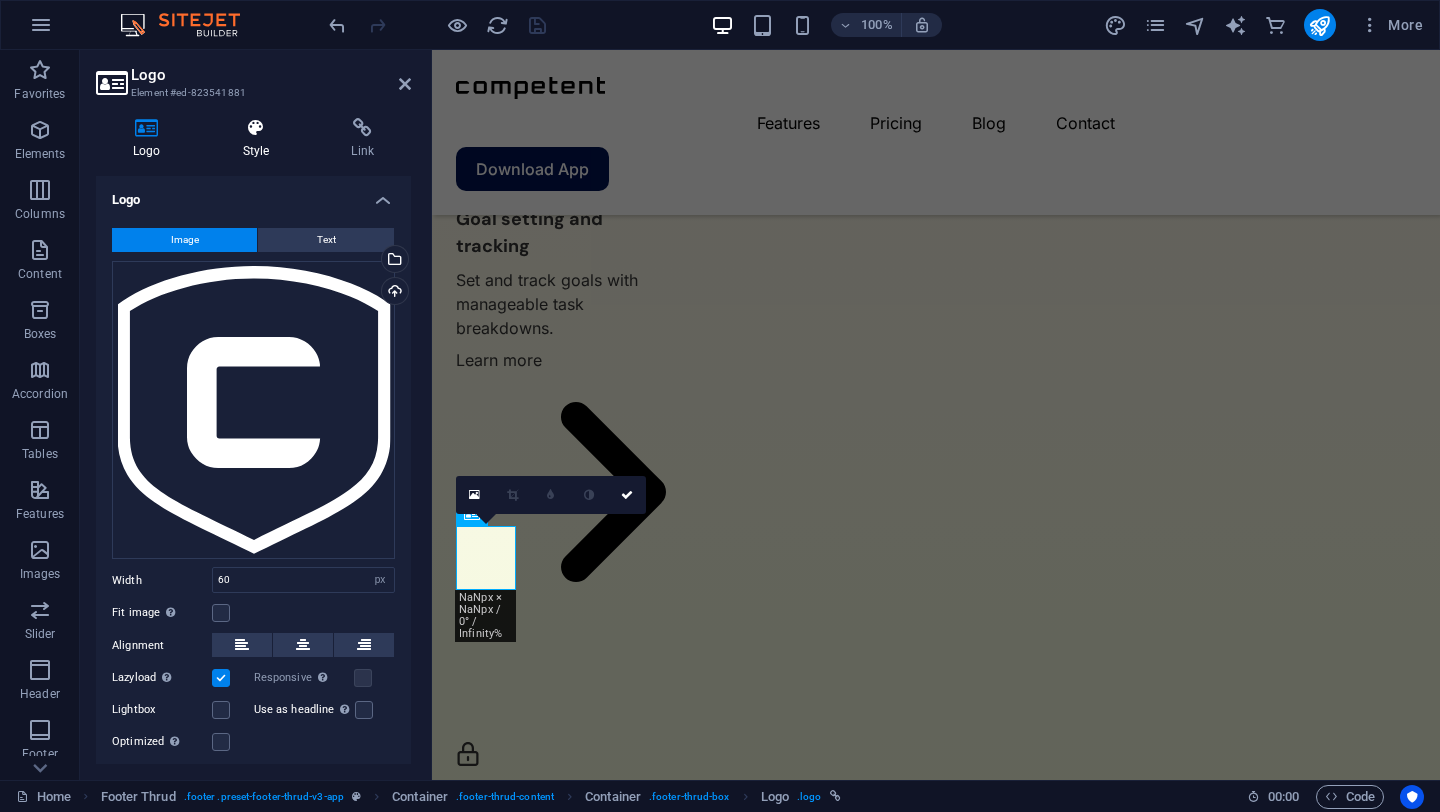 click on "Style" at bounding box center [260, 139] 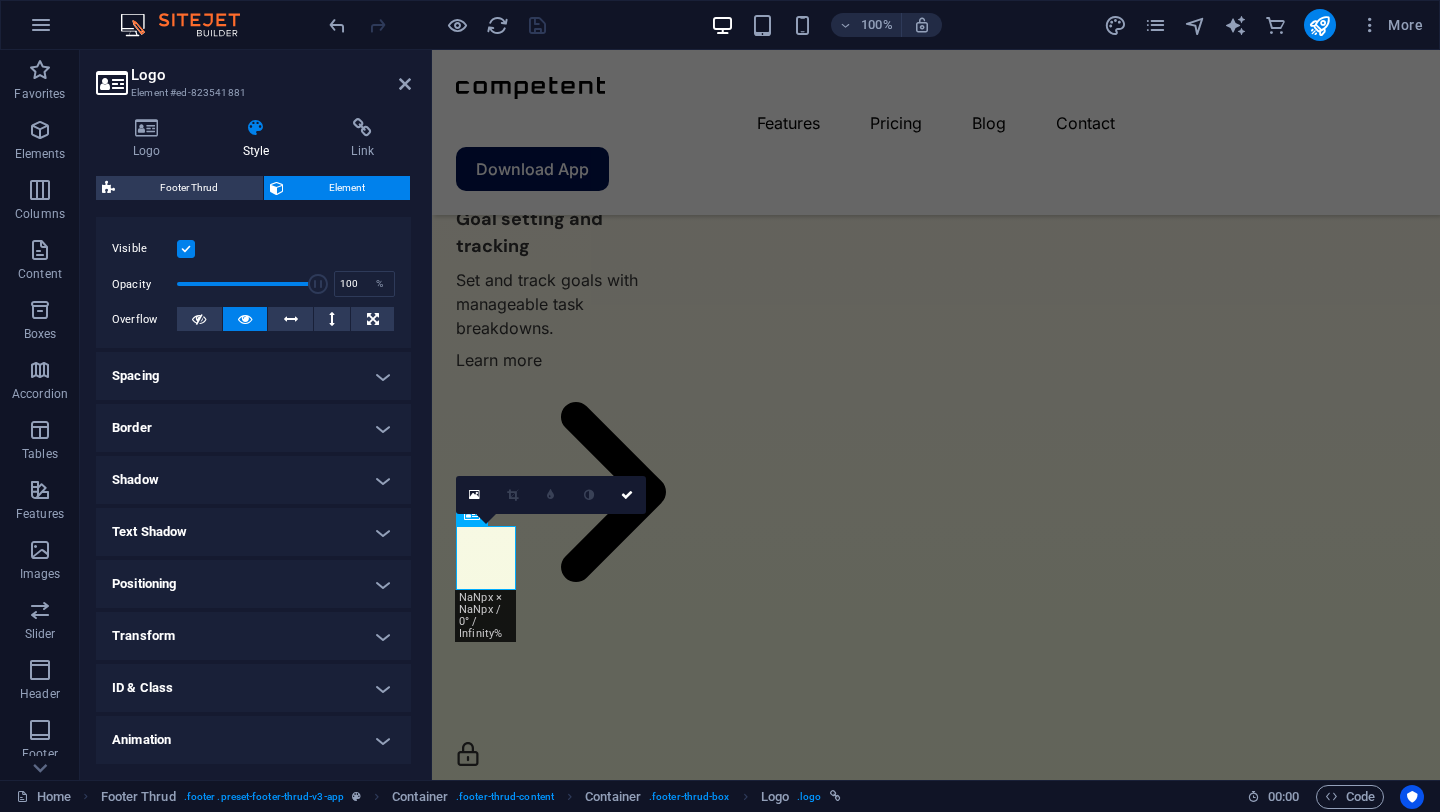 scroll, scrollTop: 298, scrollLeft: 0, axis: vertical 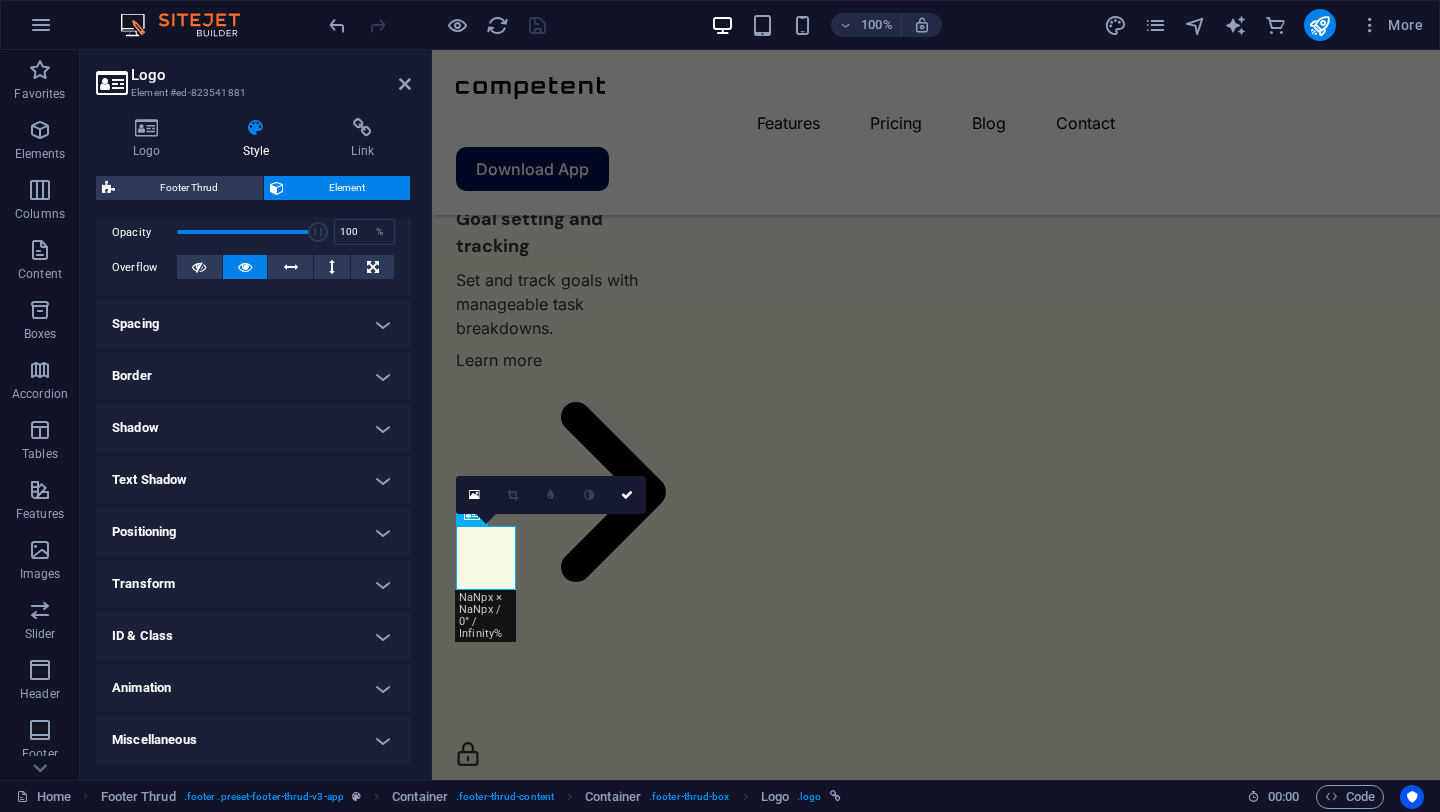 click on "Transform" at bounding box center (253, 584) 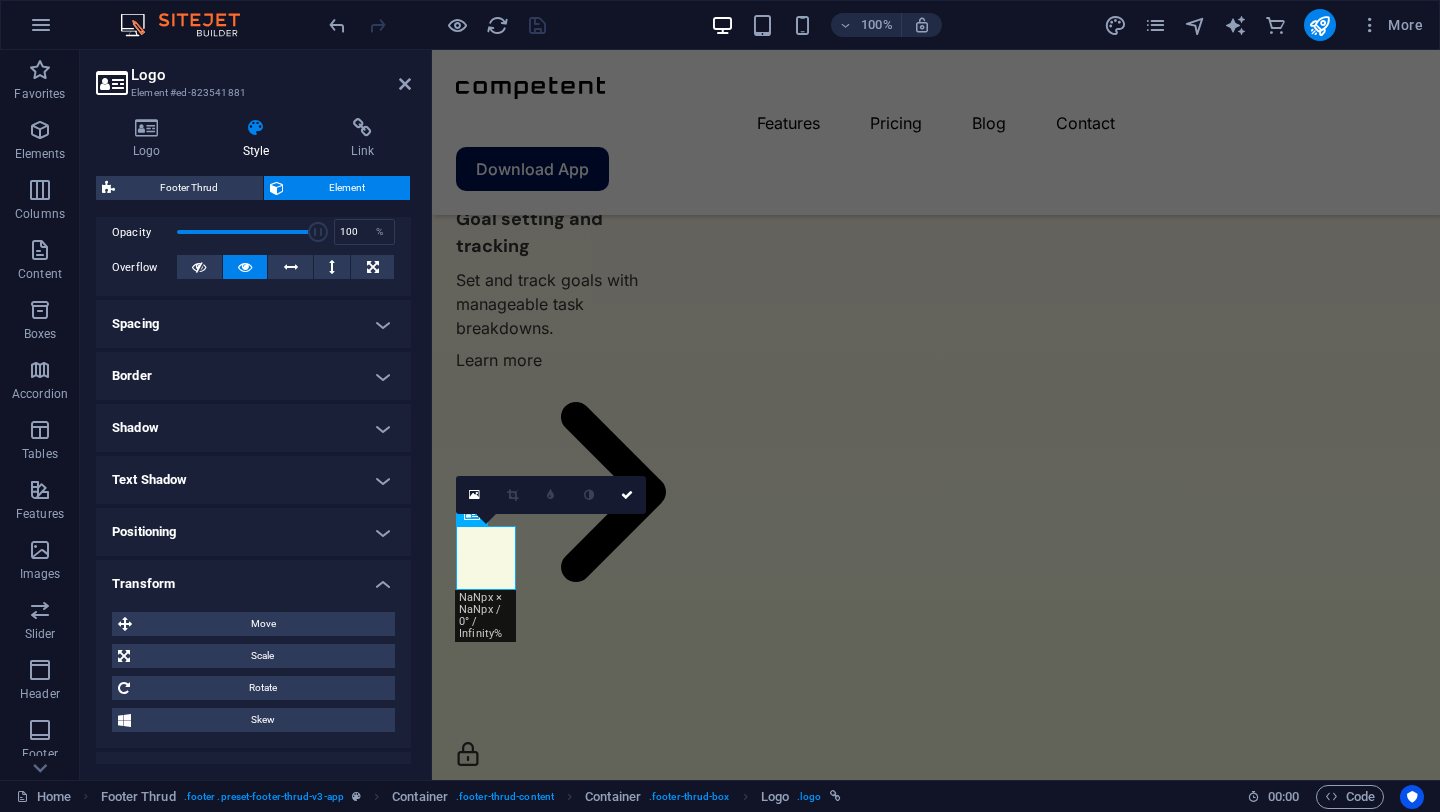 click on "Transform" at bounding box center [253, 578] 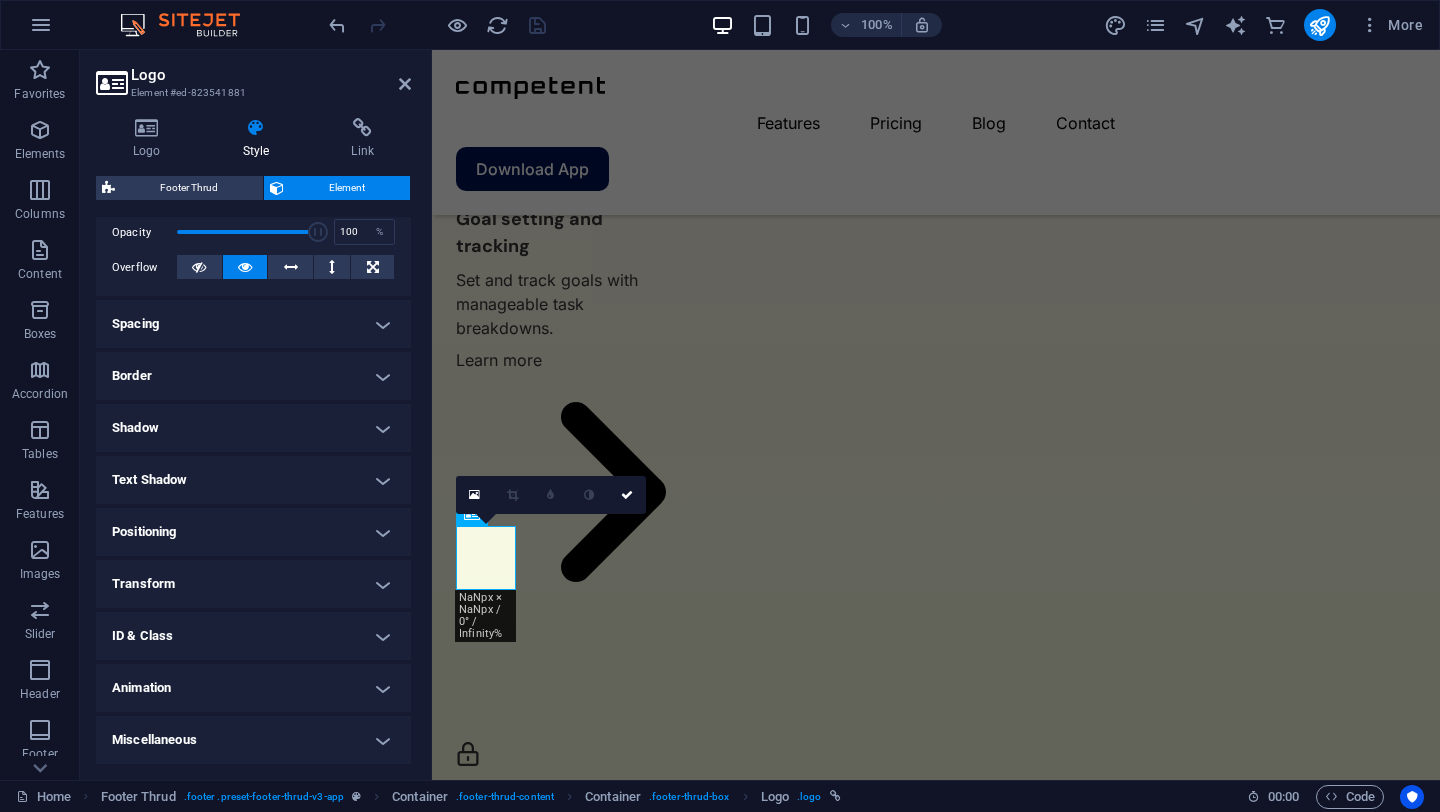 click on "Animation" at bounding box center (253, 688) 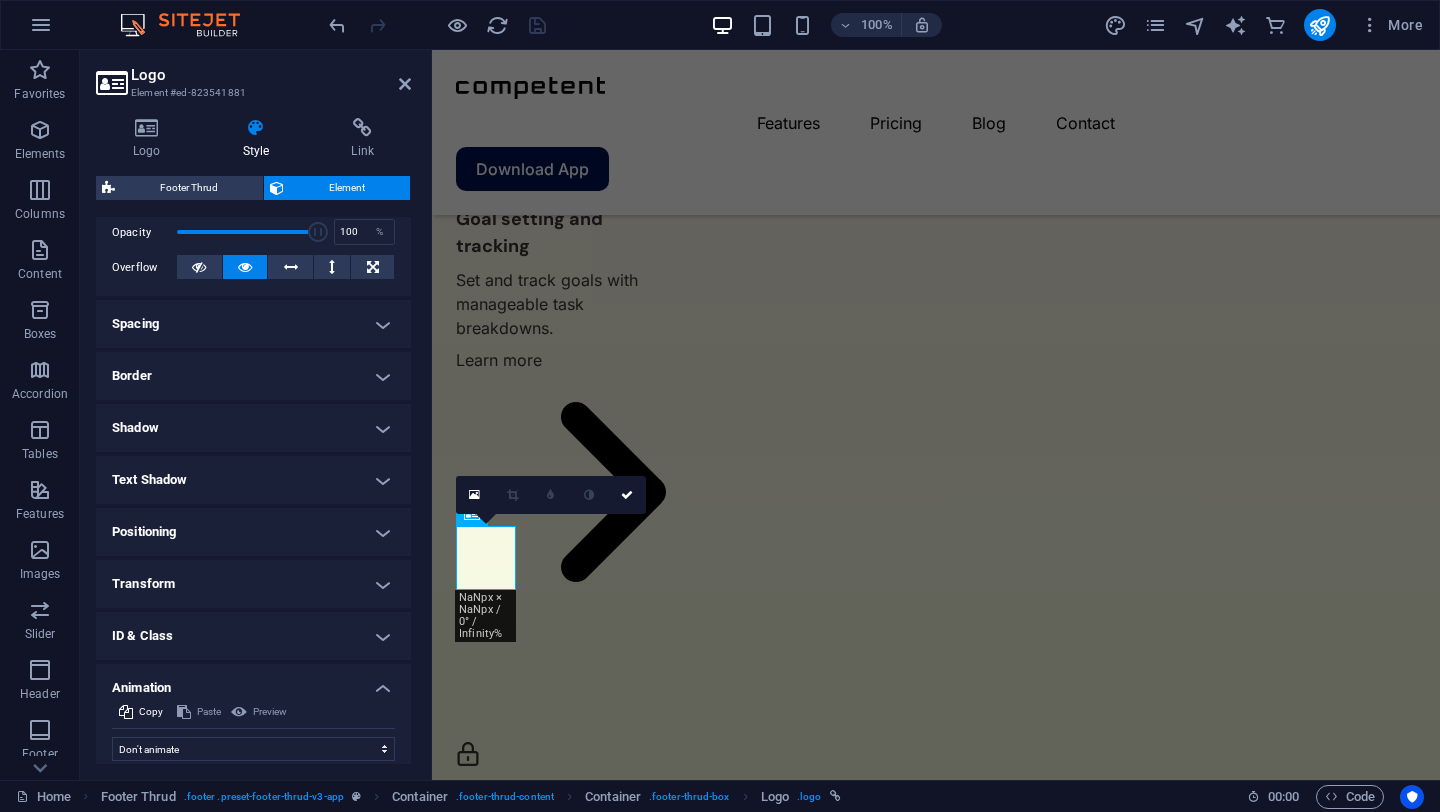scroll, scrollTop: 363, scrollLeft: 0, axis: vertical 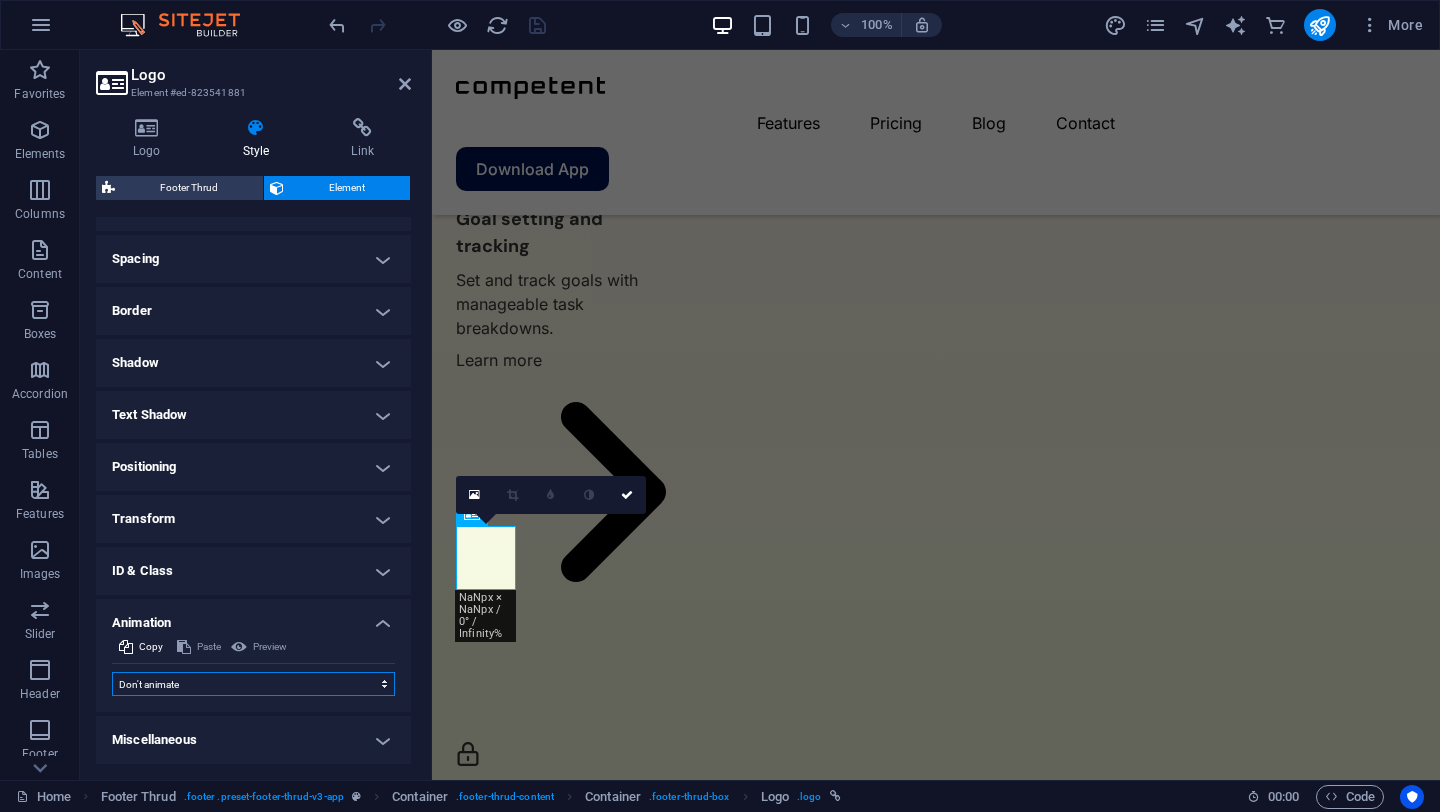 click on "Don't animate Show / Hide Slide up/down Zoom in/out Slide left to right Slide right to left Slide top to bottom Slide bottom to top Pulse Blink Open as overlay" at bounding box center (253, 684) 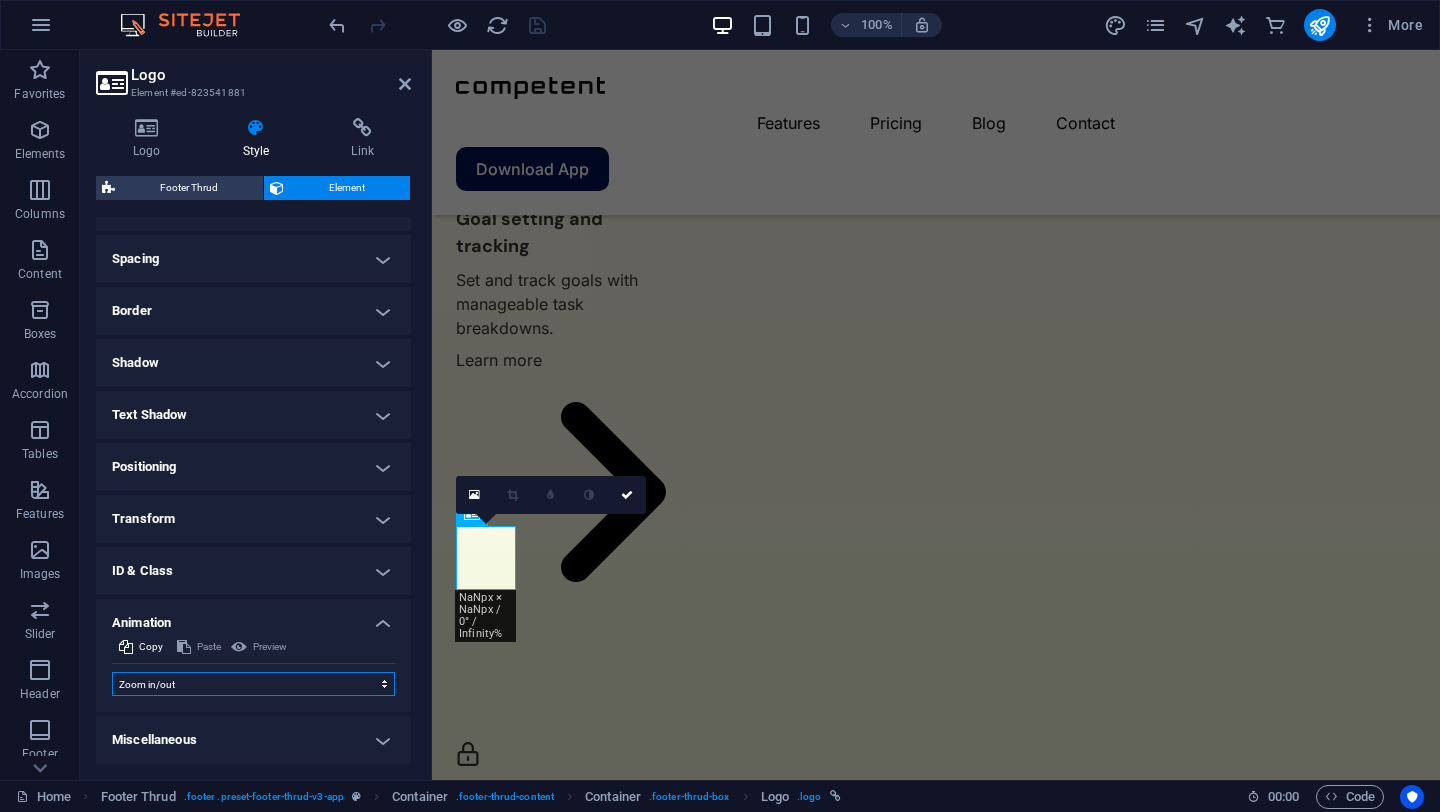 select on "scroll" 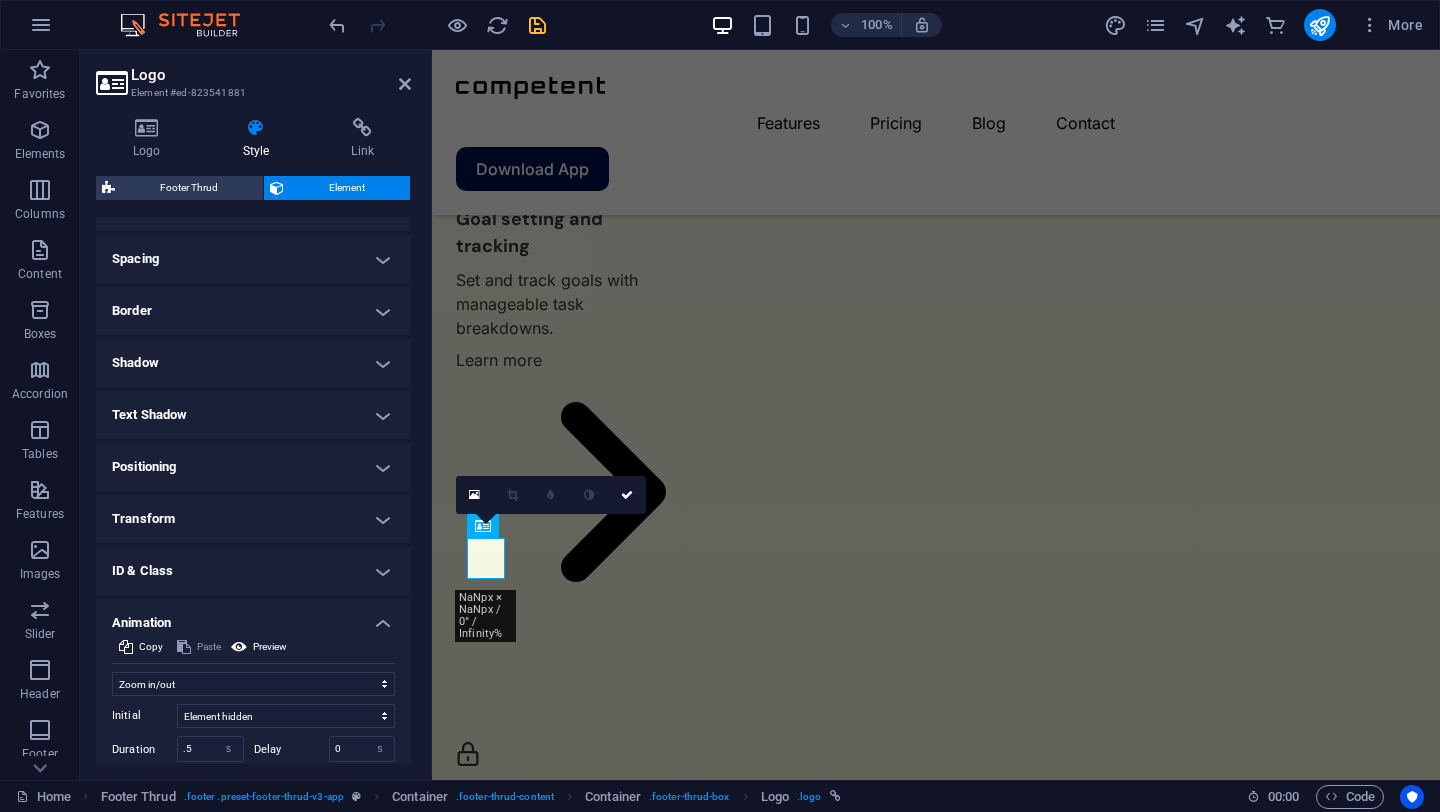 click at bounding box center (537, 25) 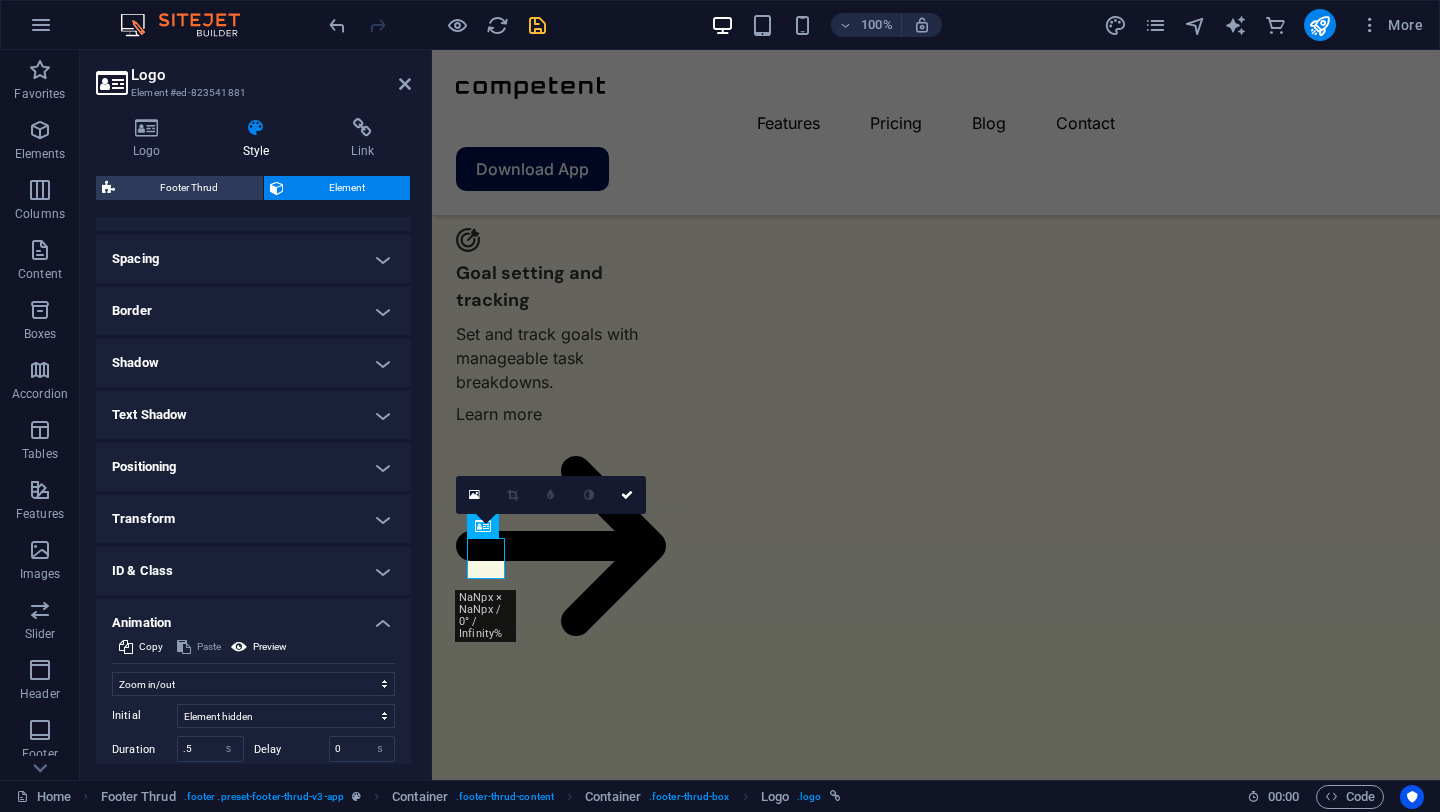scroll, scrollTop: 4507, scrollLeft: 0, axis: vertical 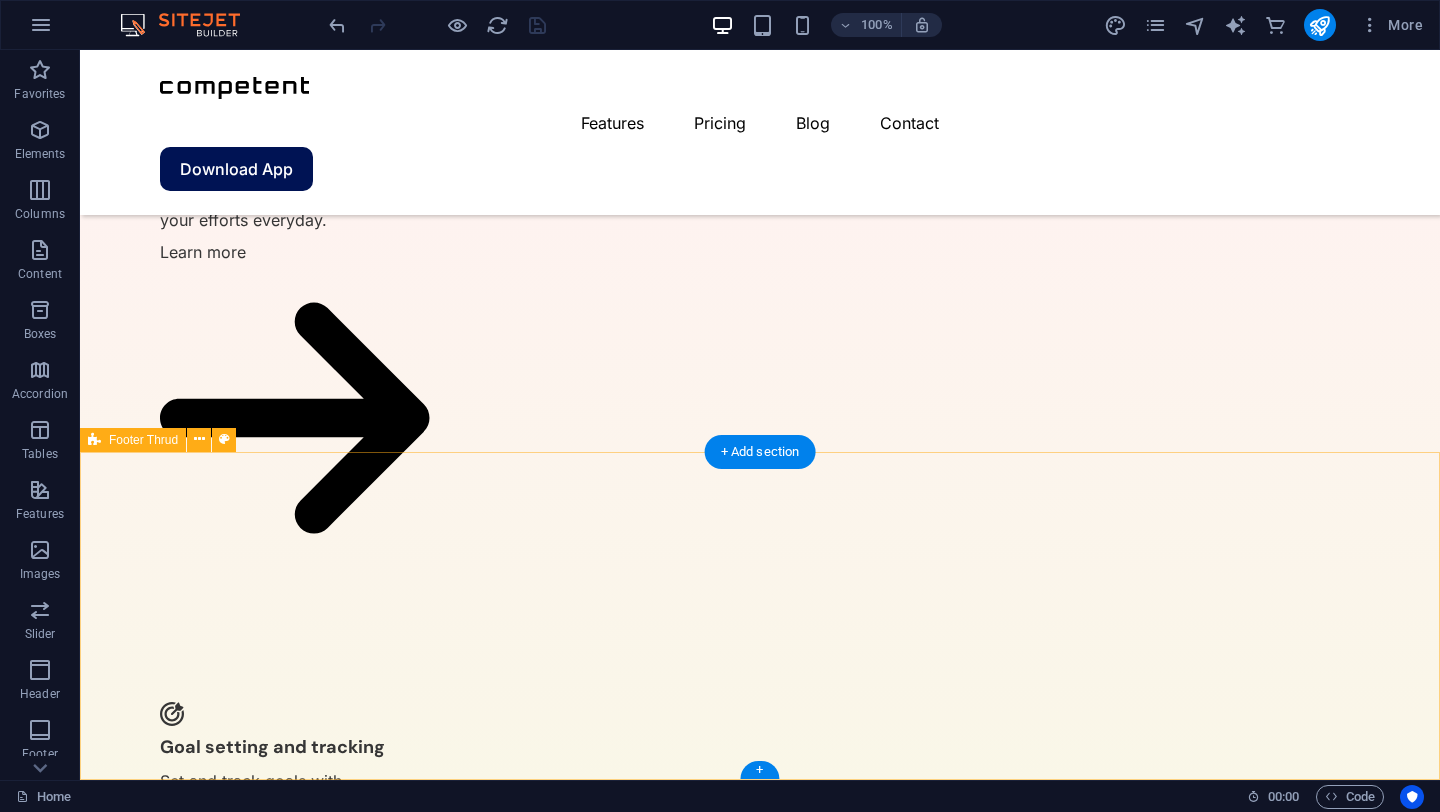 click on "Features Pricing Blog Contact
competent.es   Legal Notice  |  Privacy Policy" at bounding box center (760, 35688) 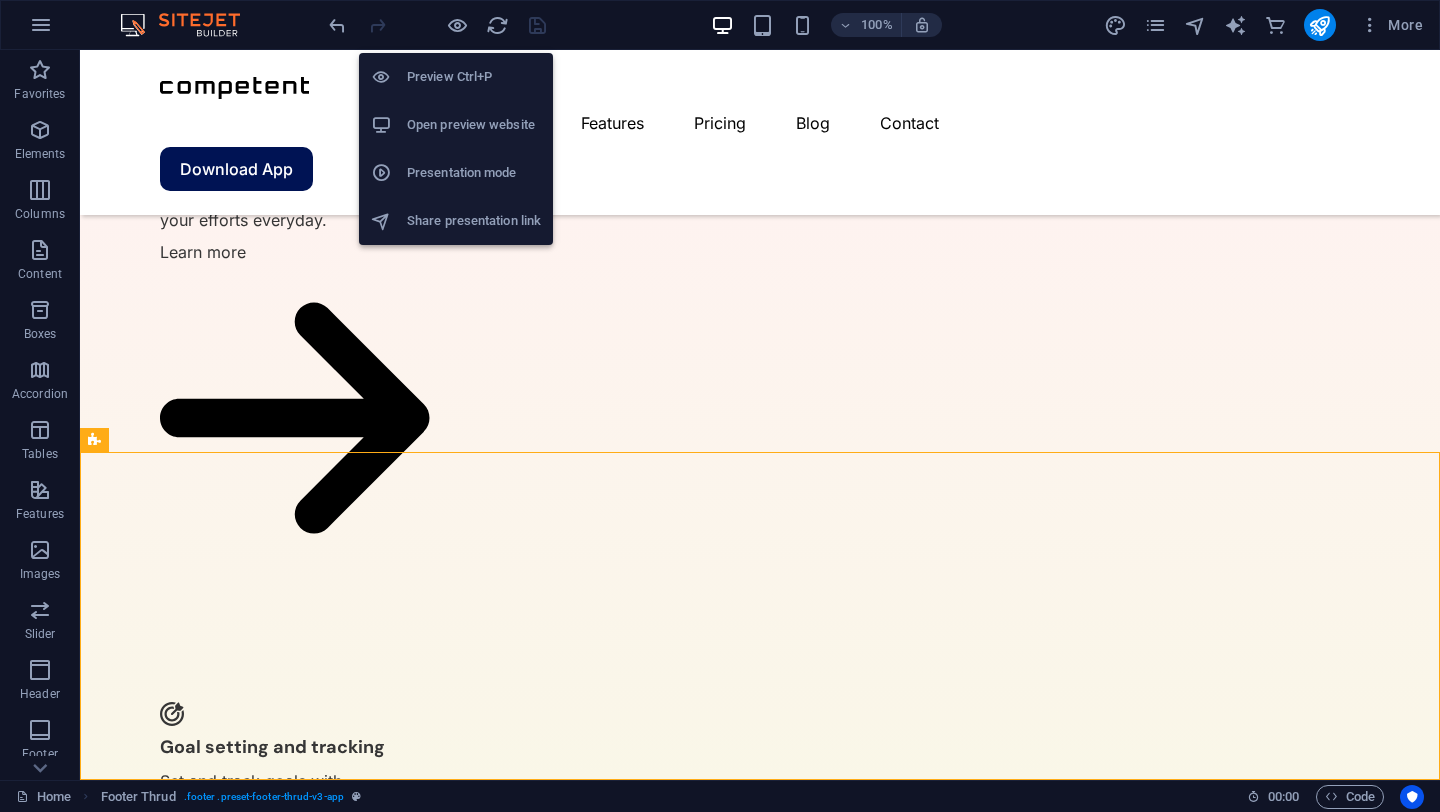 drag, startPoint x: 410, startPoint y: 215, endPoint x: 418, endPoint y: 168, distance: 47.67599 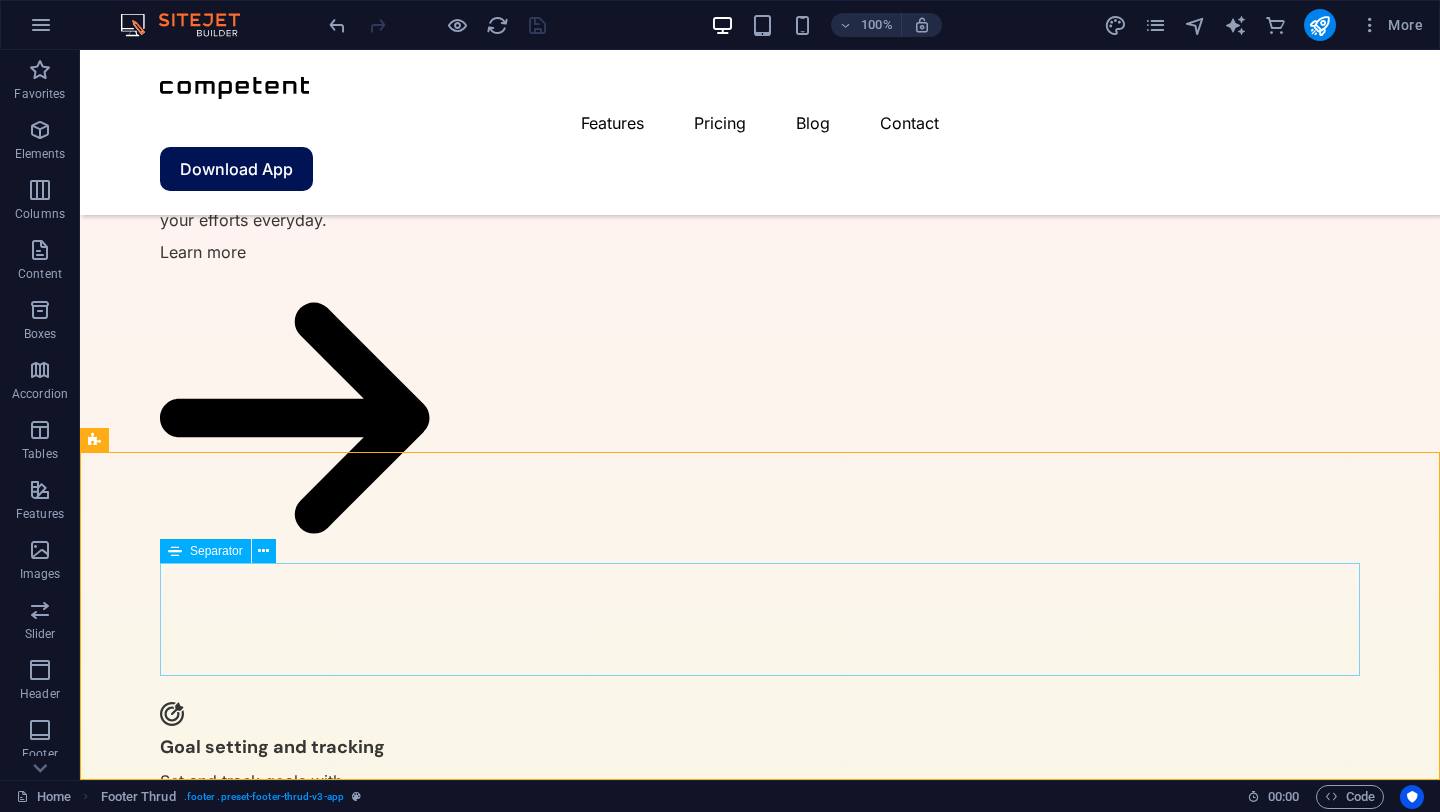 click on "Separator" at bounding box center (205, 551) 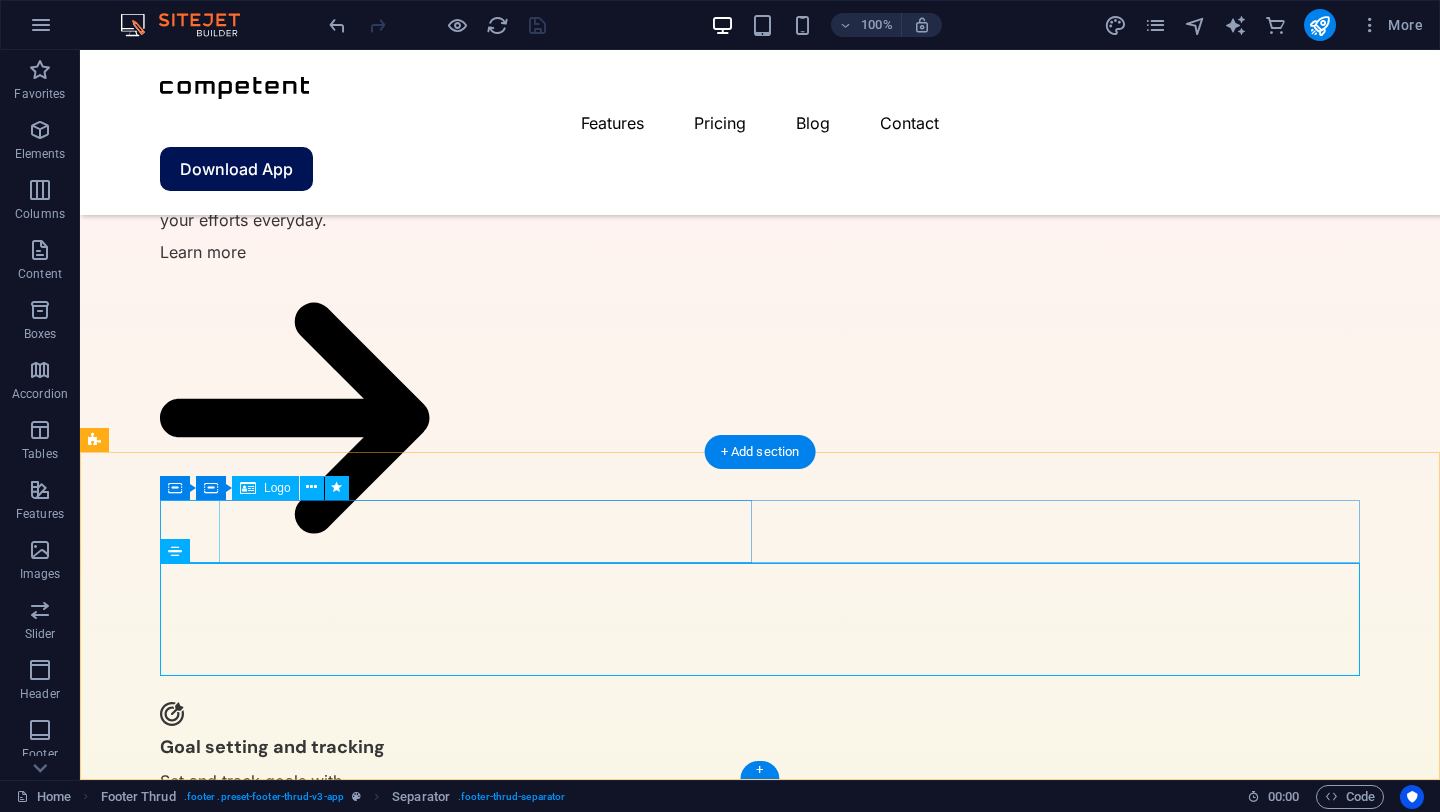 click at bounding box center [456, 35483] 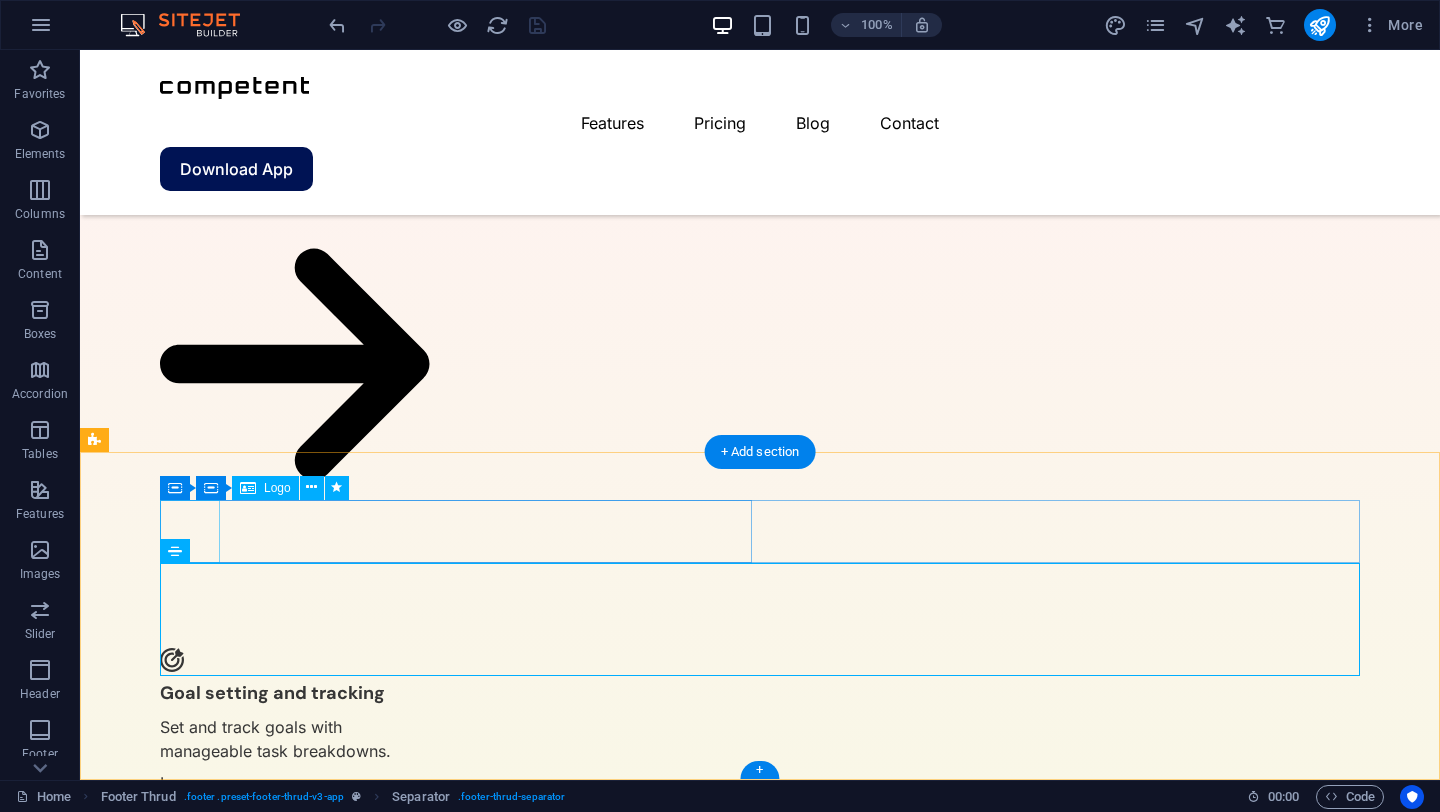 select on "shrink" 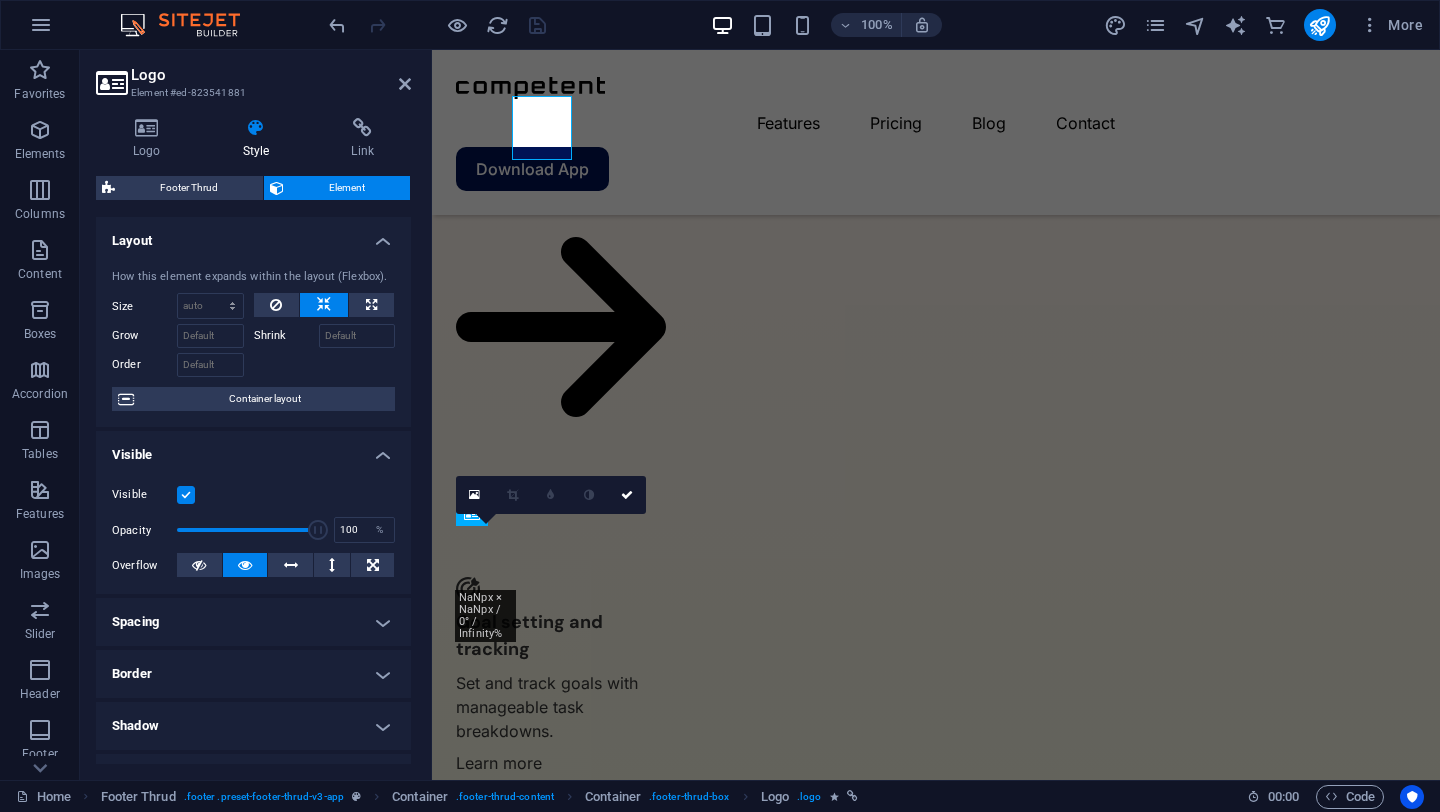 scroll, scrollTop: 4910, scrollLeft: 0, axis: vertical 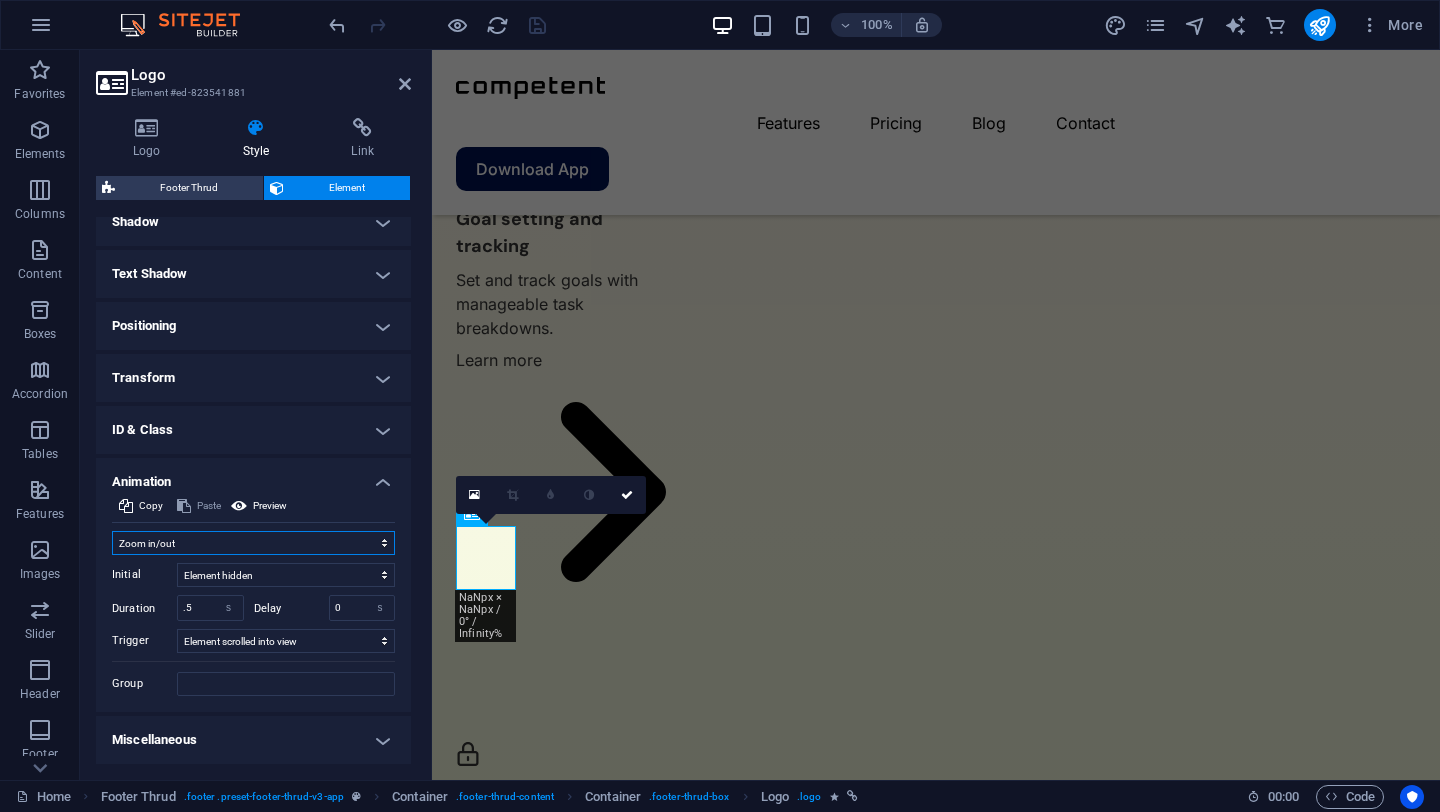 click on "Don't animate Show / Hide Slide up/down Zoom in/out Slide left to right Slide right to left Slide top to bottom Slide bottom to top Pulse Blink Open as overlay" at bounding box center (253, 543) 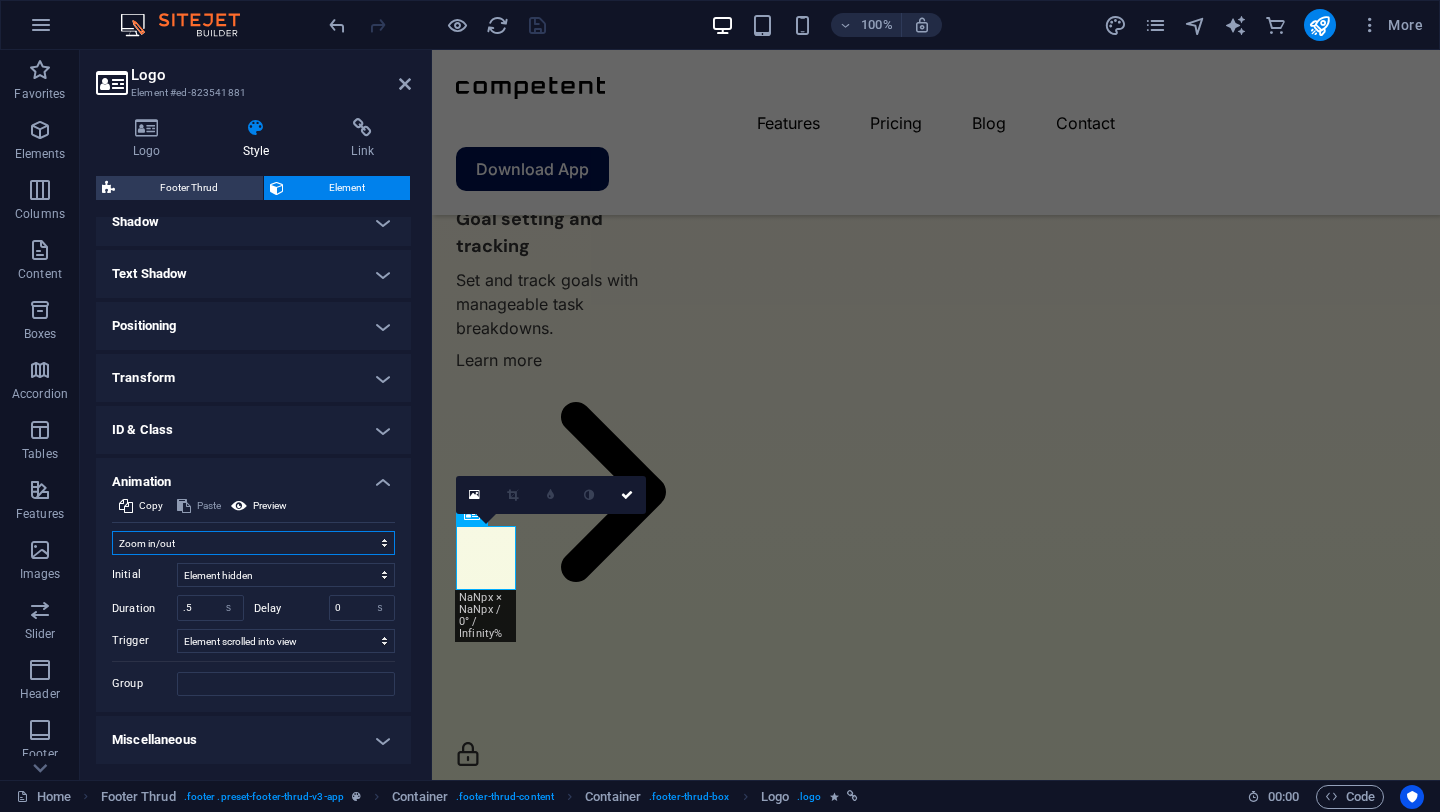 select on "none" 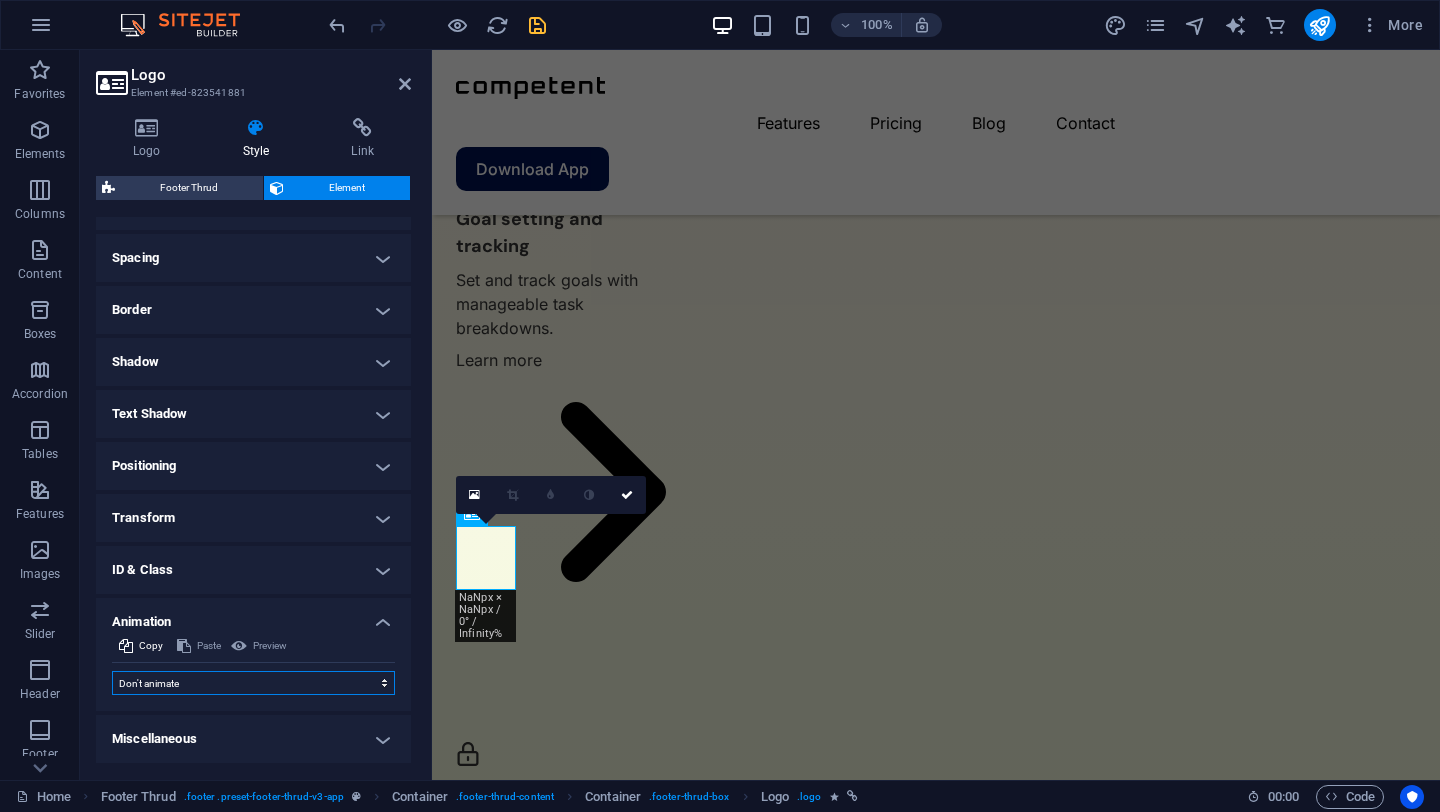 scroll, scrollTop: 363, scrollLeft: 0, axis: vertical 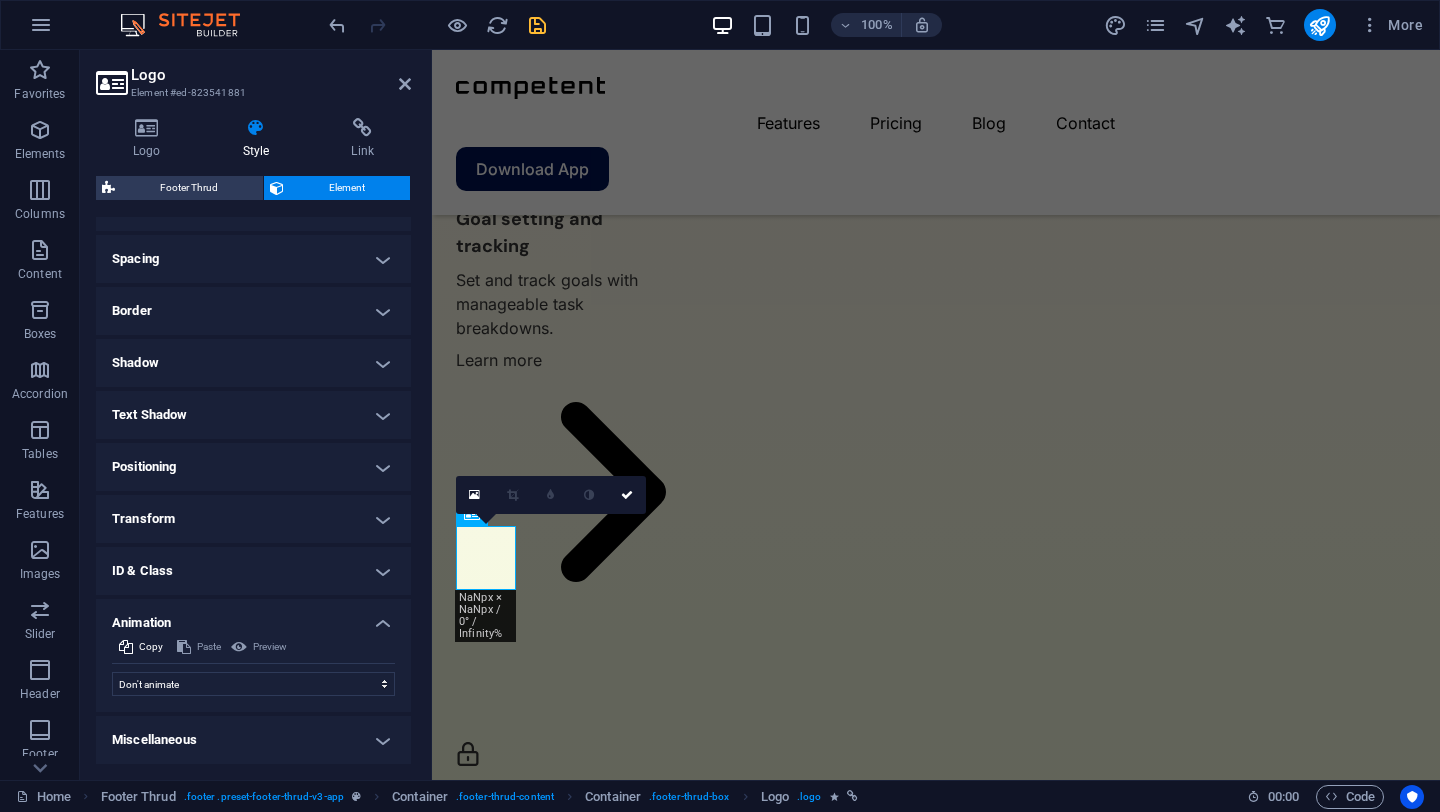 click on "Miscellaneous" at bounding box center (253, 740) 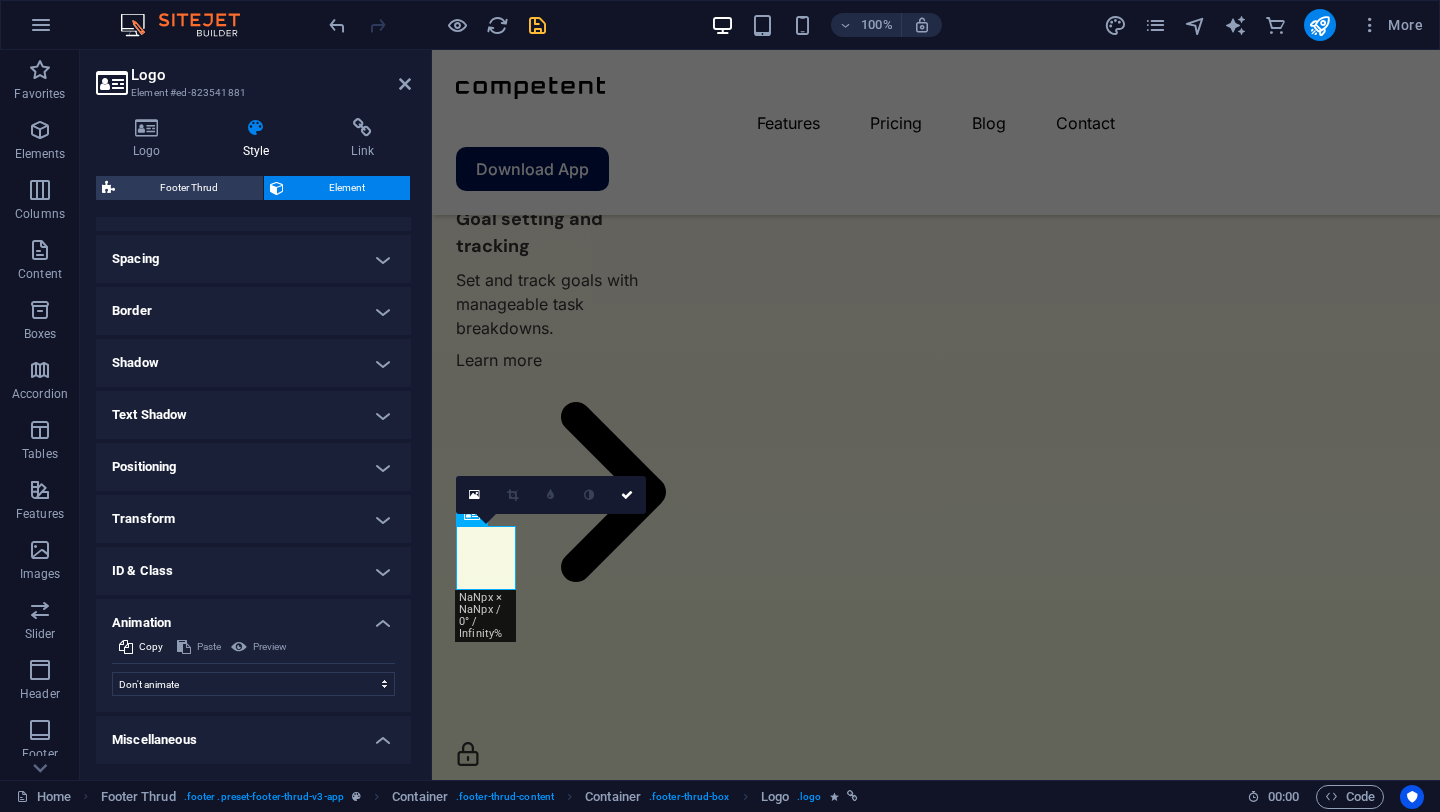 scroll, scrollTop: 487, scrollLeft: 0, axis: vertical 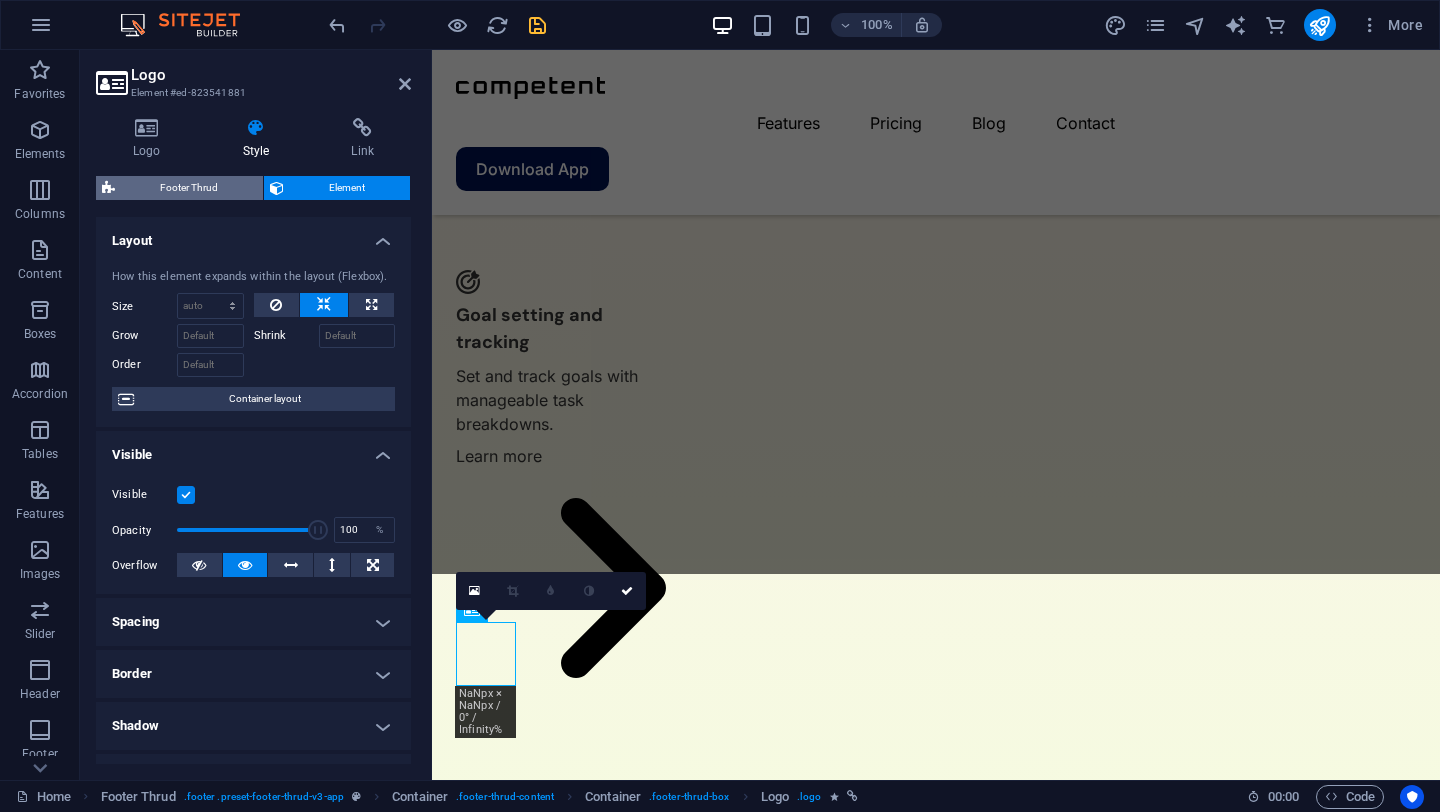 click on "Footer Thrud" at bounding box center [189, 188] 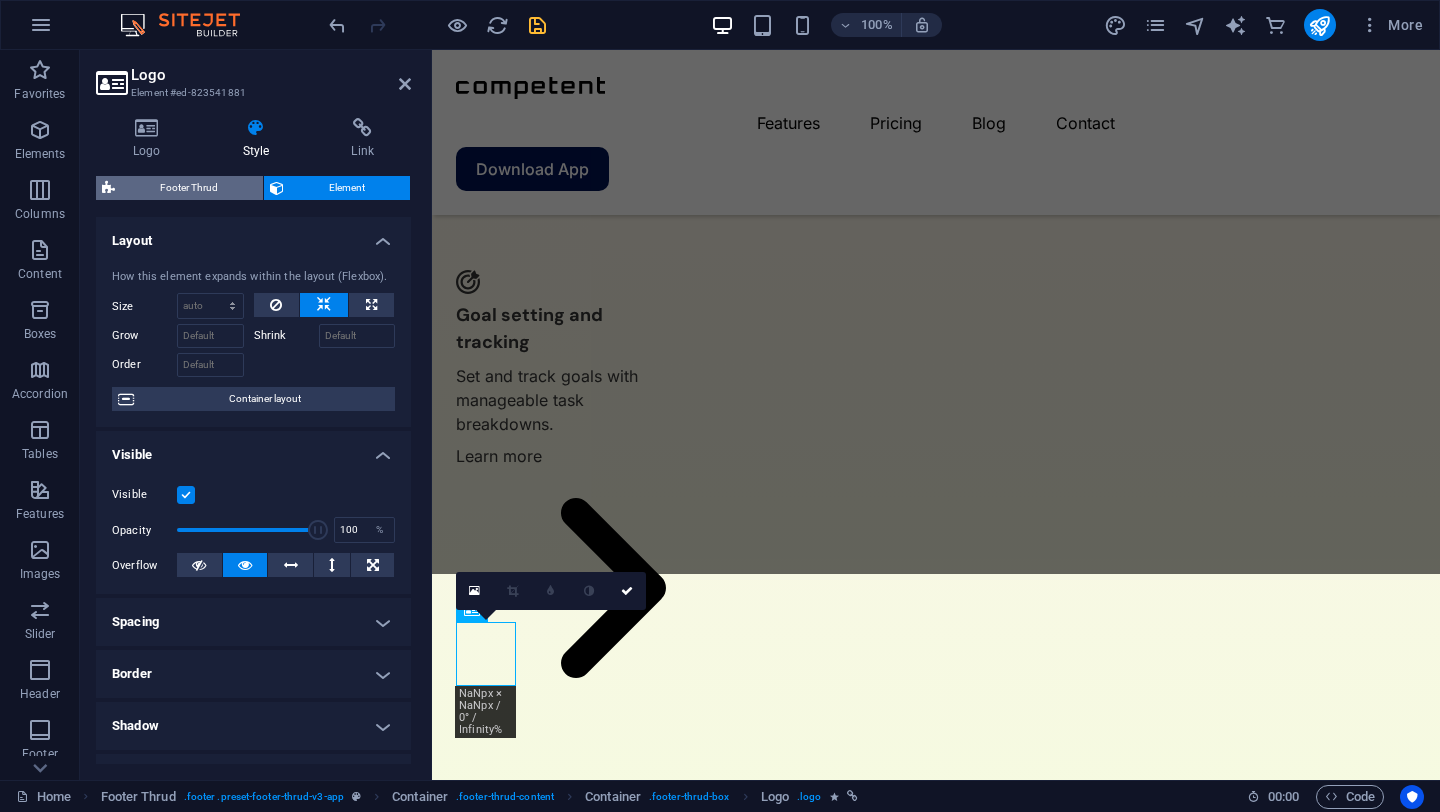 select on "rem" 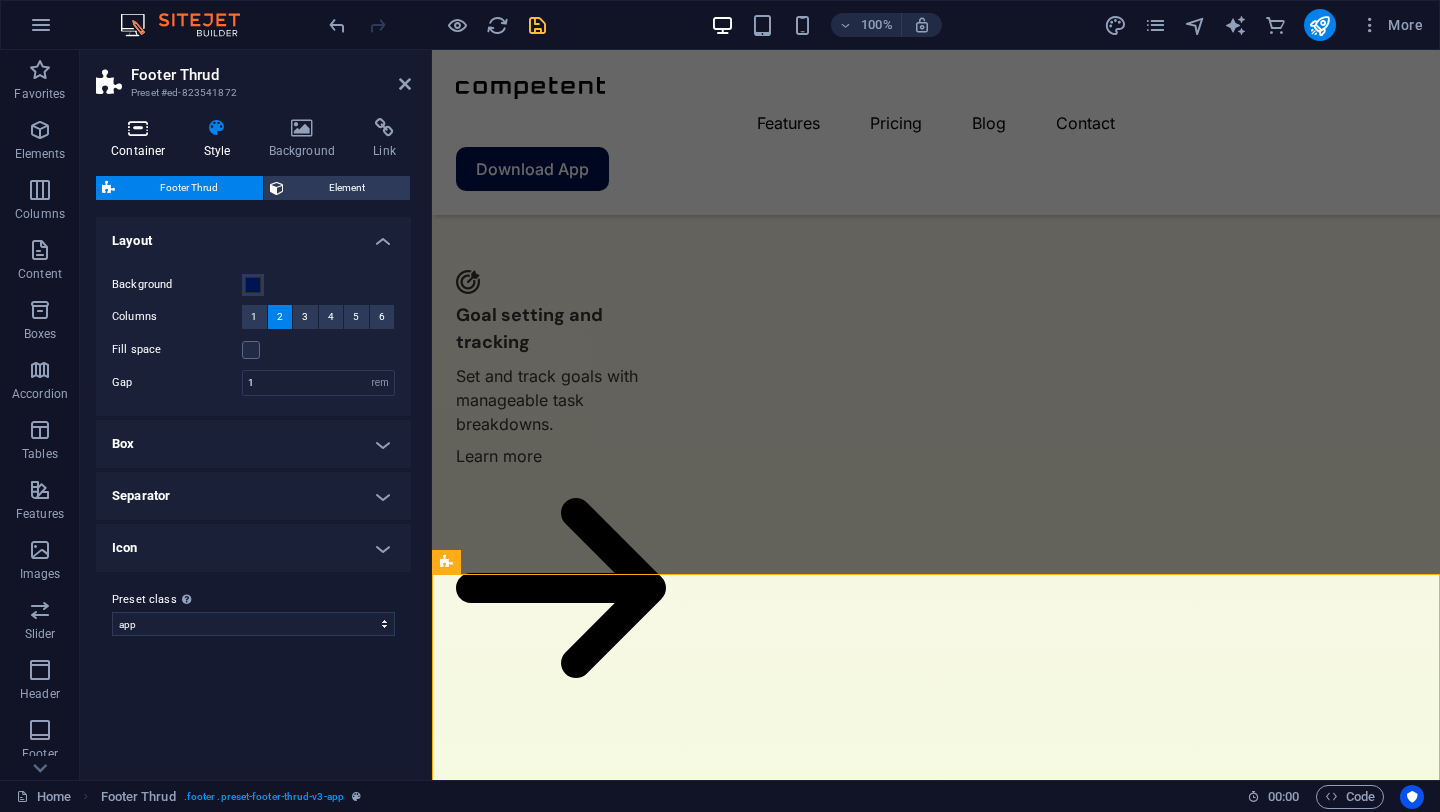 click at bounding box center (138, 128) 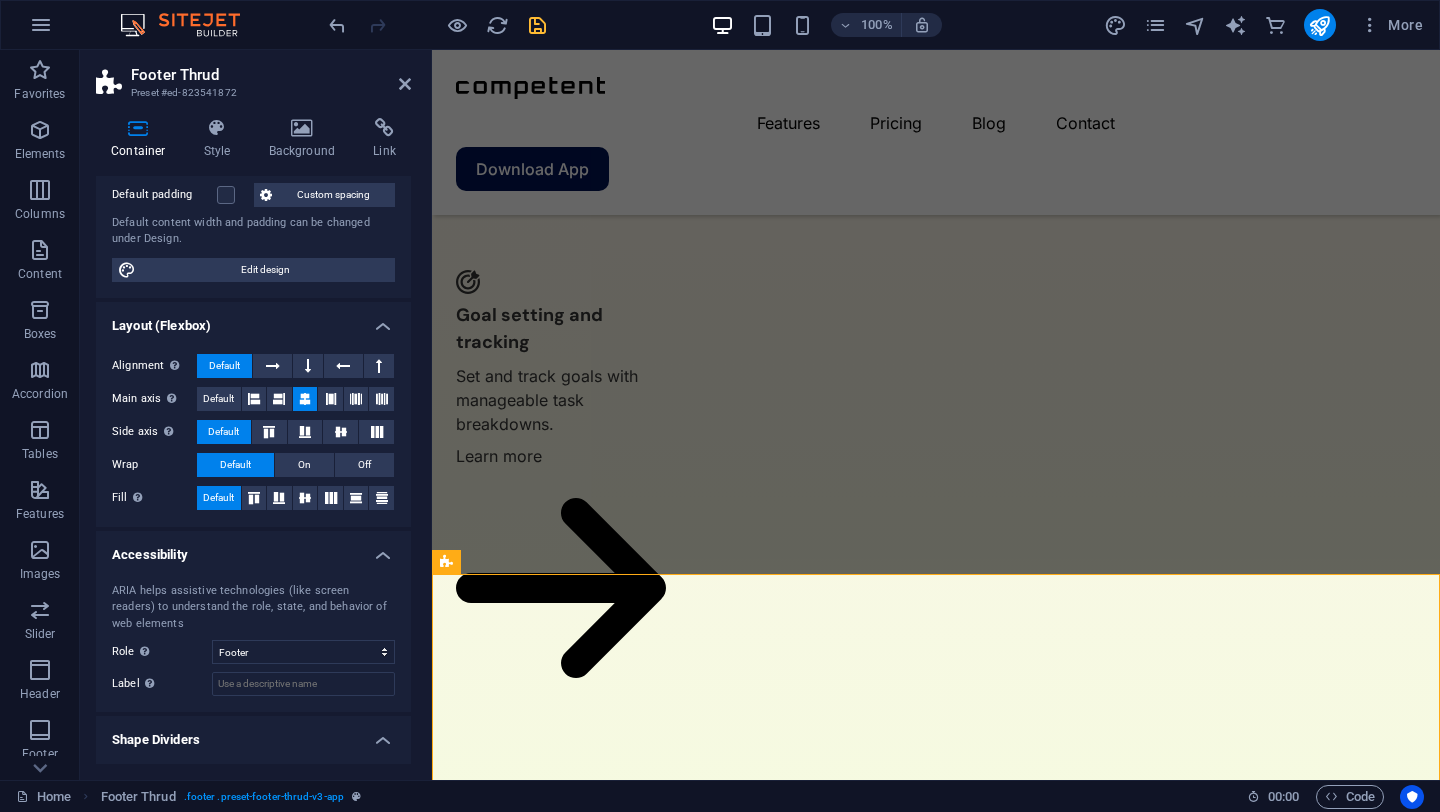 scroll, scrollTop: 187, scrollLeft: 0, axis: vertical 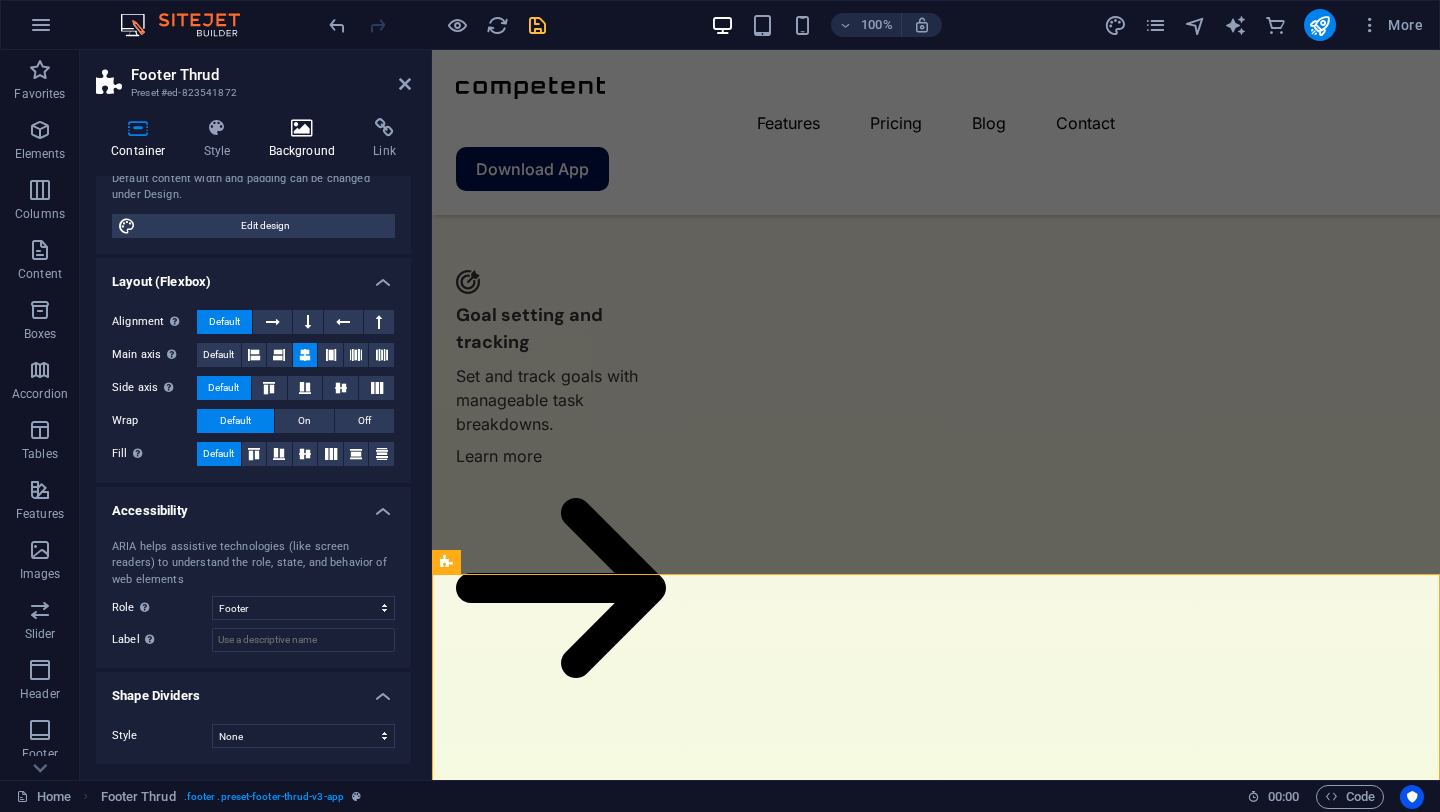 click at bounding box center (302, 128) 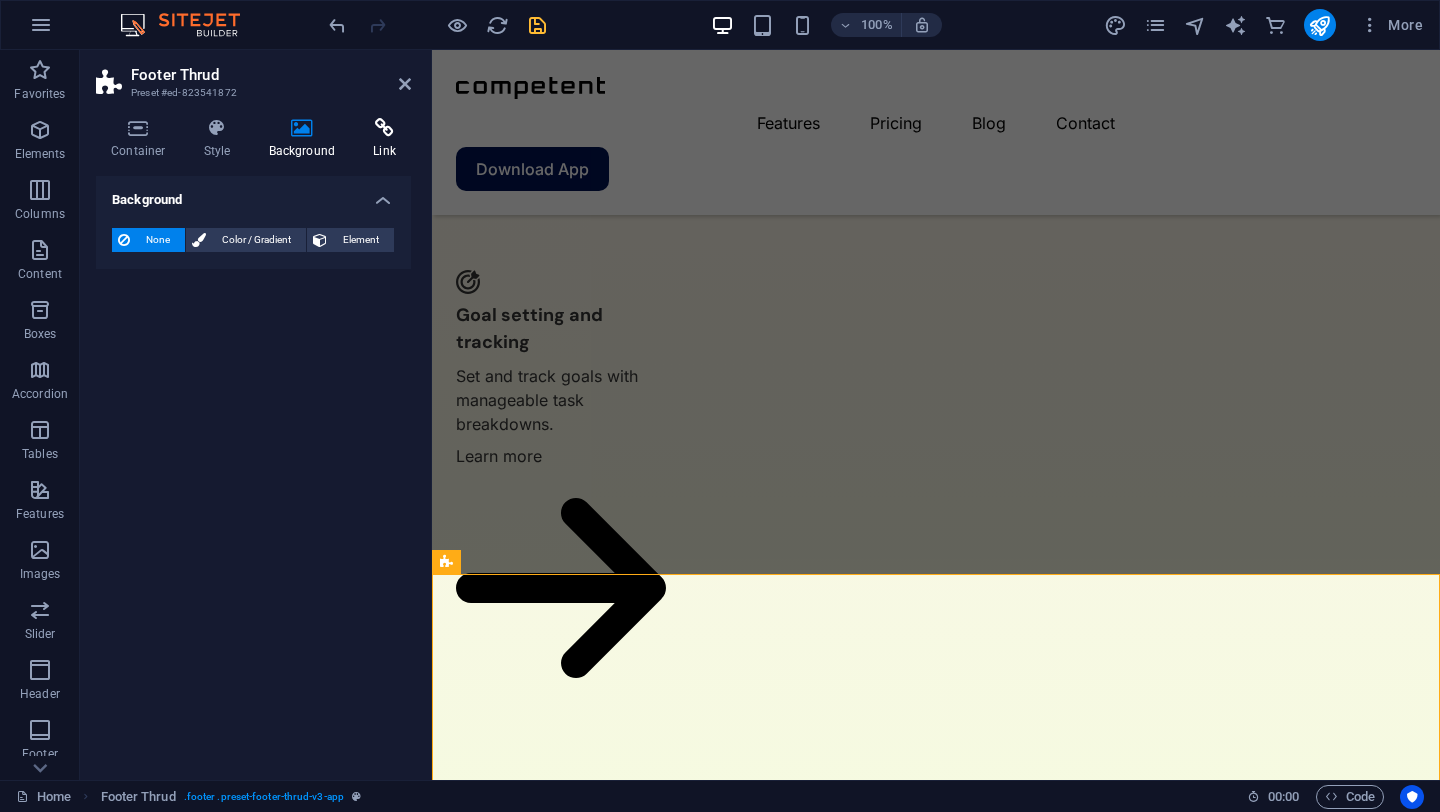 click at bounding box center (384, 128) 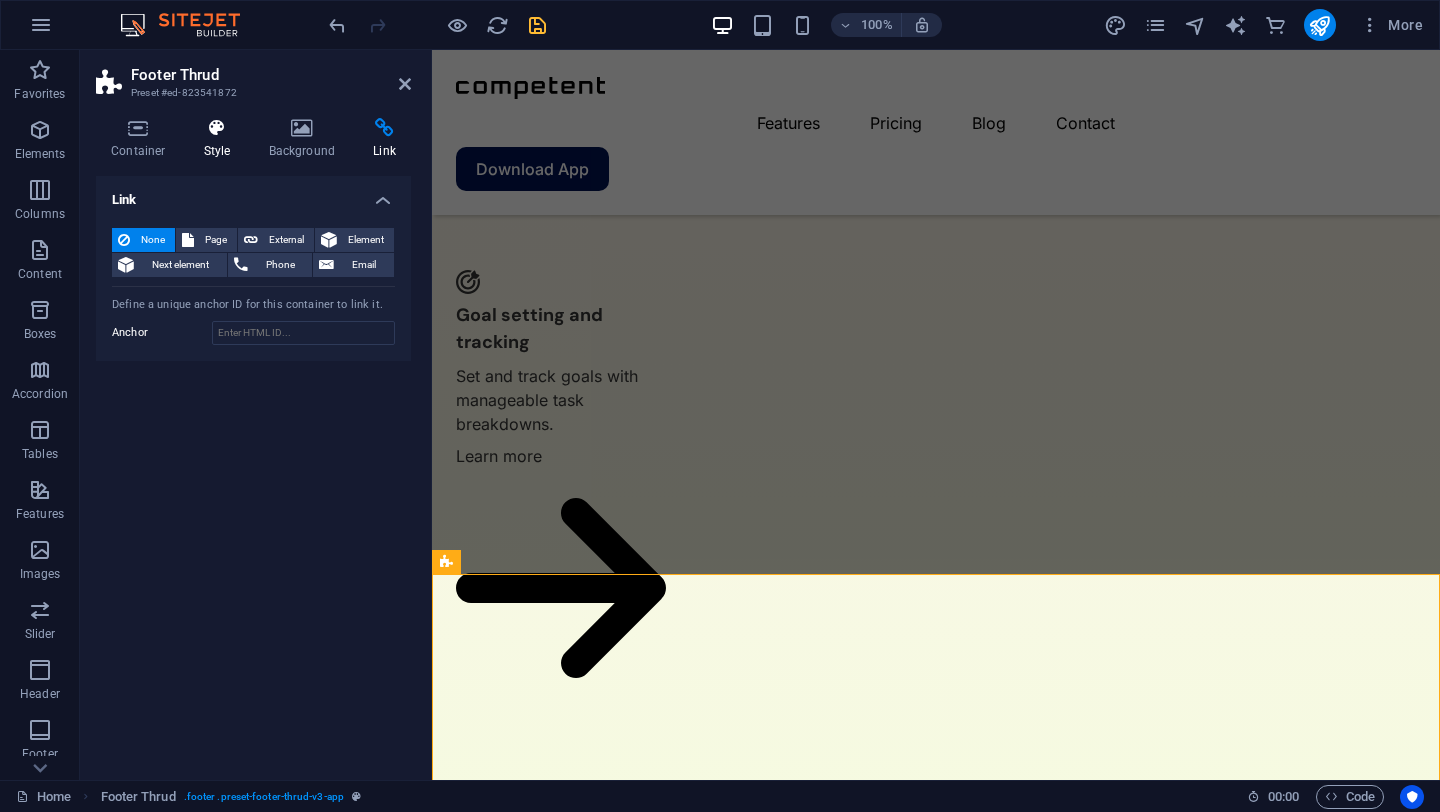 click on "Style" at bounding box center (221, 139) 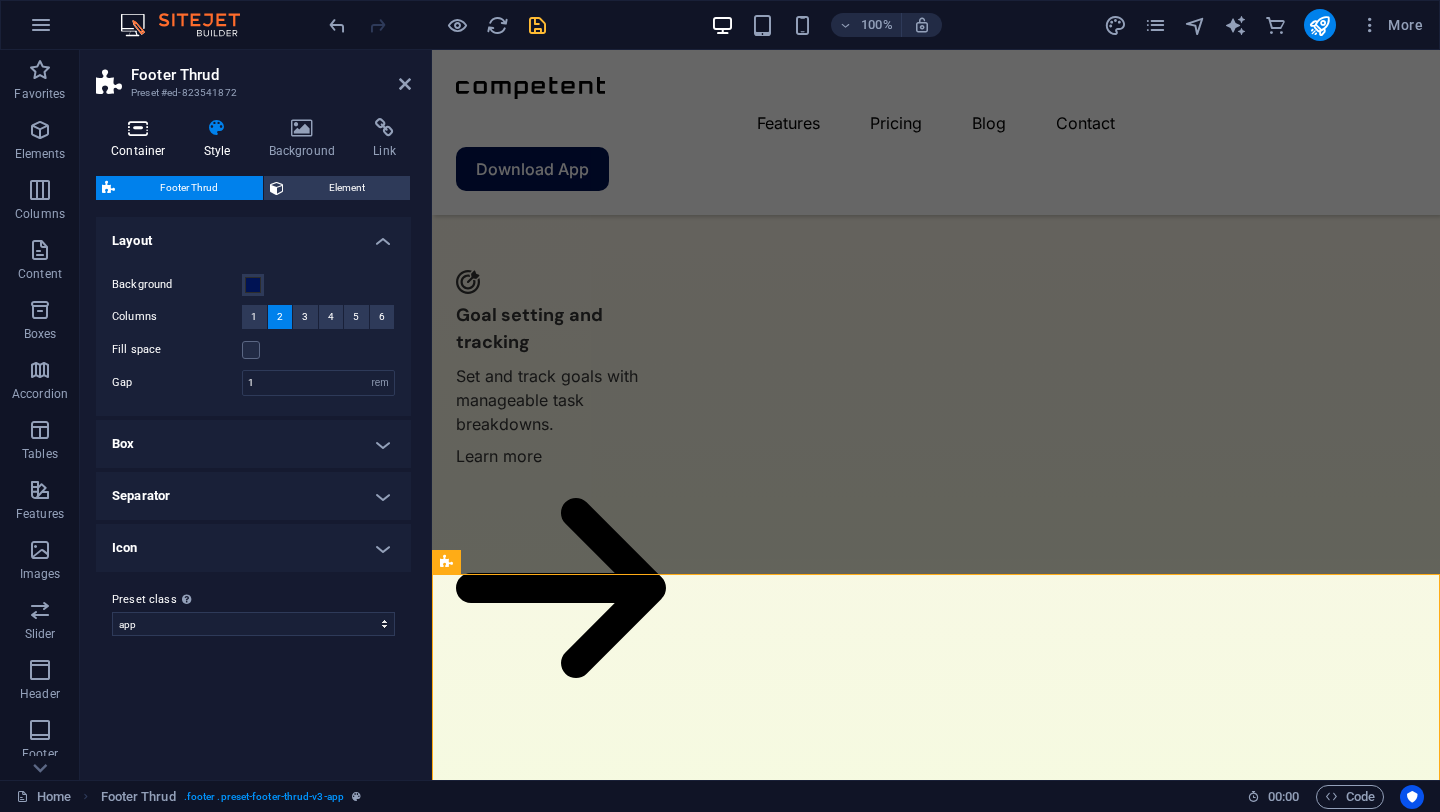 click at bounding box center [138, 128] 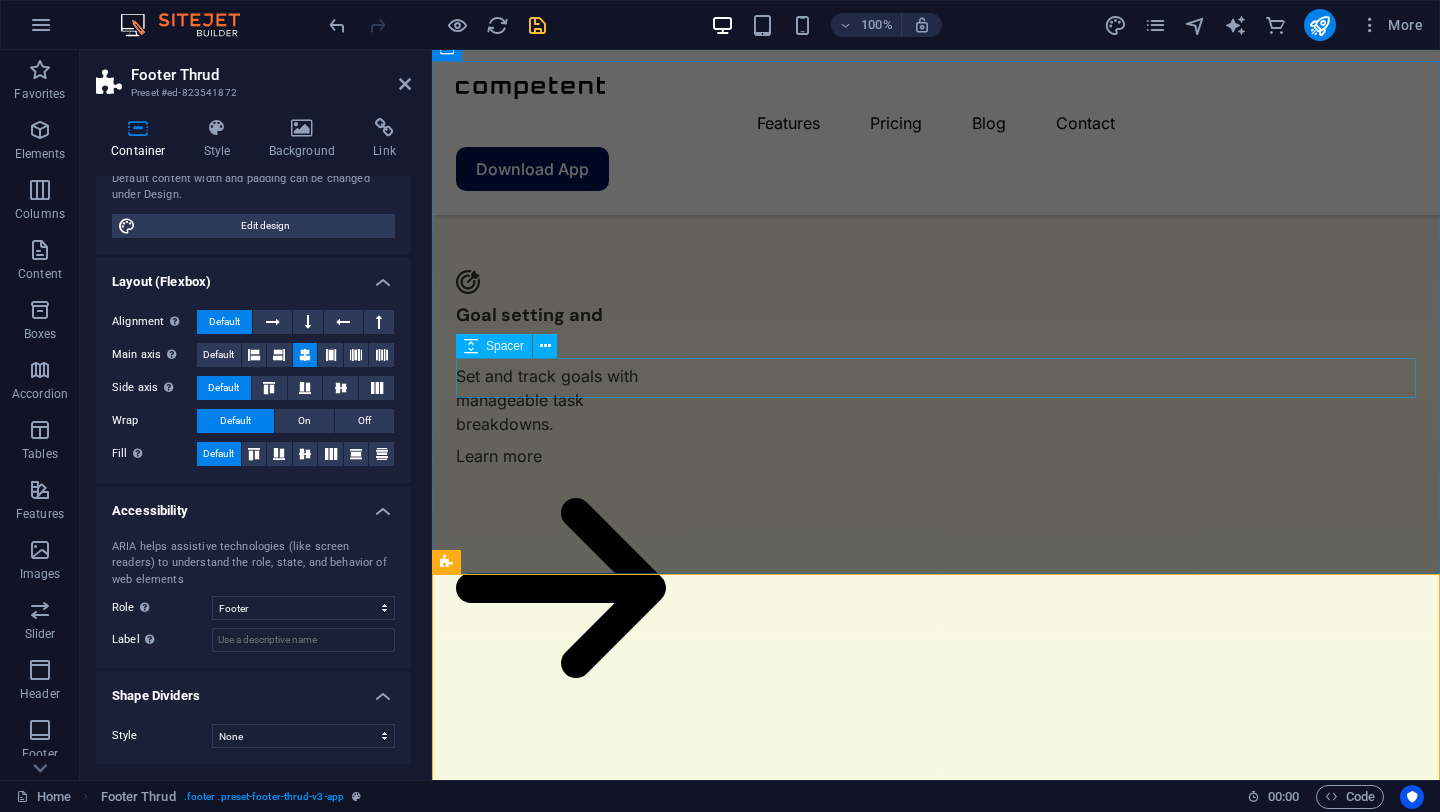 click at bounding box center (936, 28794) 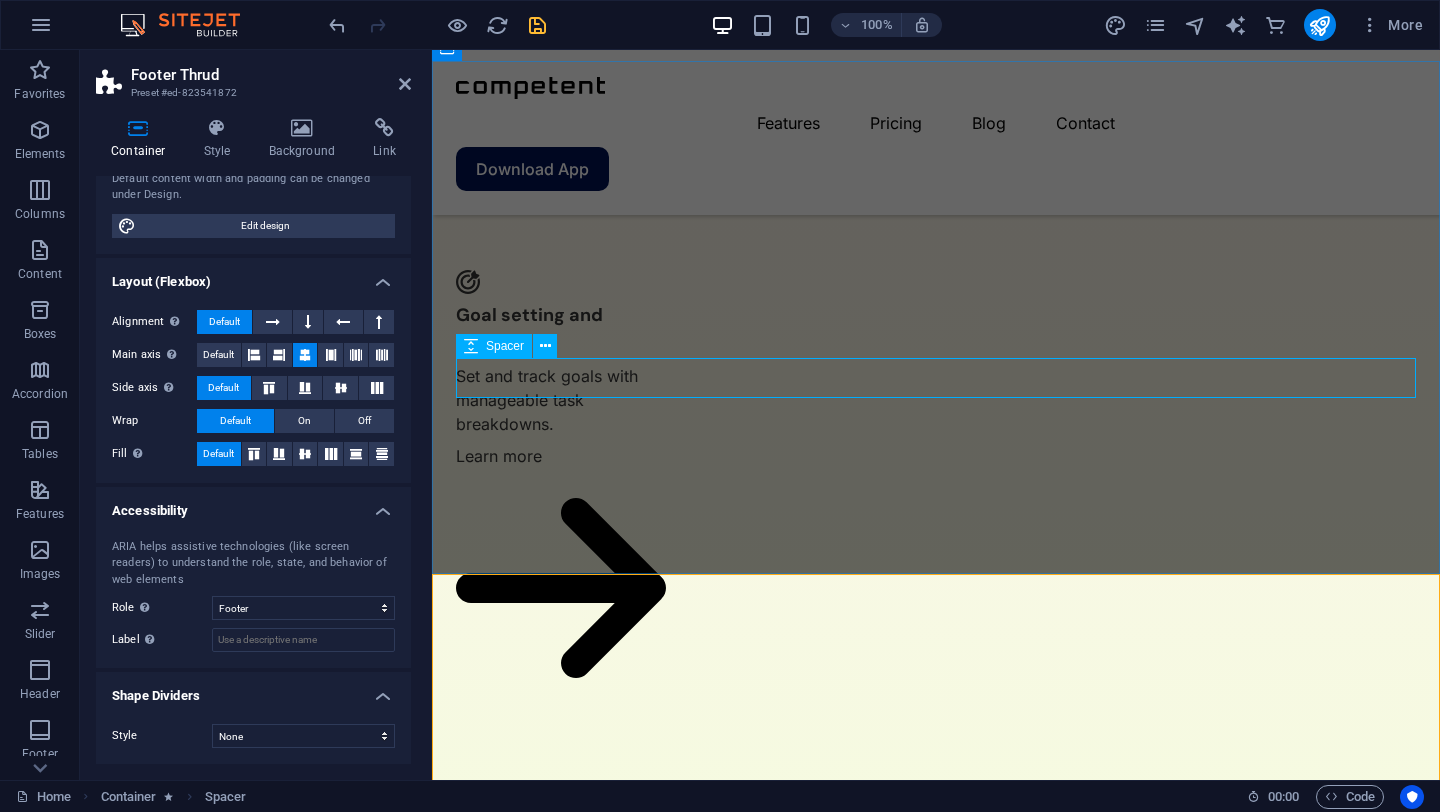 scroll, scrollTop: 4489, scrollLeft: 0, axis: vertical 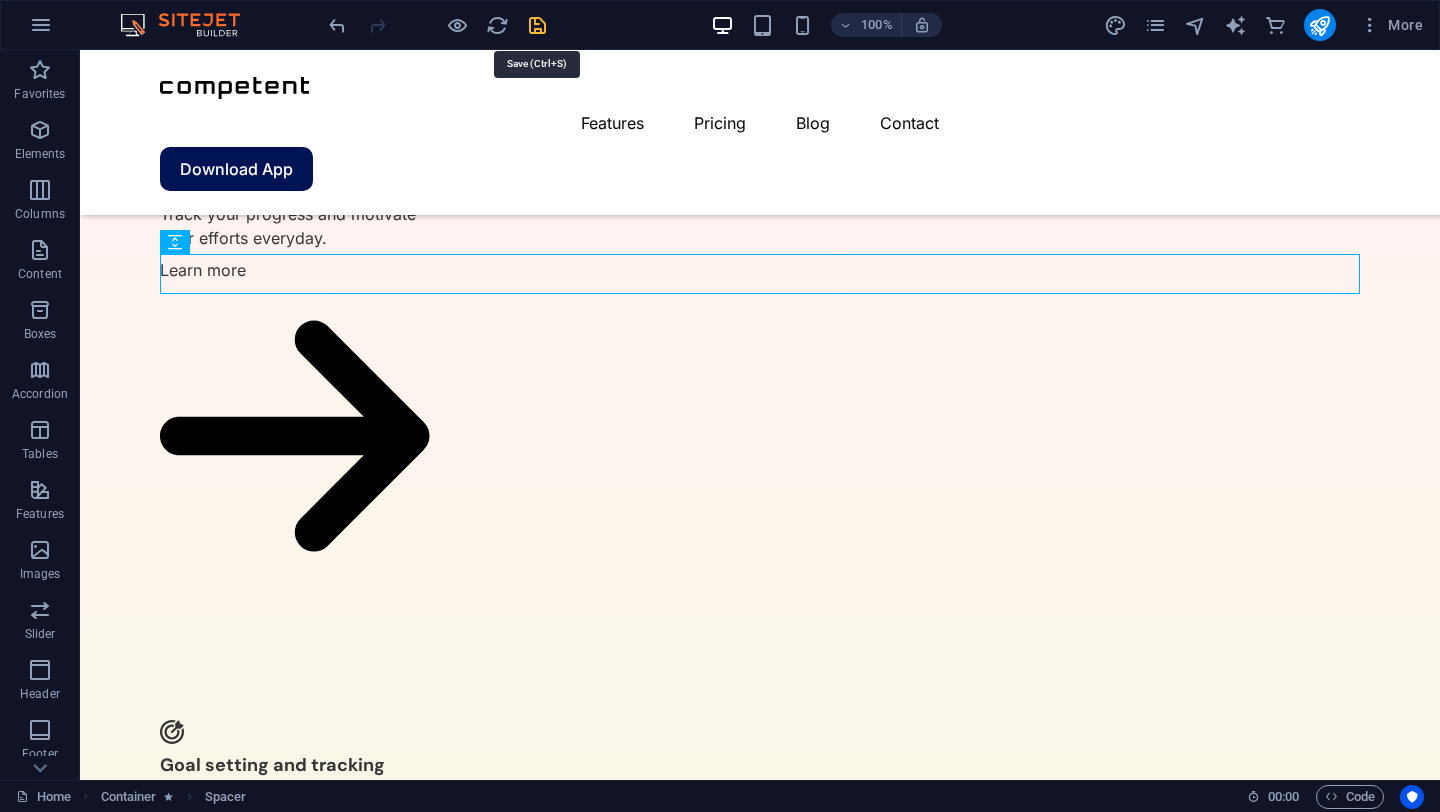 click at bounding box center [537, 25] 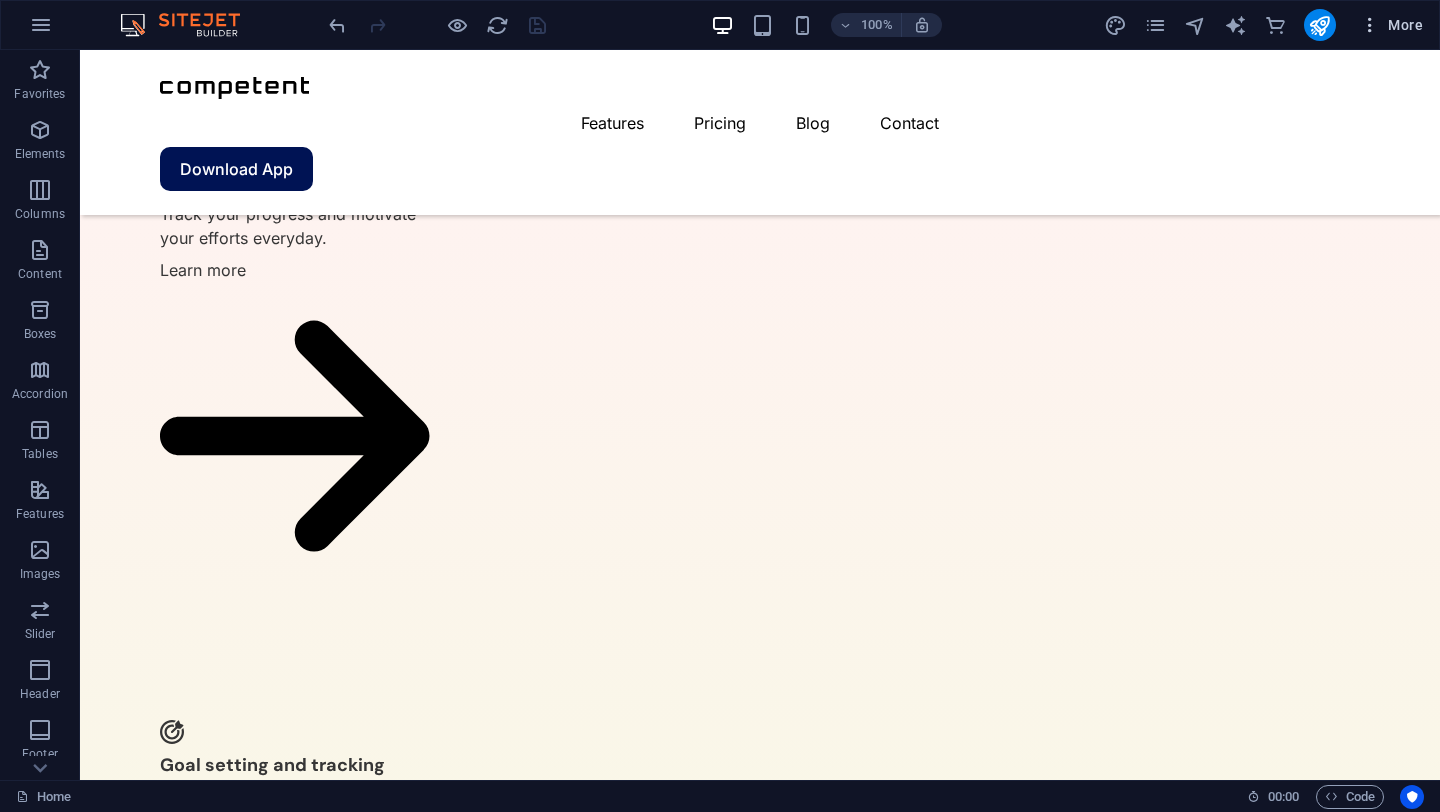 click on "More" at bounding box center (1391, 25) 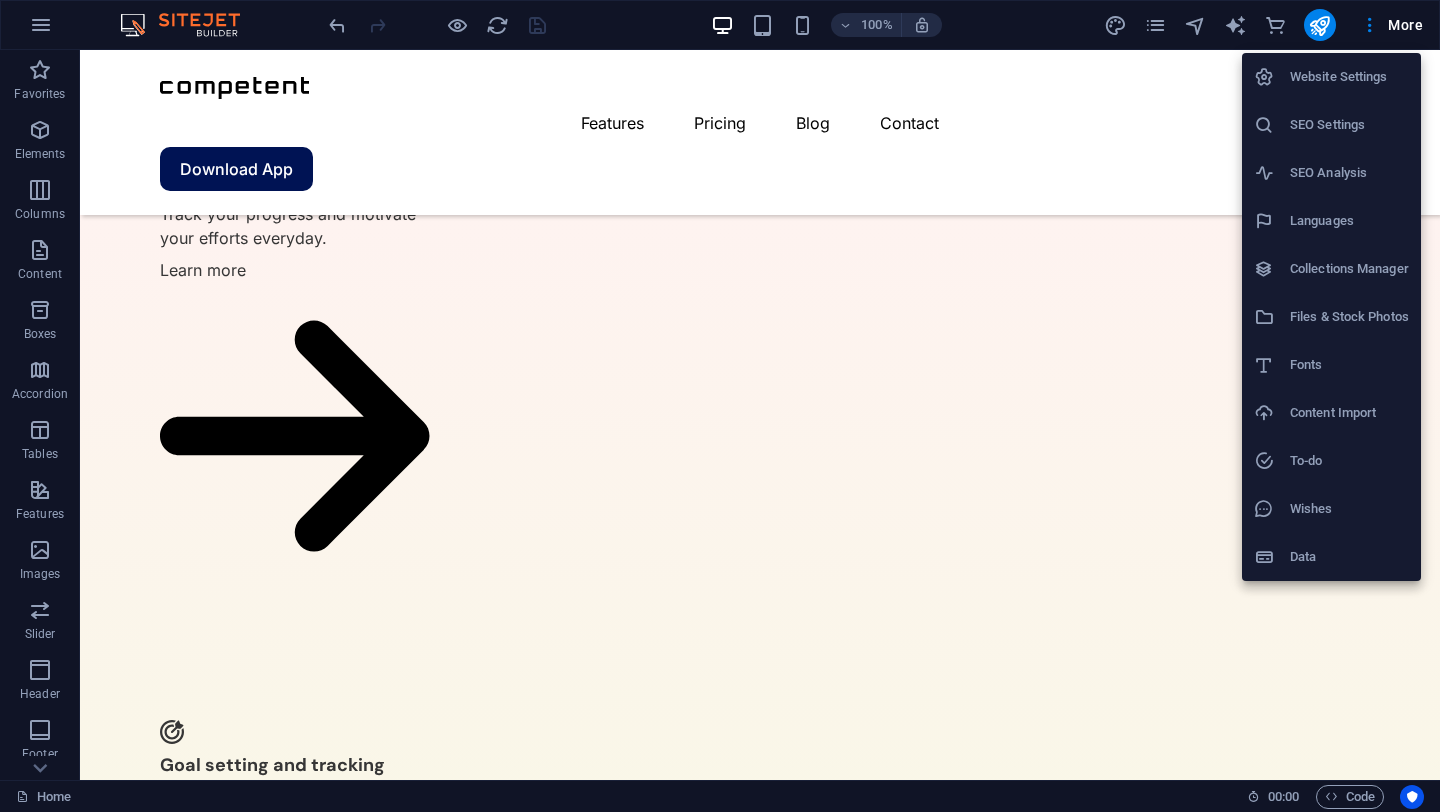 click on "Website Settings" at bounding box center (1349, 77) 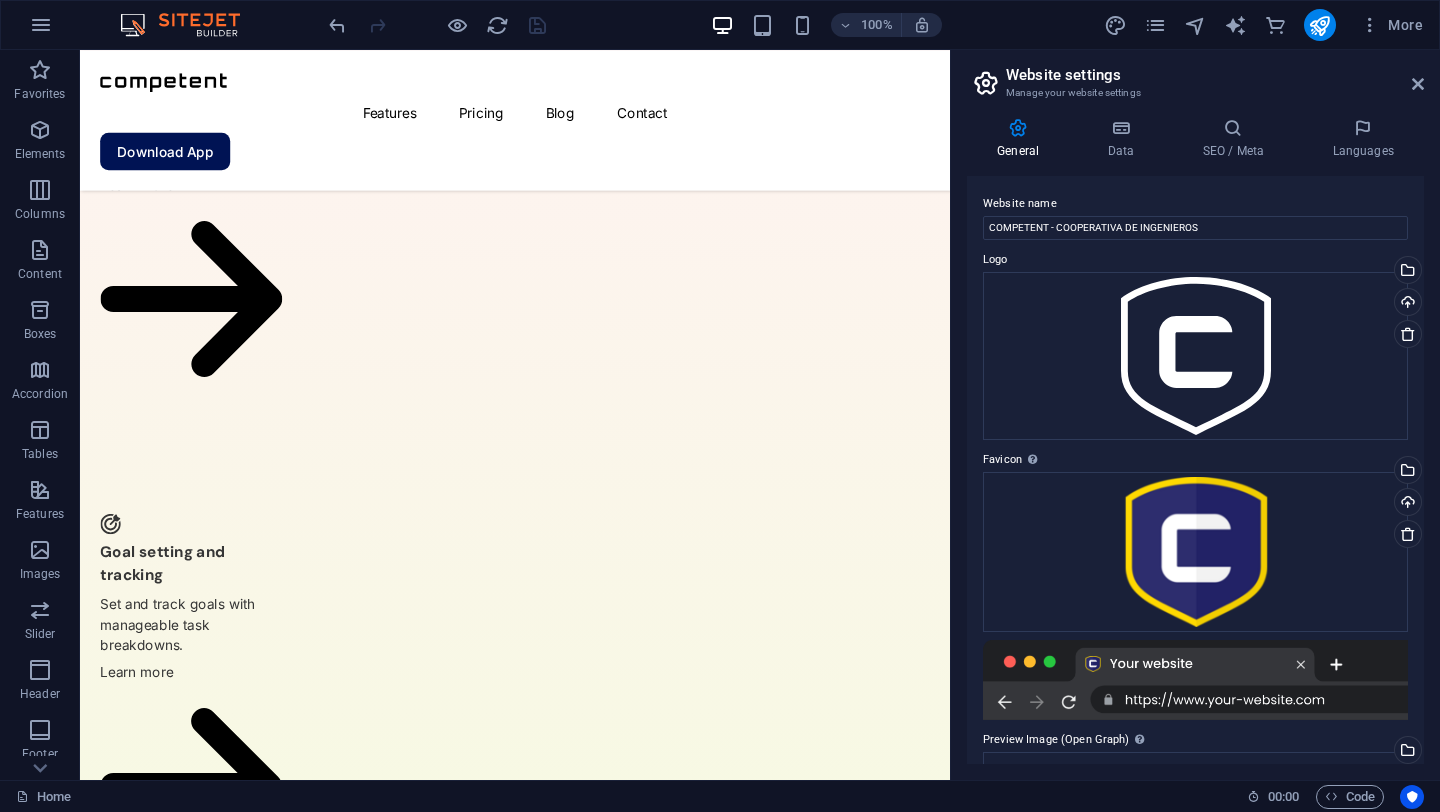 scroll, scrollTop: 4792, scrollLeft: 0, axis: vertical 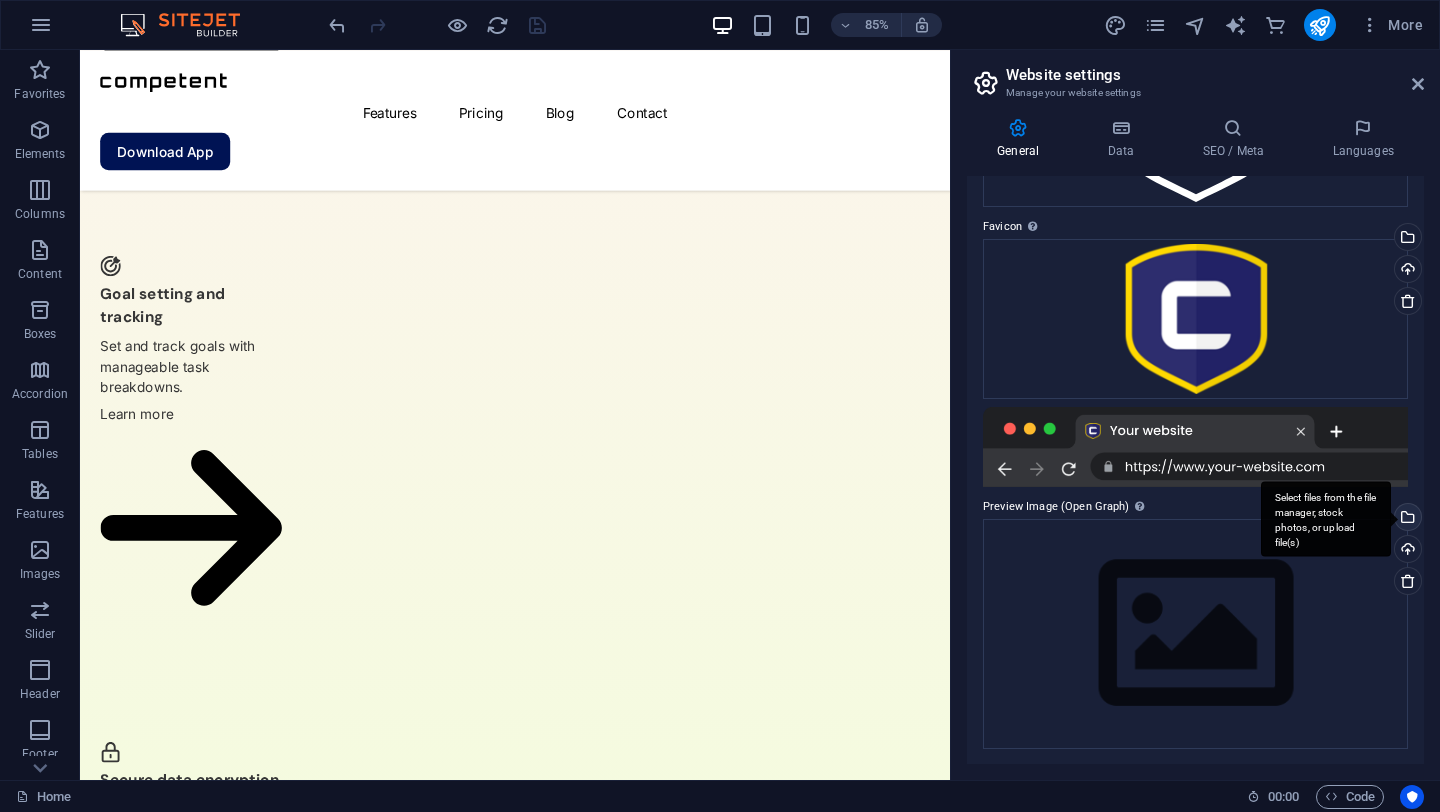 click on "Select files from the file manager, stock photos, or upload file(s)" at bounding box center (1326, 519) 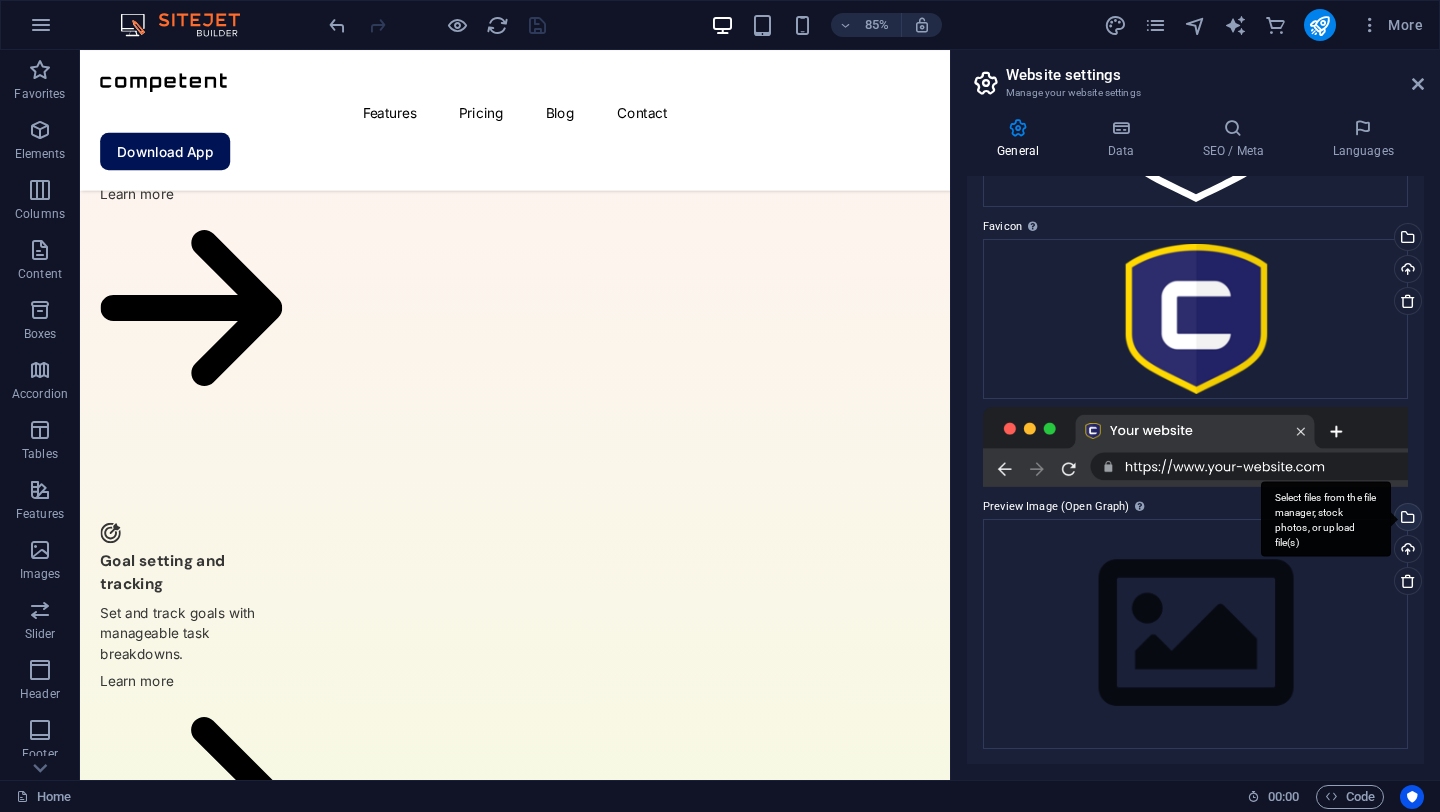scroll, scrollTop: 3856, scrollLeft: 0, axis: vertical 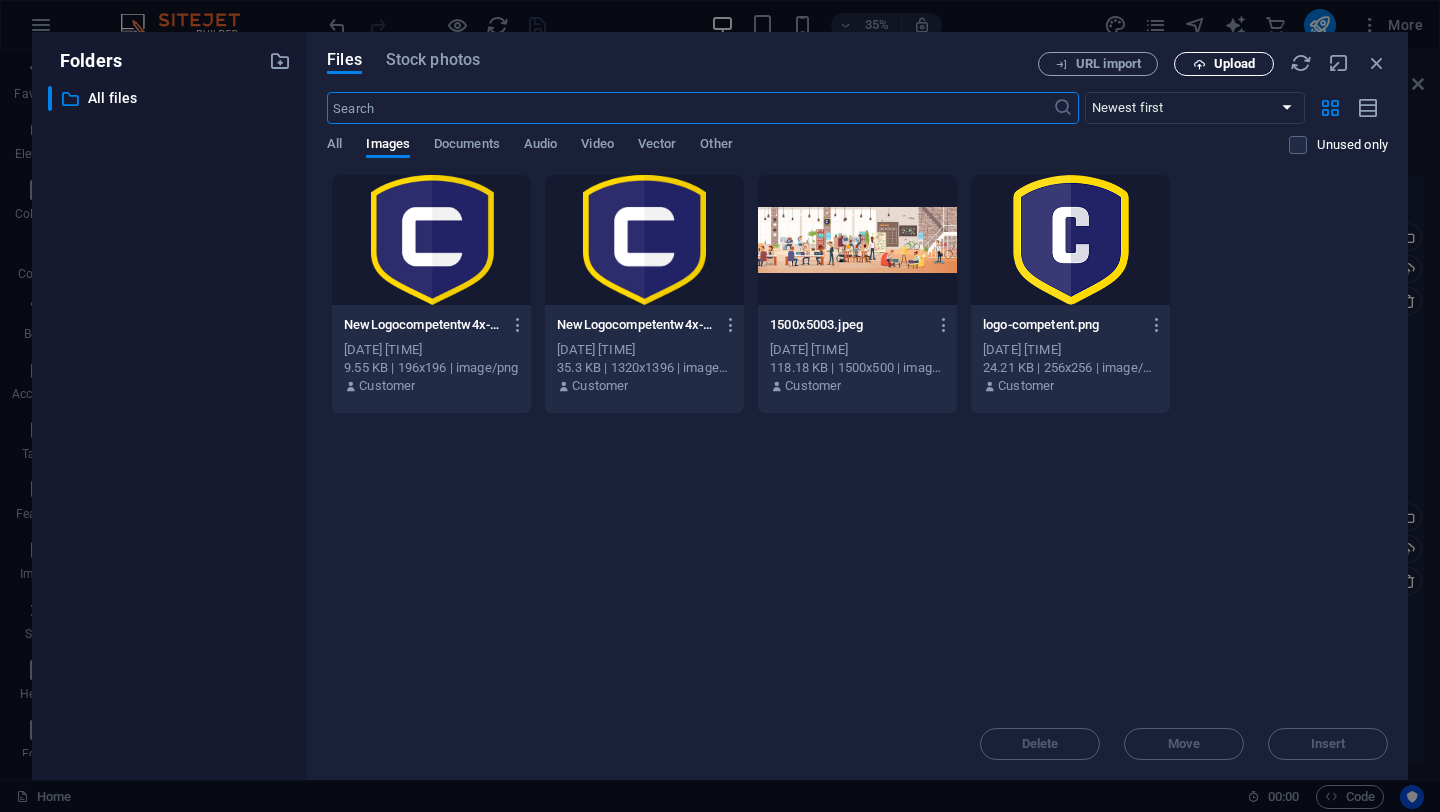click on "Upload" at bounding box center [1234, 64] 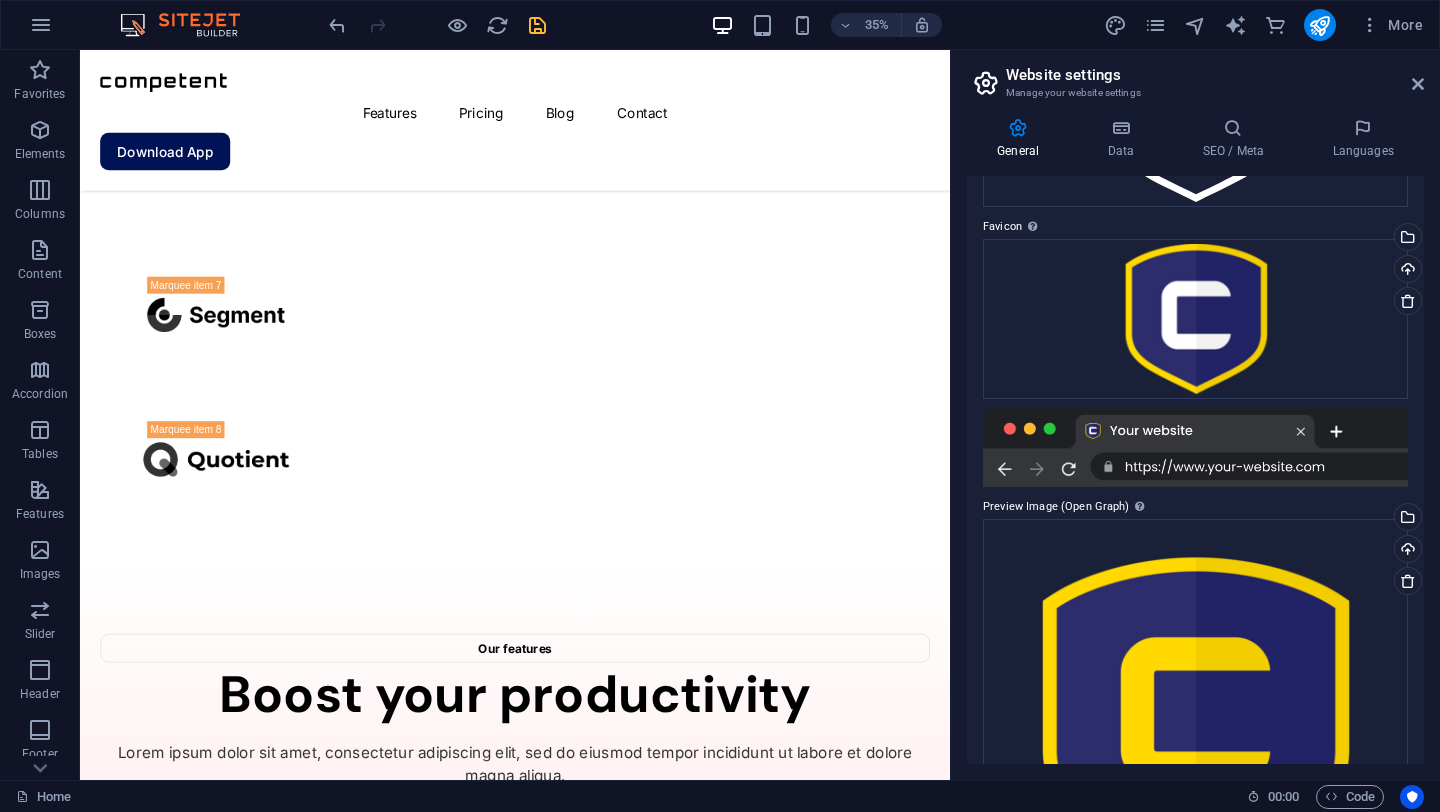 scroll, scrollTop: 4792, scrollLeft: 0, axis: vertical 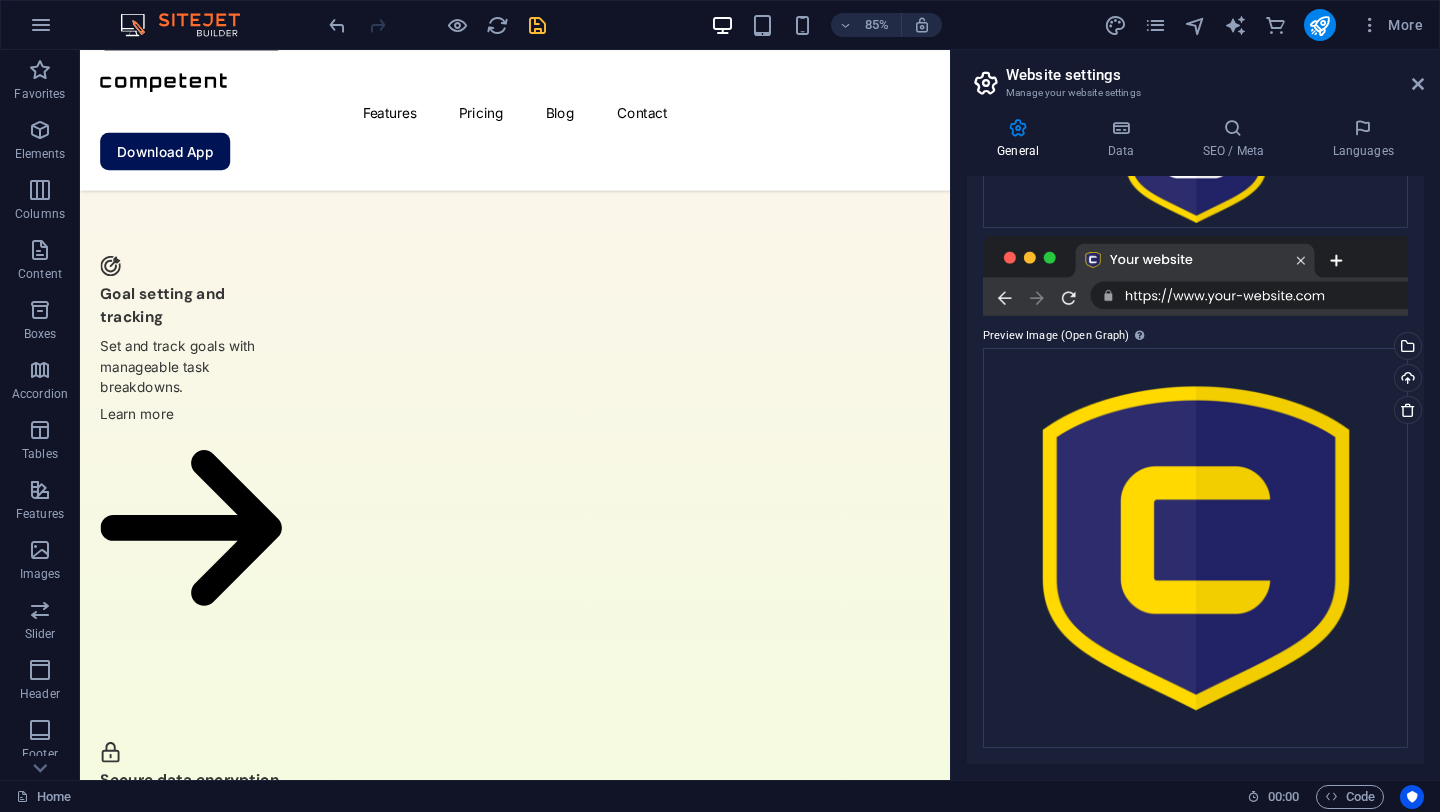 click at bounding box center [537, 25] 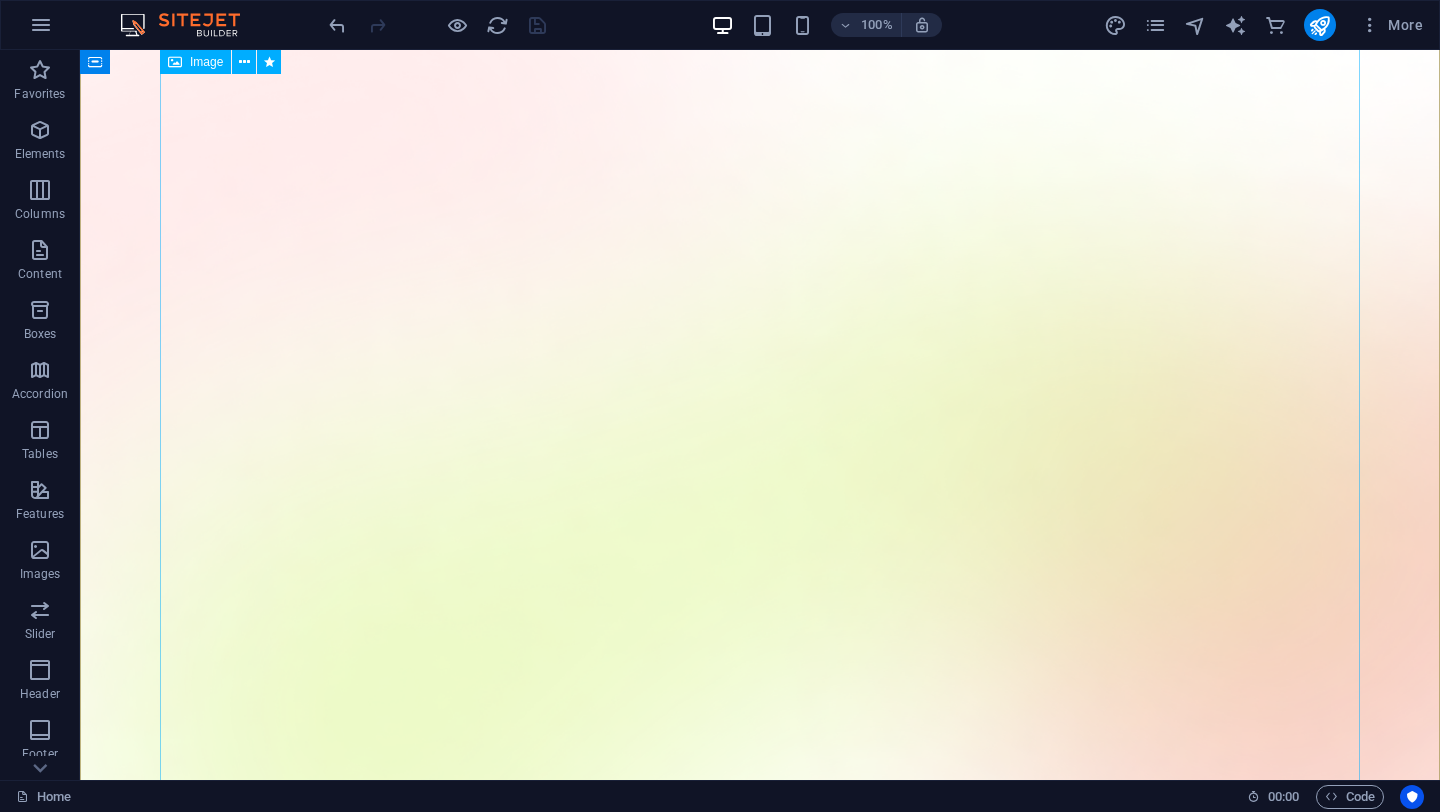 scroll, scrollTop: 0, scrollLeft: 0, axis: both 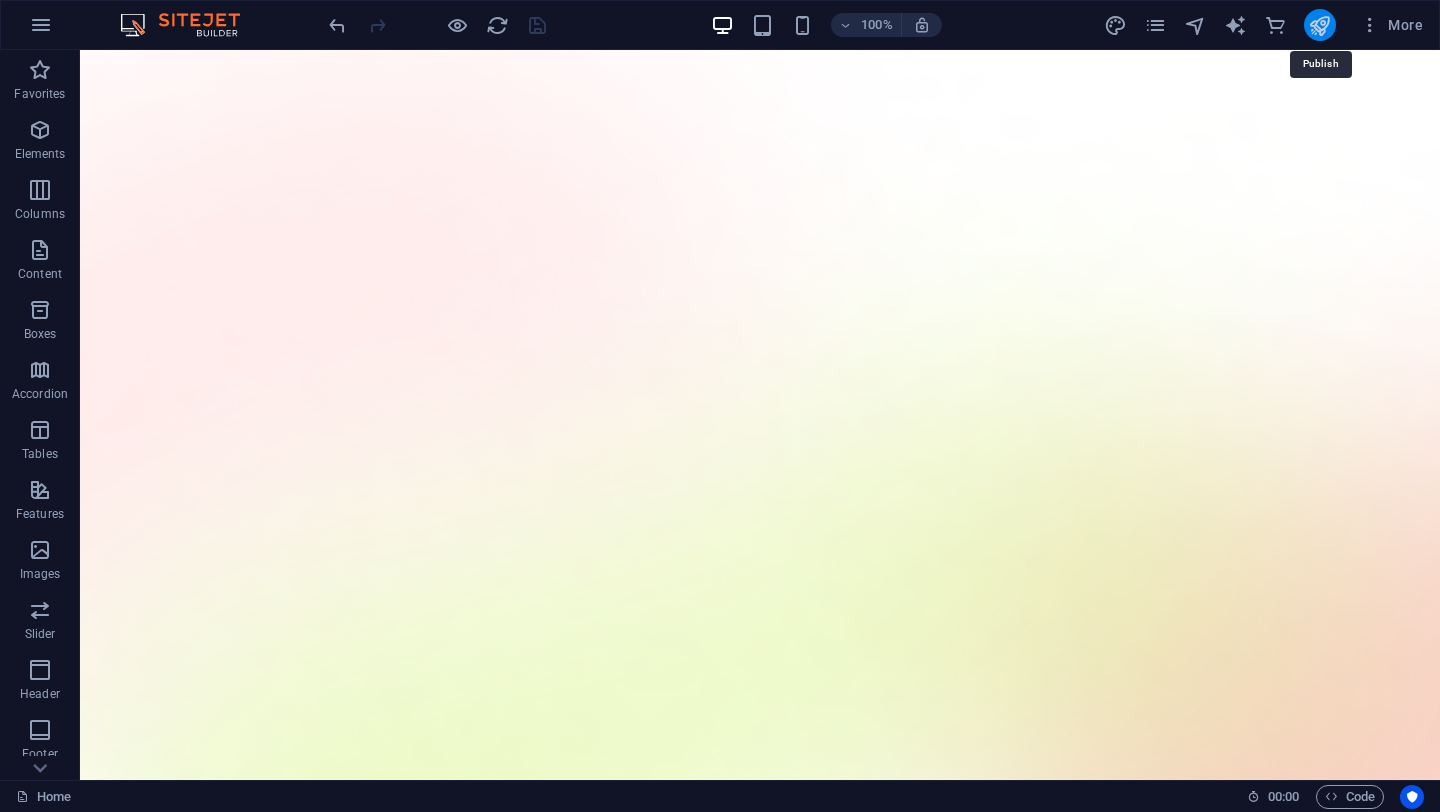 click at bounding box center [1319, 25] 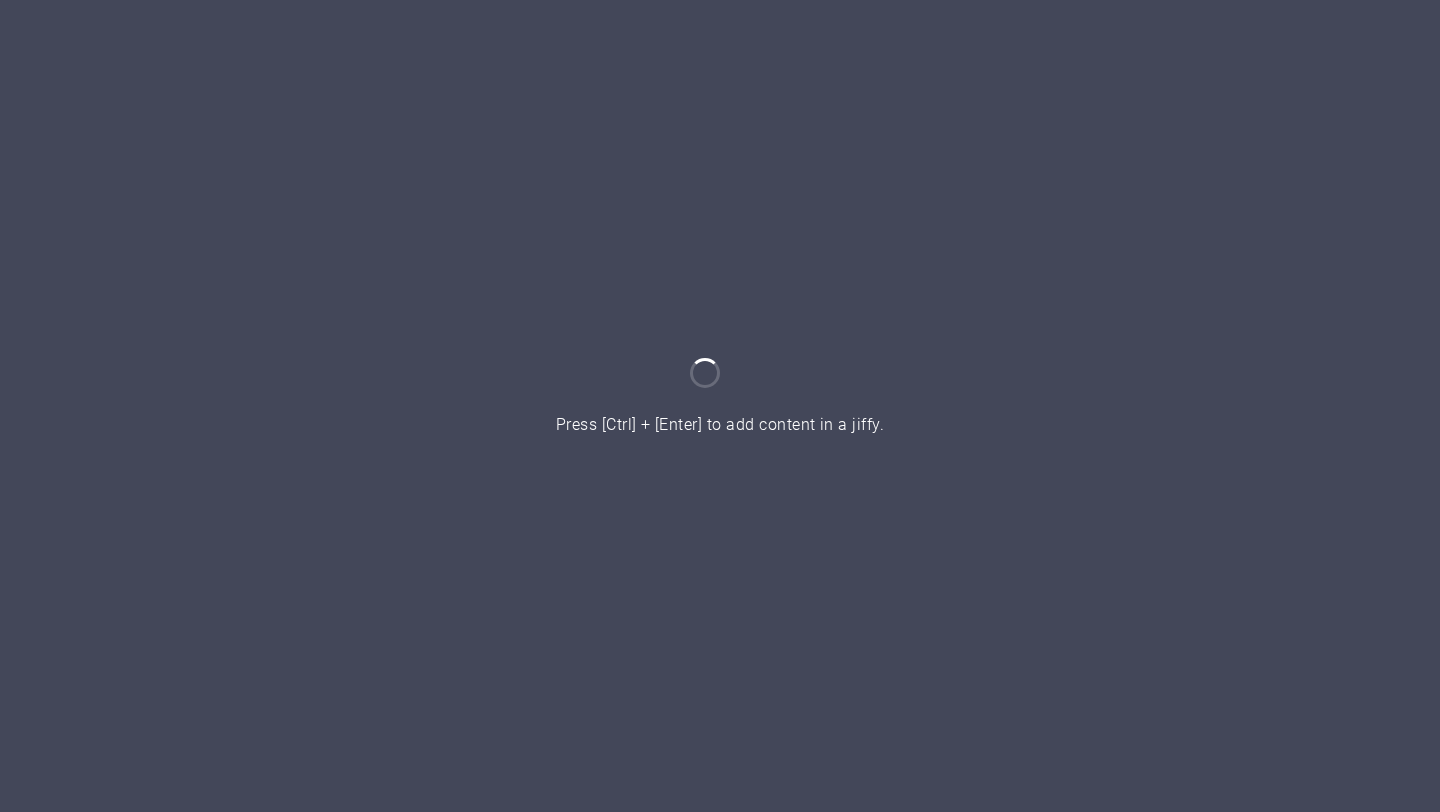 scroll, scrollTop: 0, scrollLeft: 0, axis: both 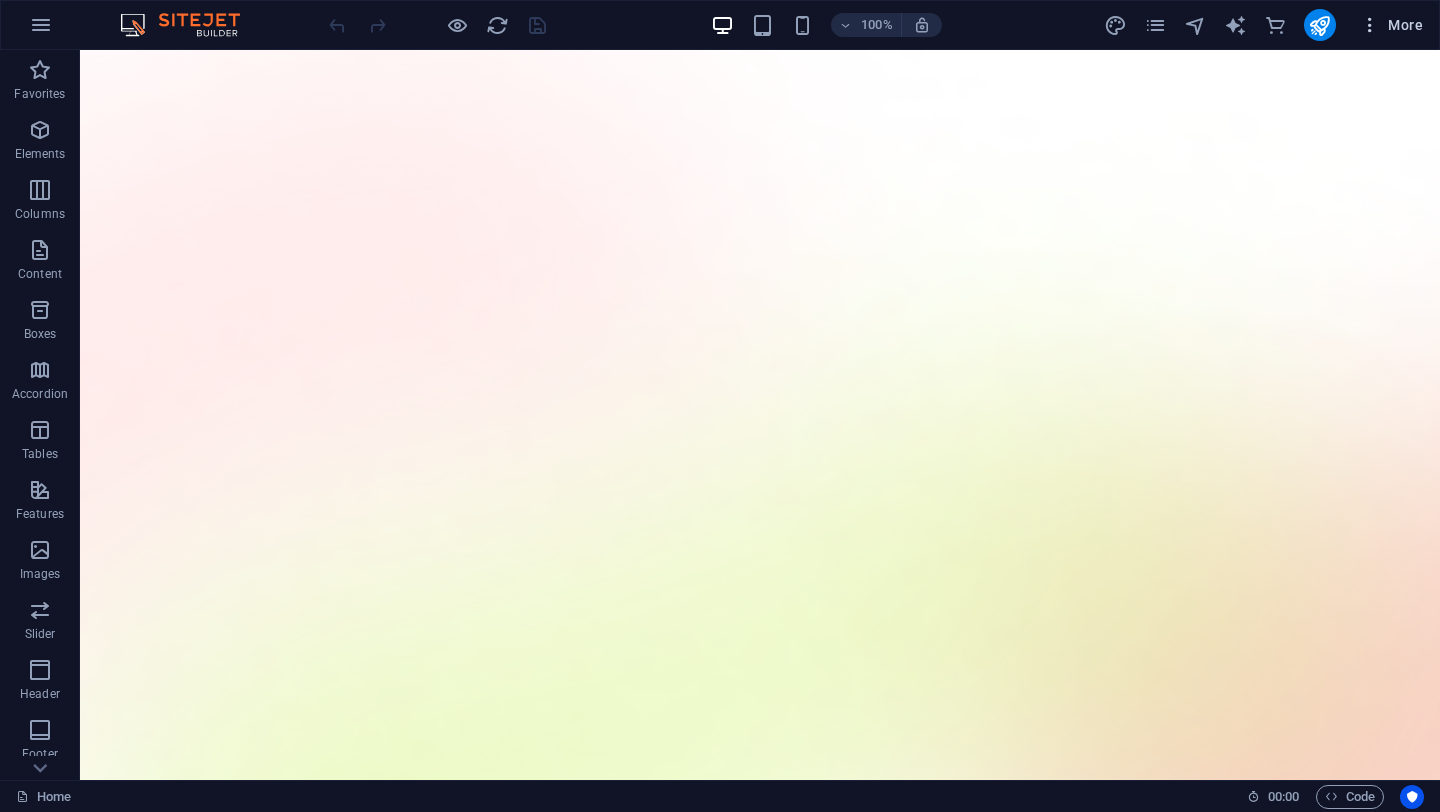 click on "More" at bounding box center (1391, 25) 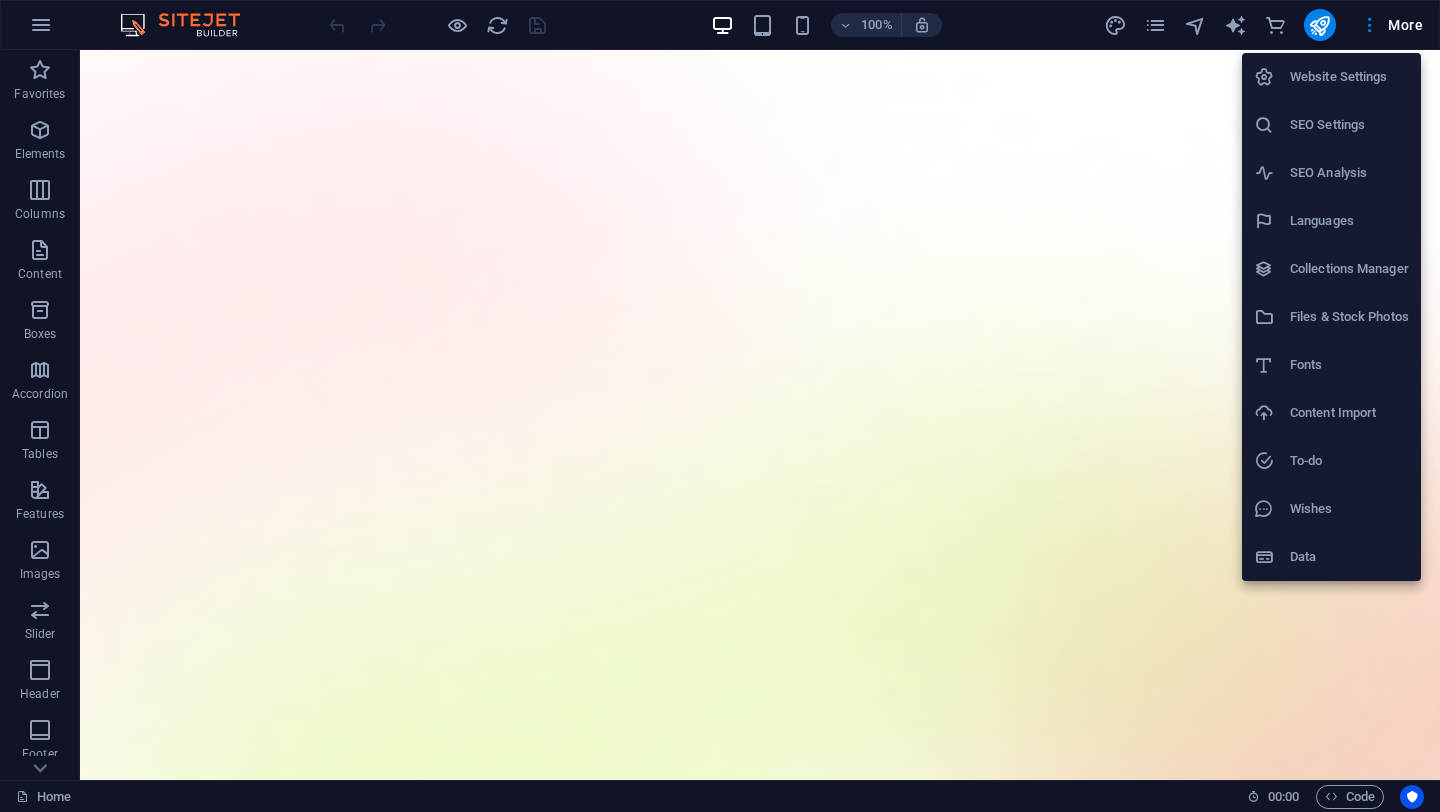 click on "Website Settings" at bounding box center [1349, 77] 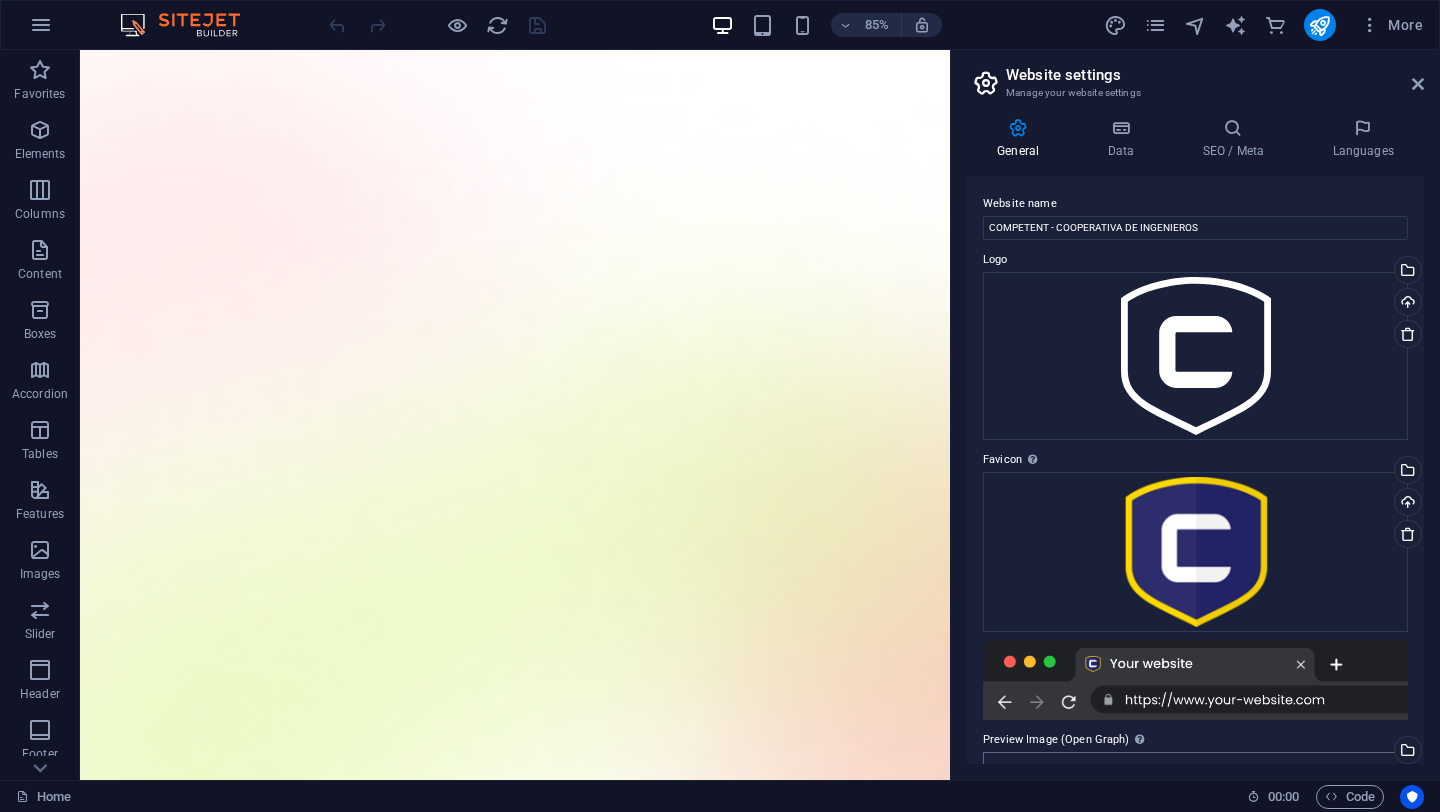 scroll, scrollTop: 404, scrollLeft: 0, axis: vertical 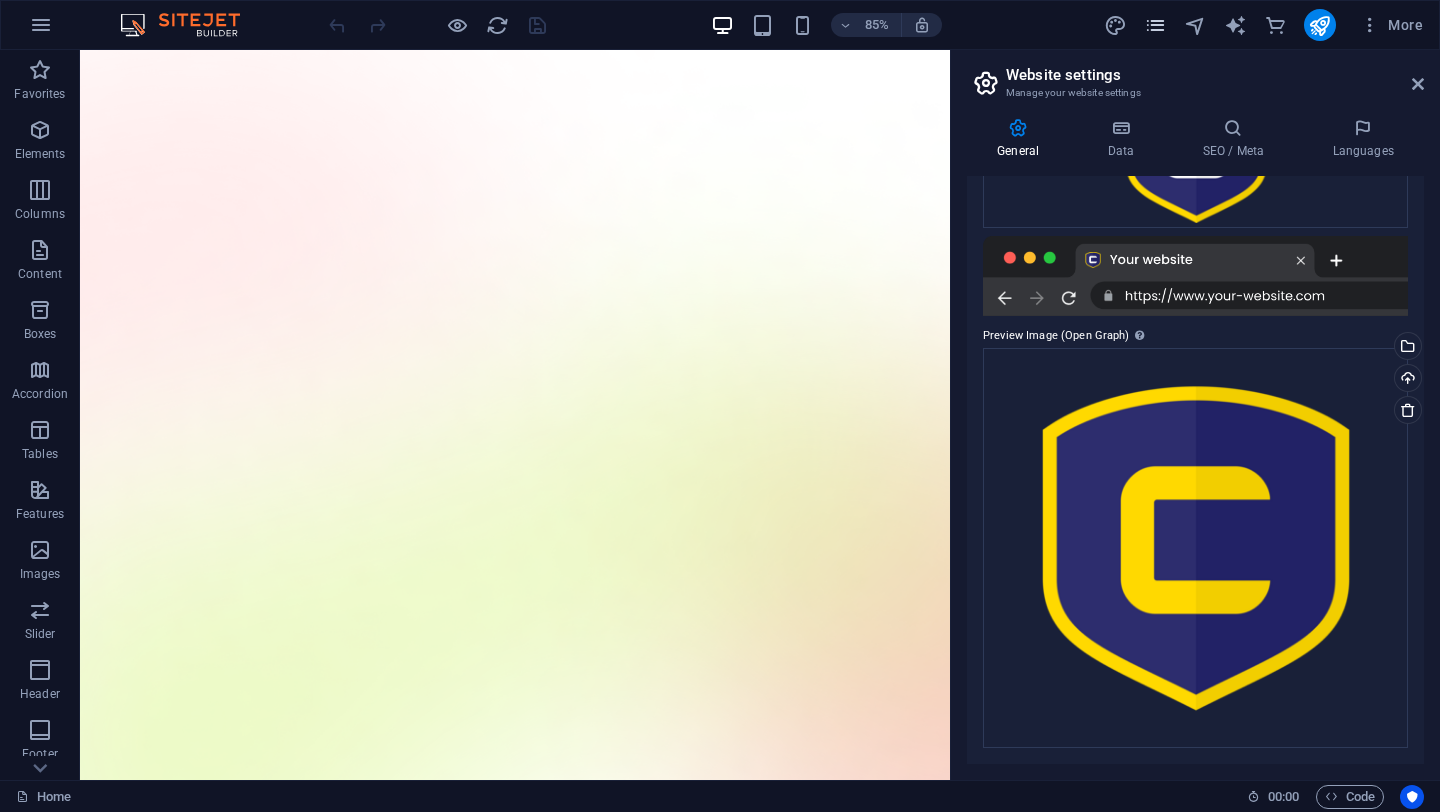 click at bounding box center [1155, 25] 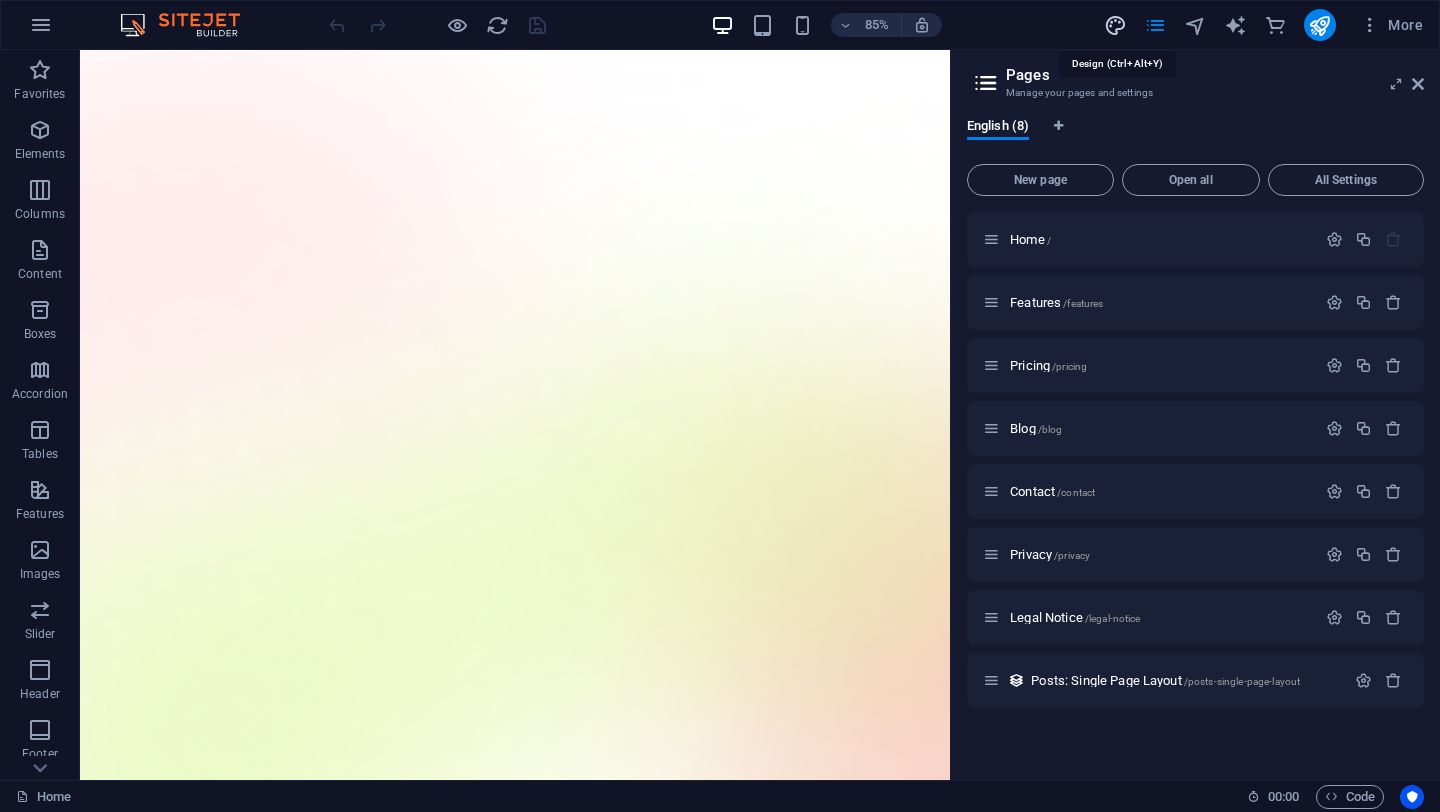 click at bounding box center [1115, 25] 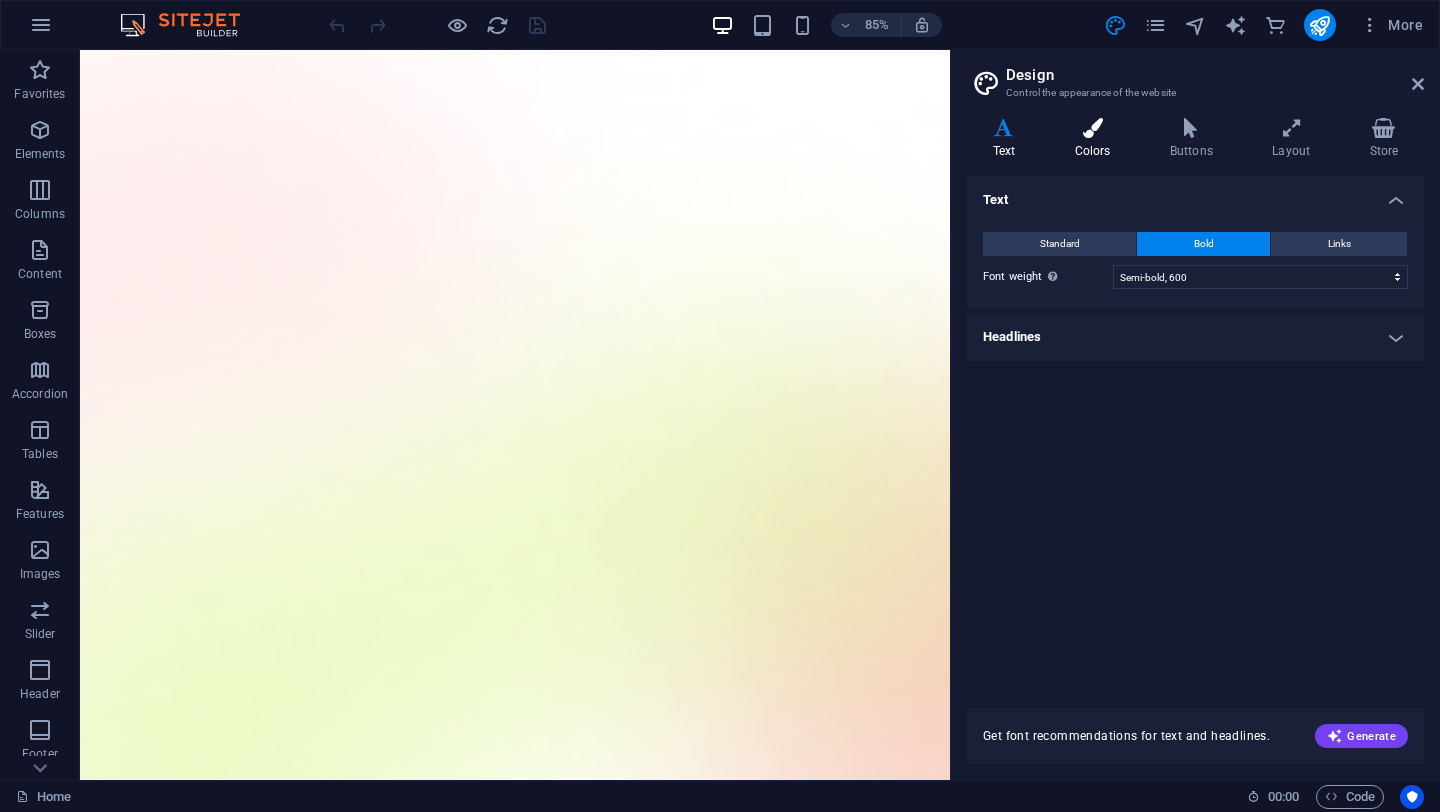 click at bounding box center (1092, 128) 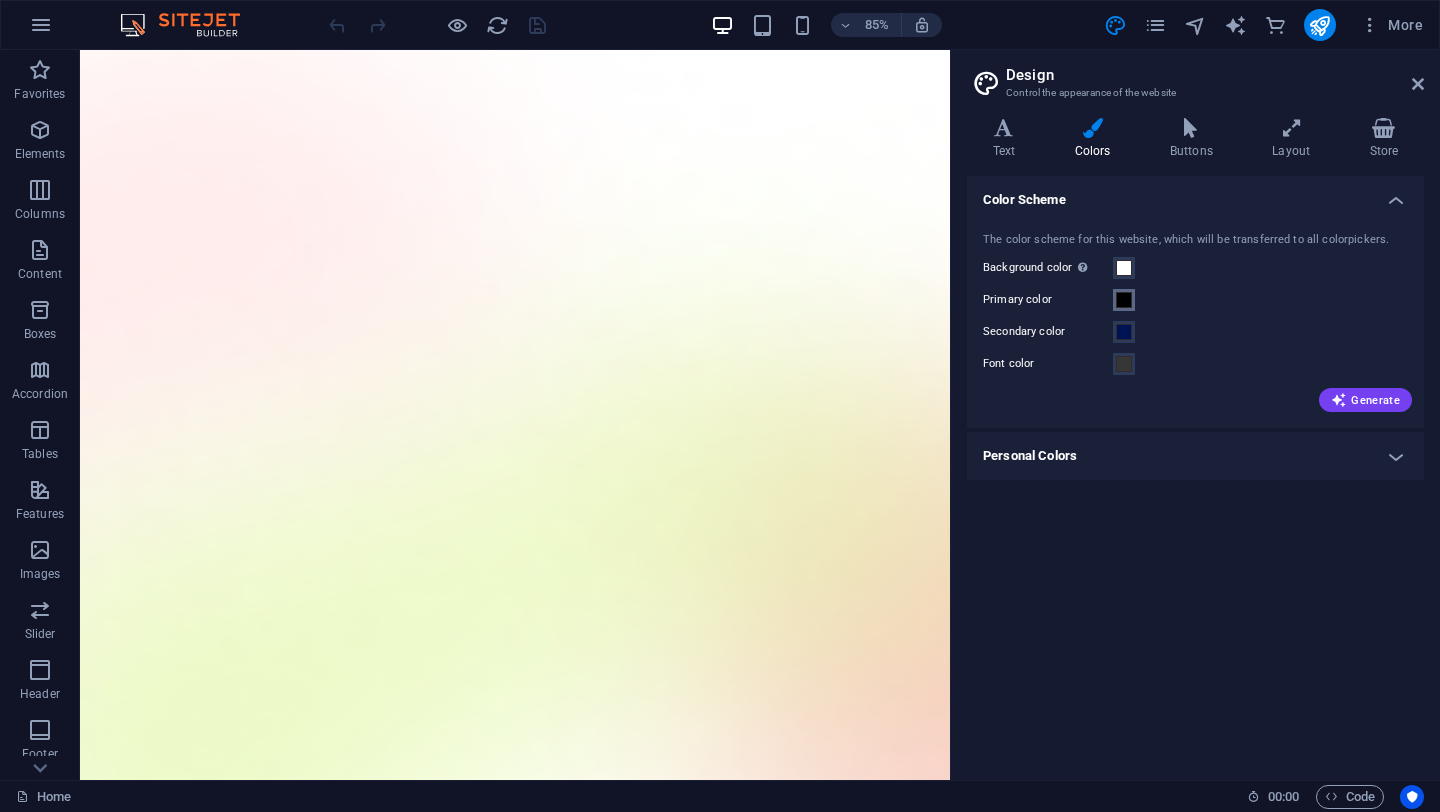 click at bounding box center (1124, 300) 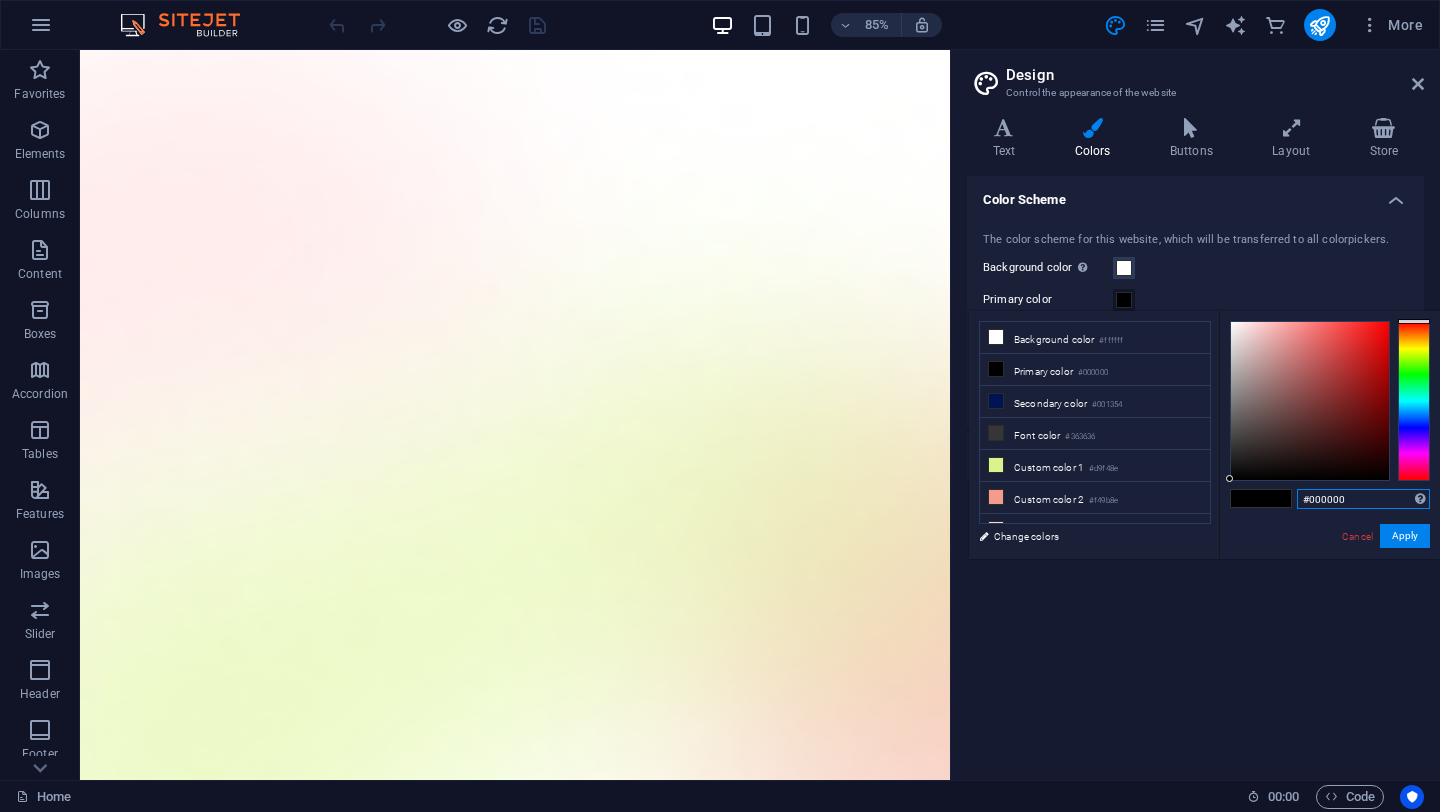 click on "#000000" at bounding box center (1363, 499) 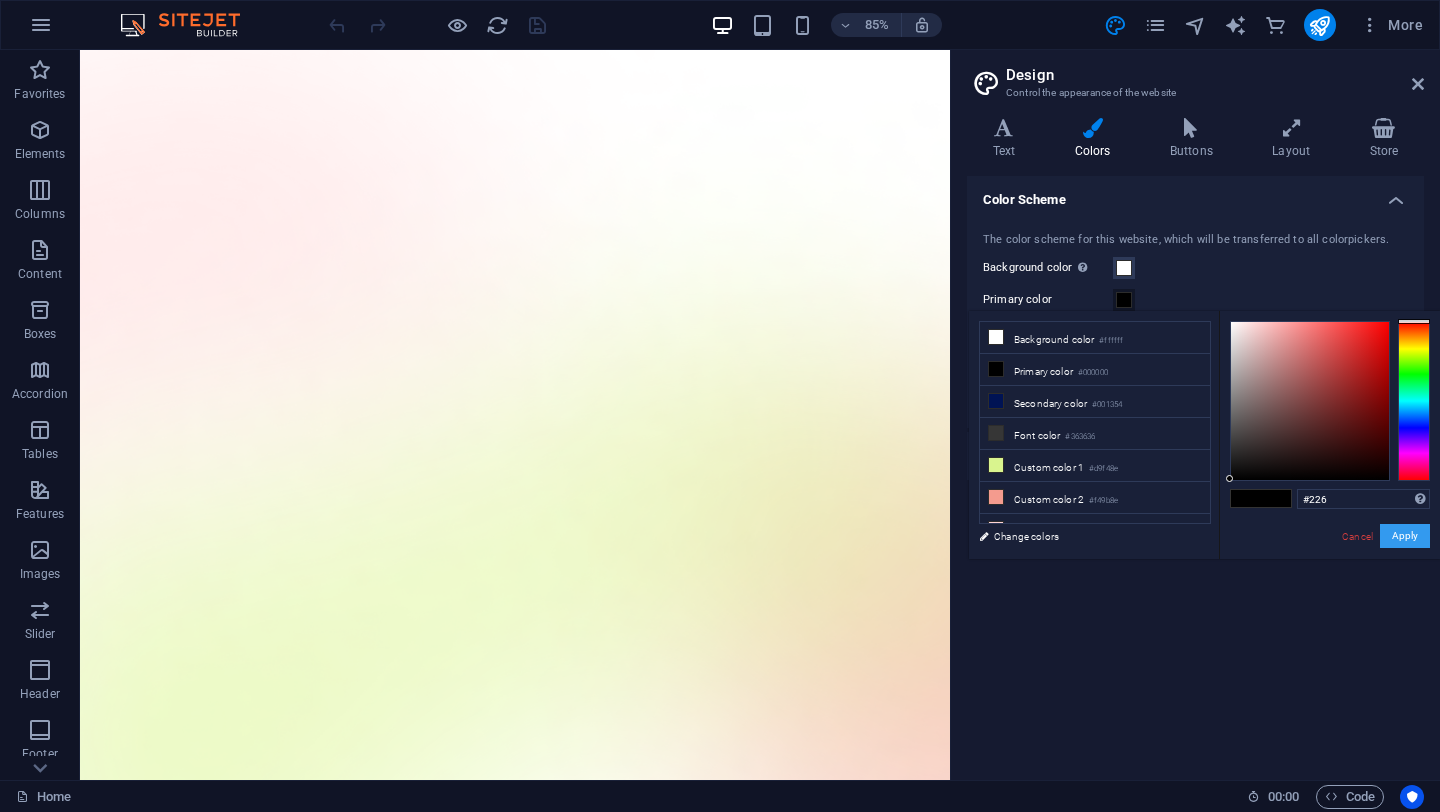 type on "#222266" 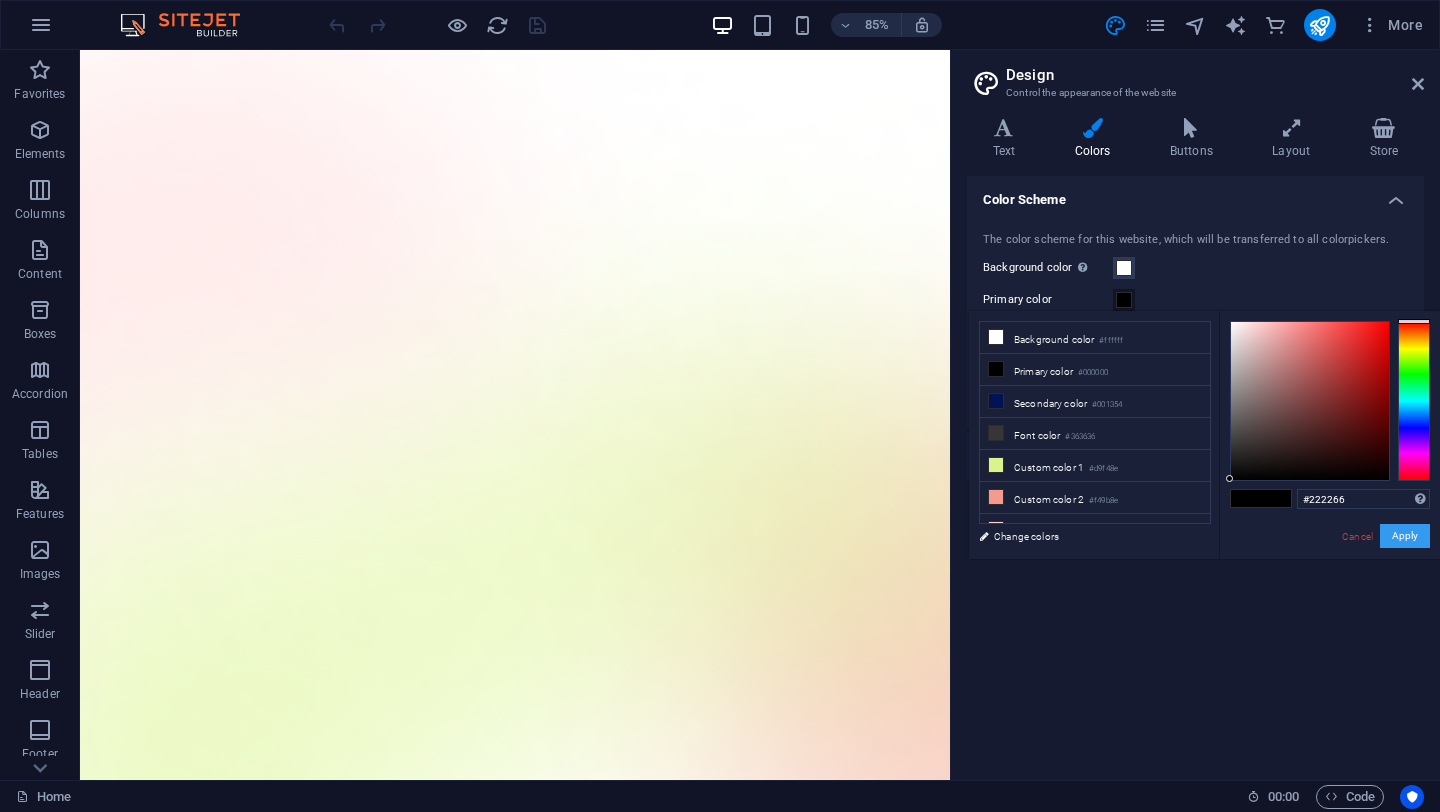 click on "Apply" at bounding box center (1405, 536) 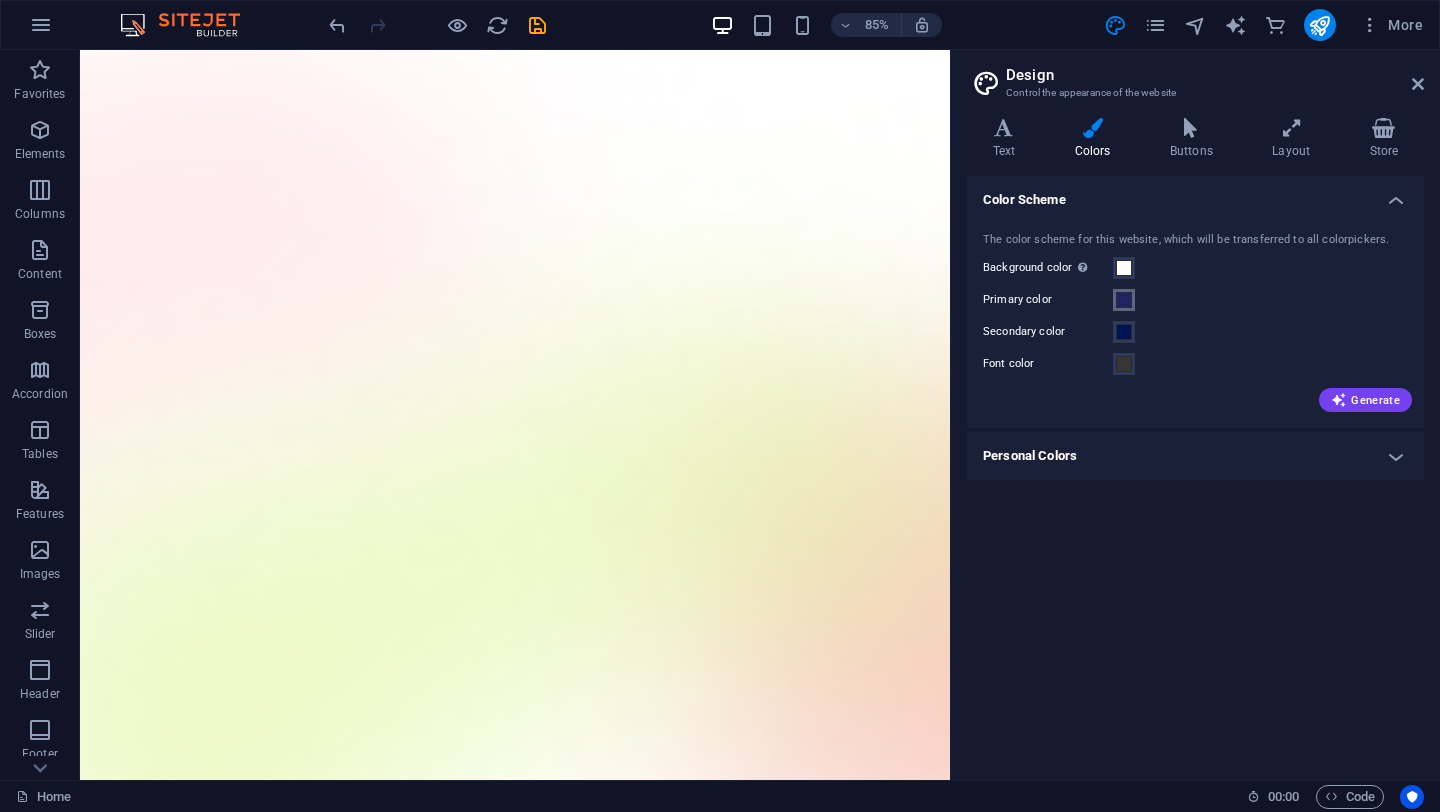 click at bounding box center [1124, 300] 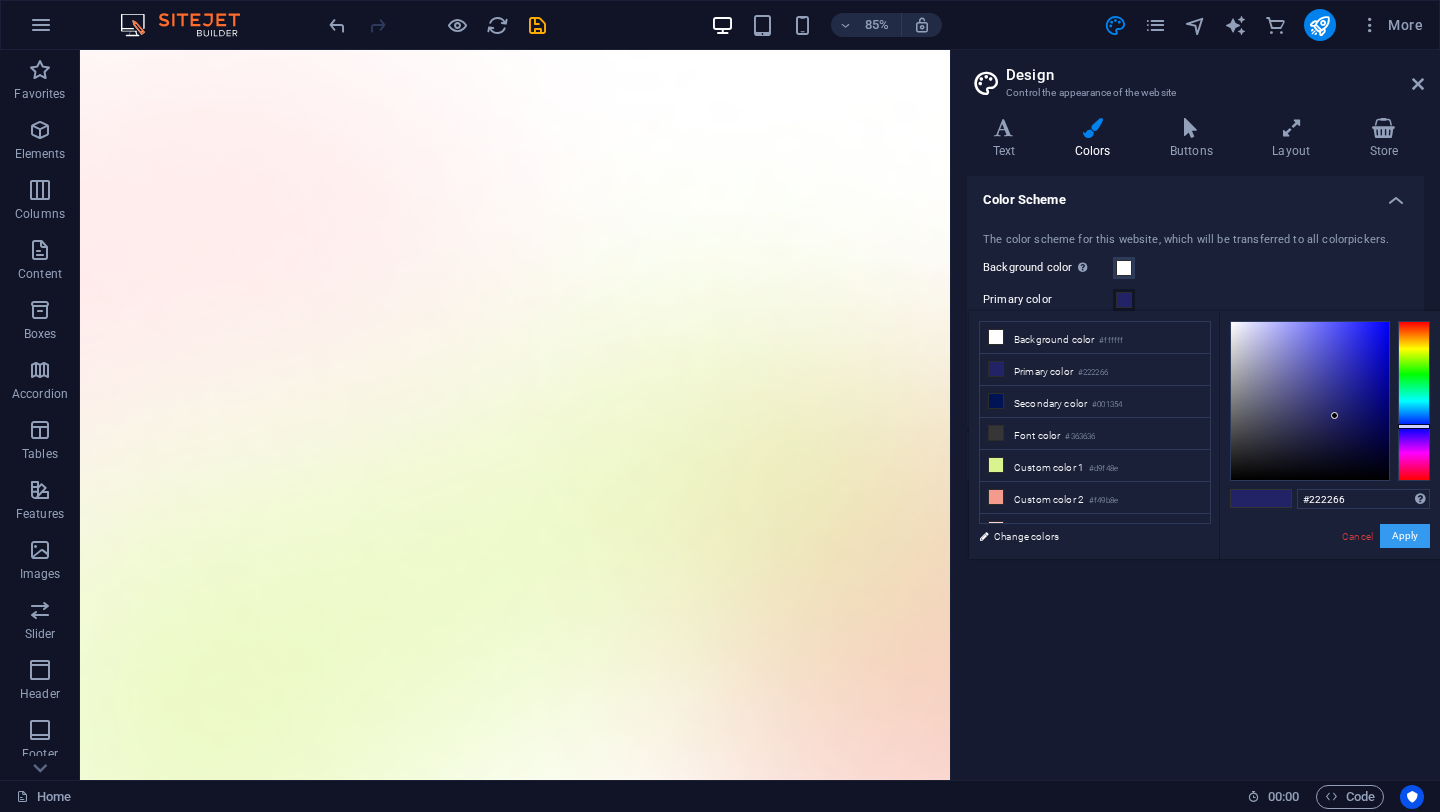 click on "Apply" at bounding box center (1405, 536) 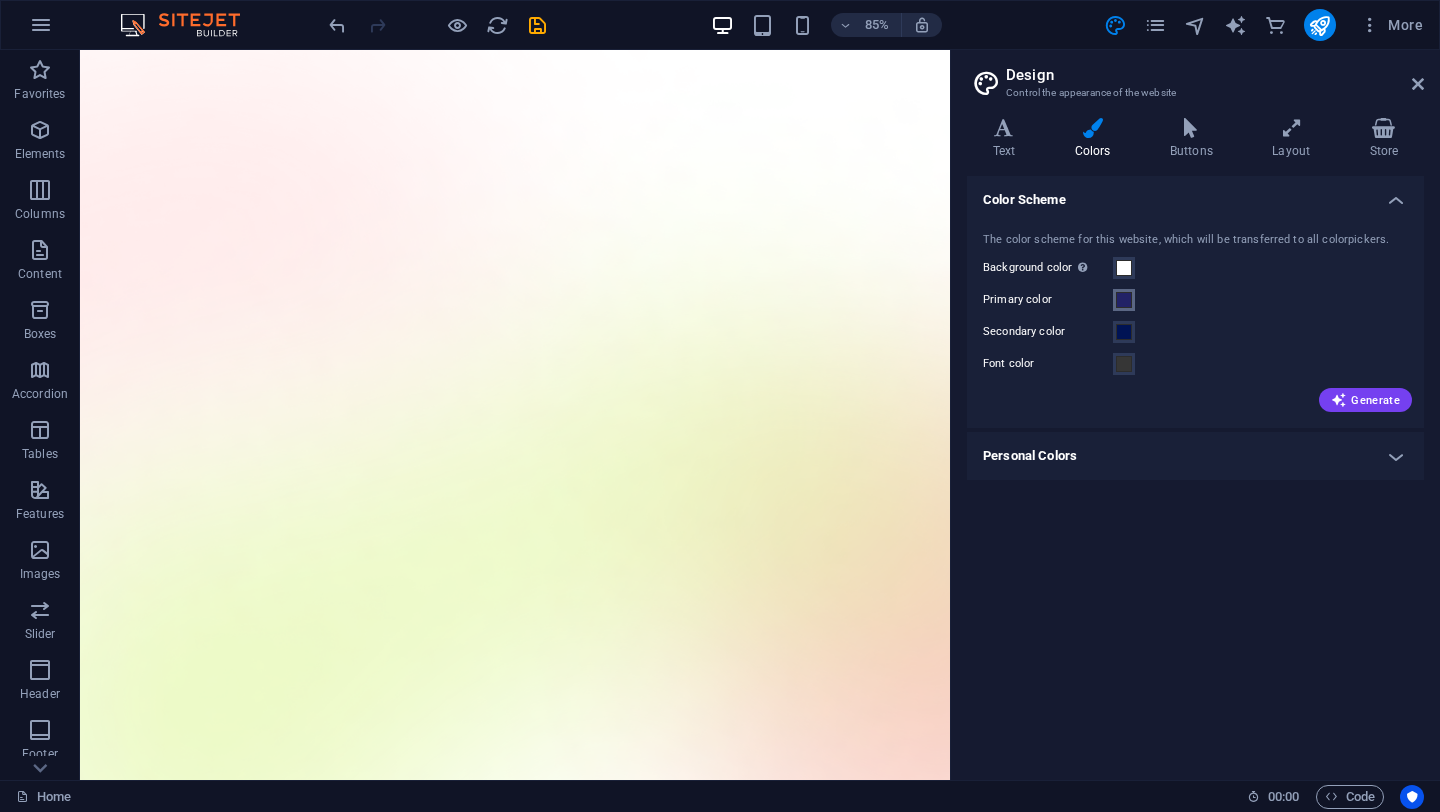 click at bounding box center (1124, 300) 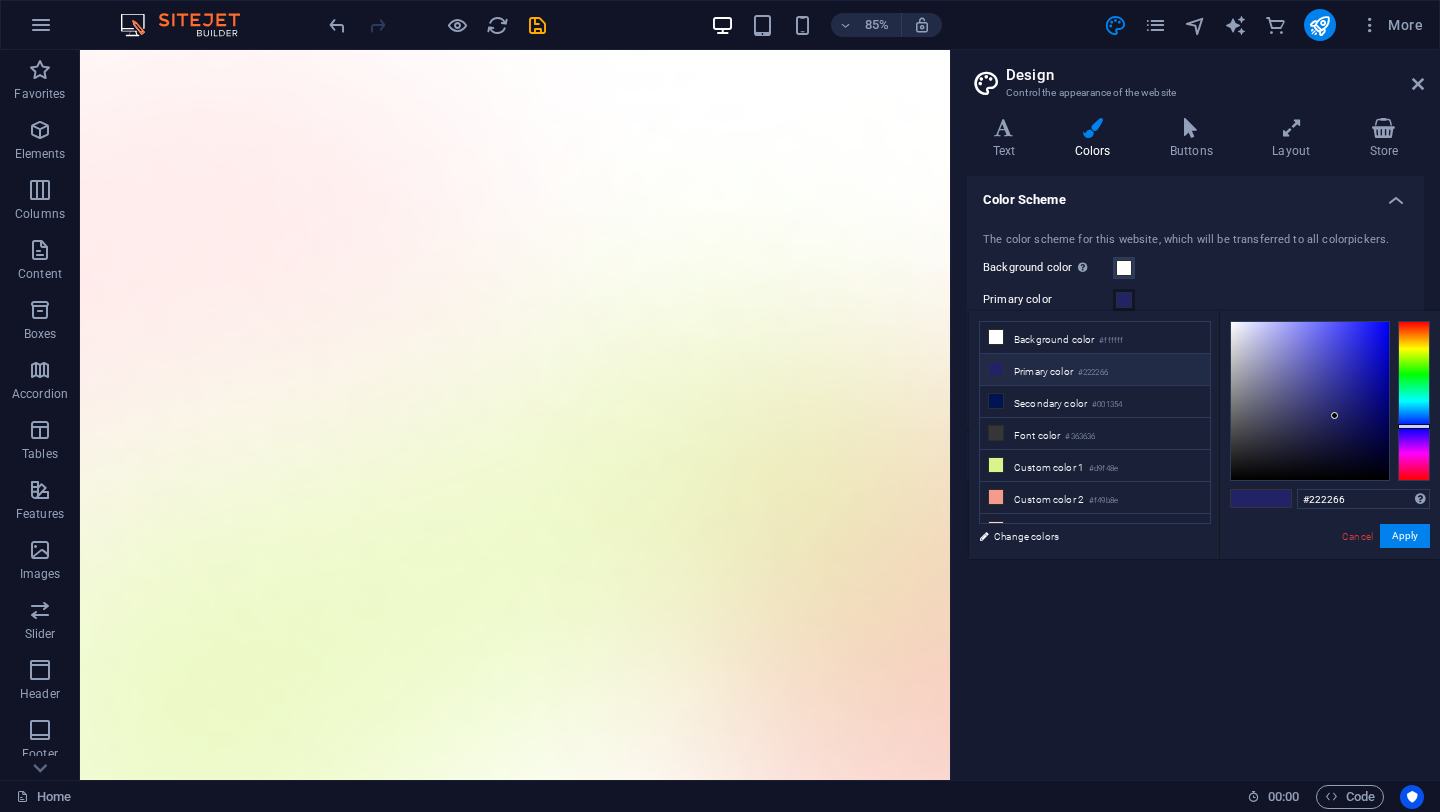 click on "Primary color
#222266" at bounding box center (1095, 370) 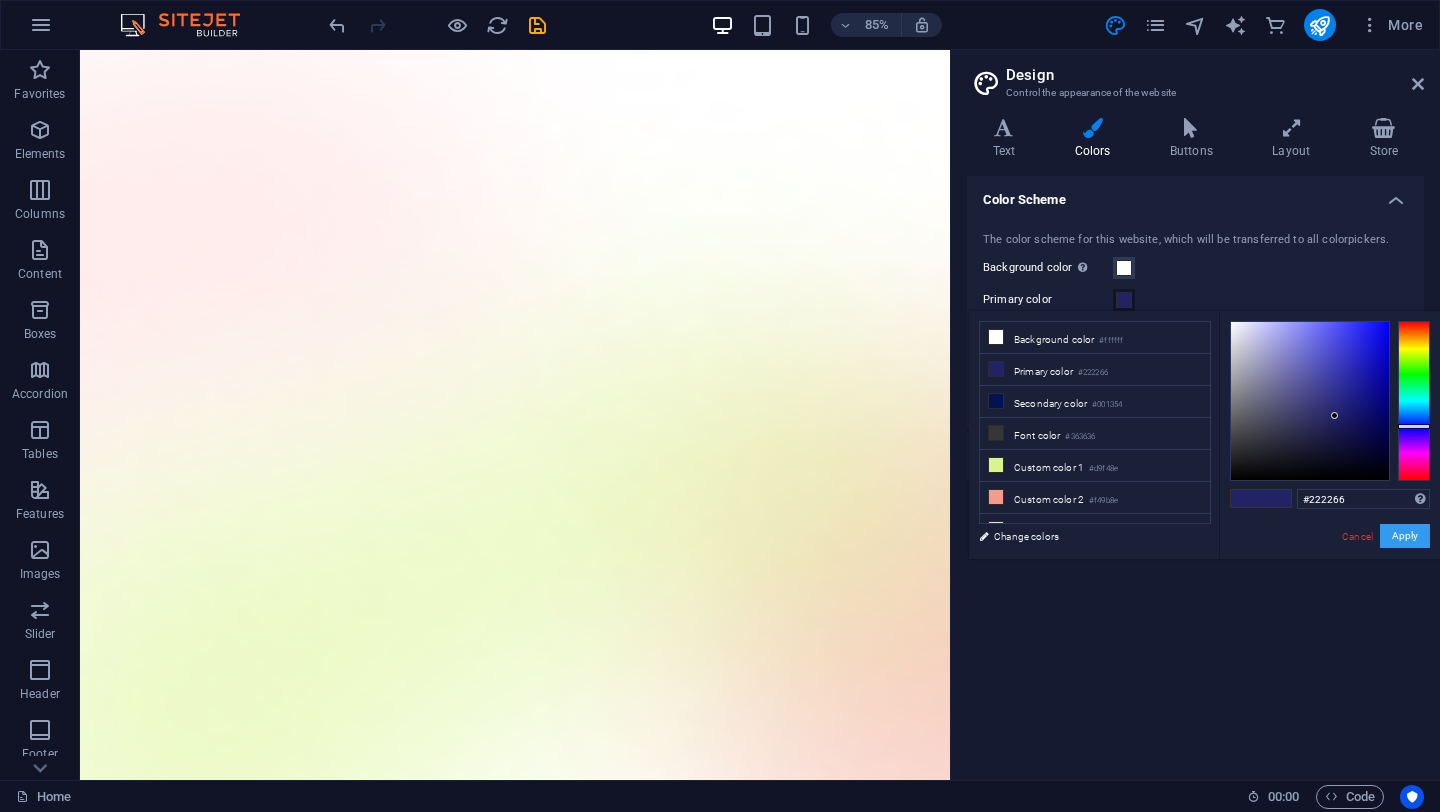 click on "Apply" at bounding box center (1405, 536) 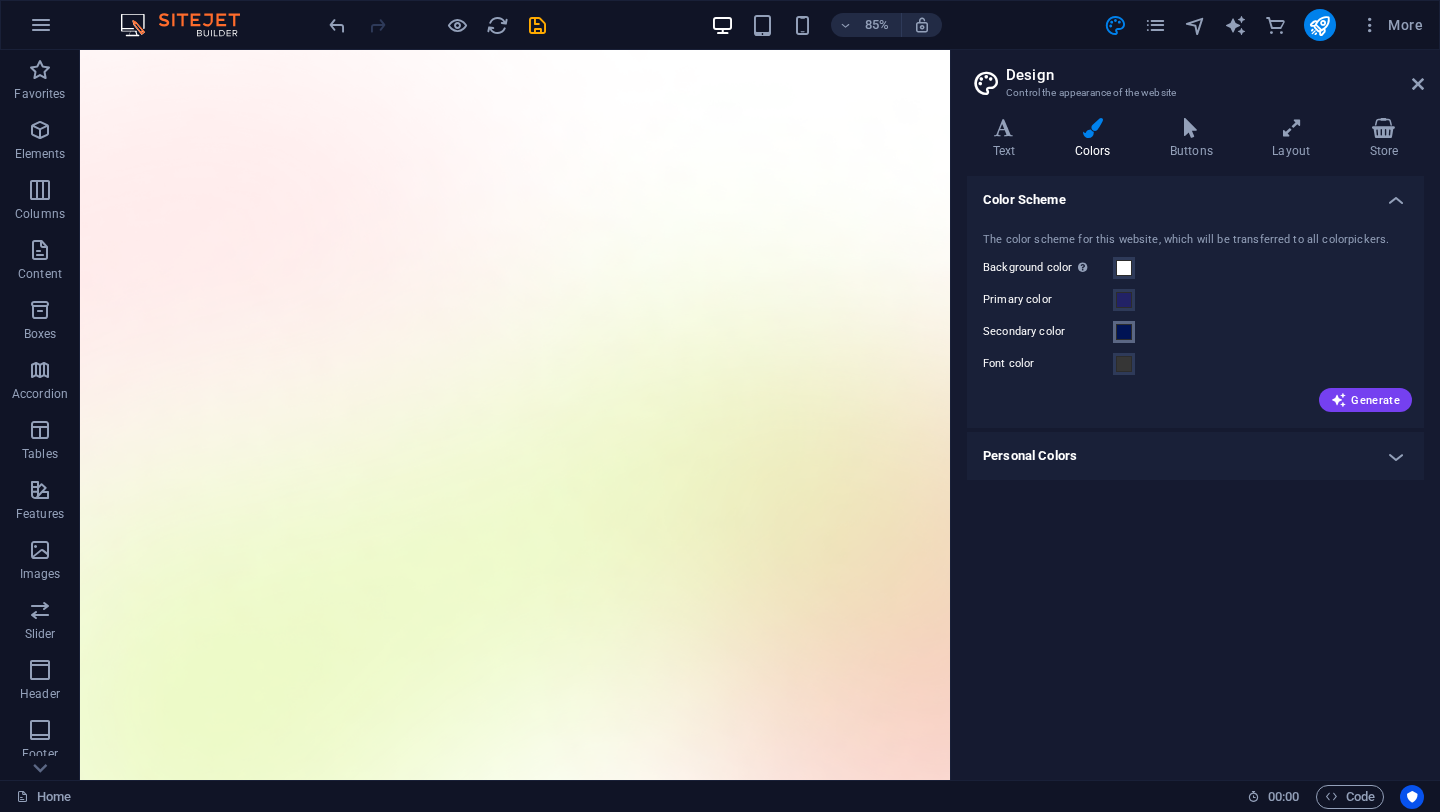 click at bounding box center [1124, 332] 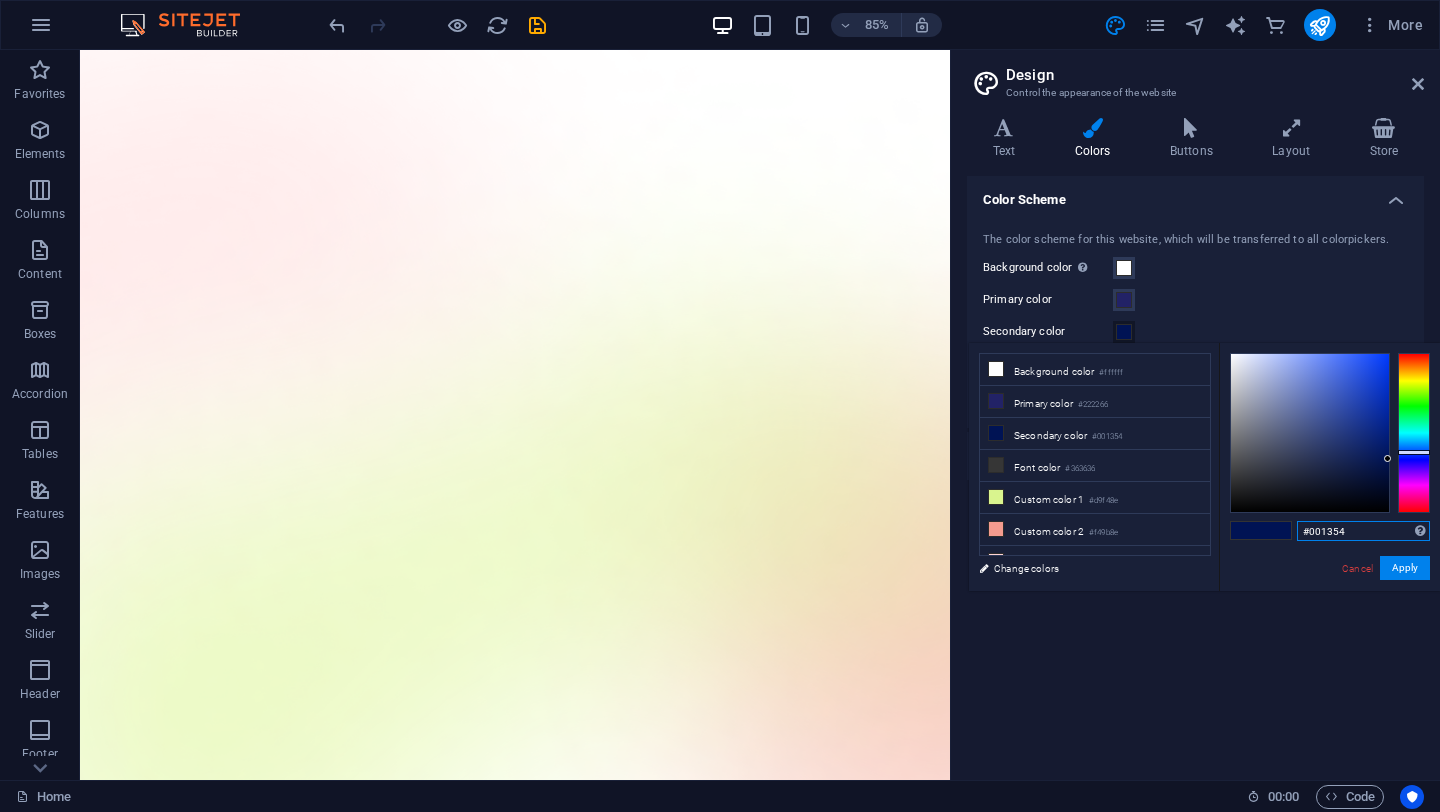 click on "#001354" at bounding box center (1363, 531) 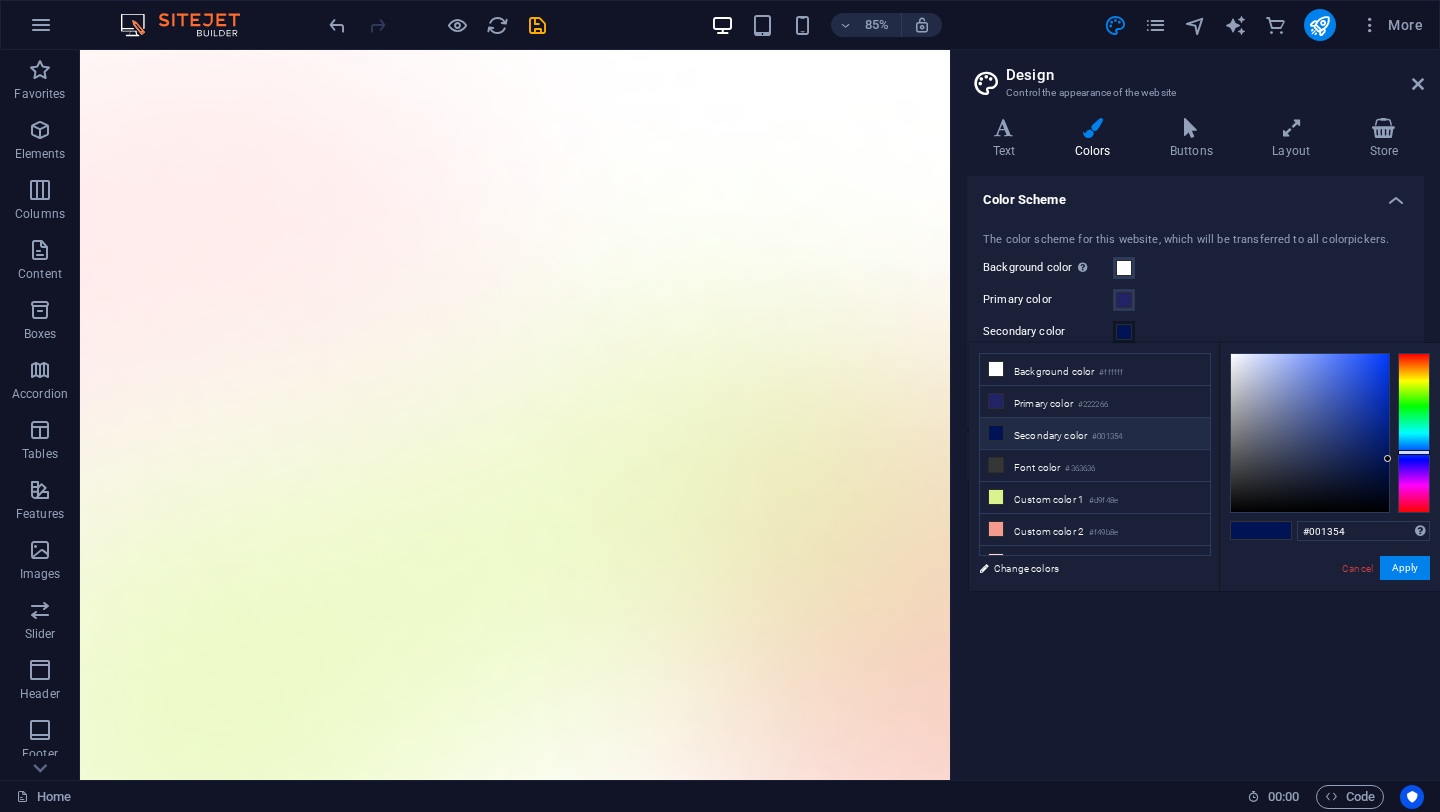 click on "Secondary color
#001354" at bounding box center [1095, 434] 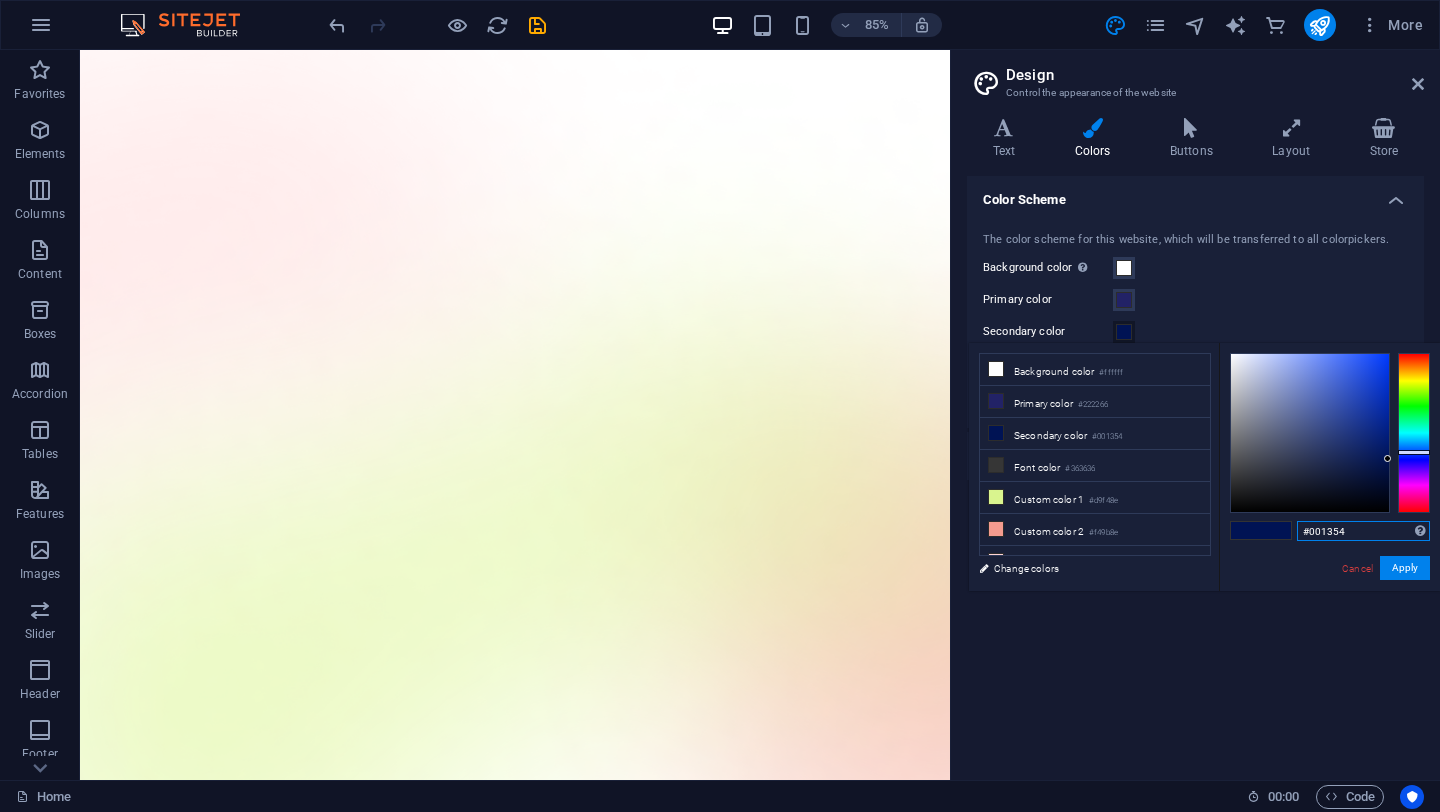 click on "#001354" at bounding box center [1363, 531] 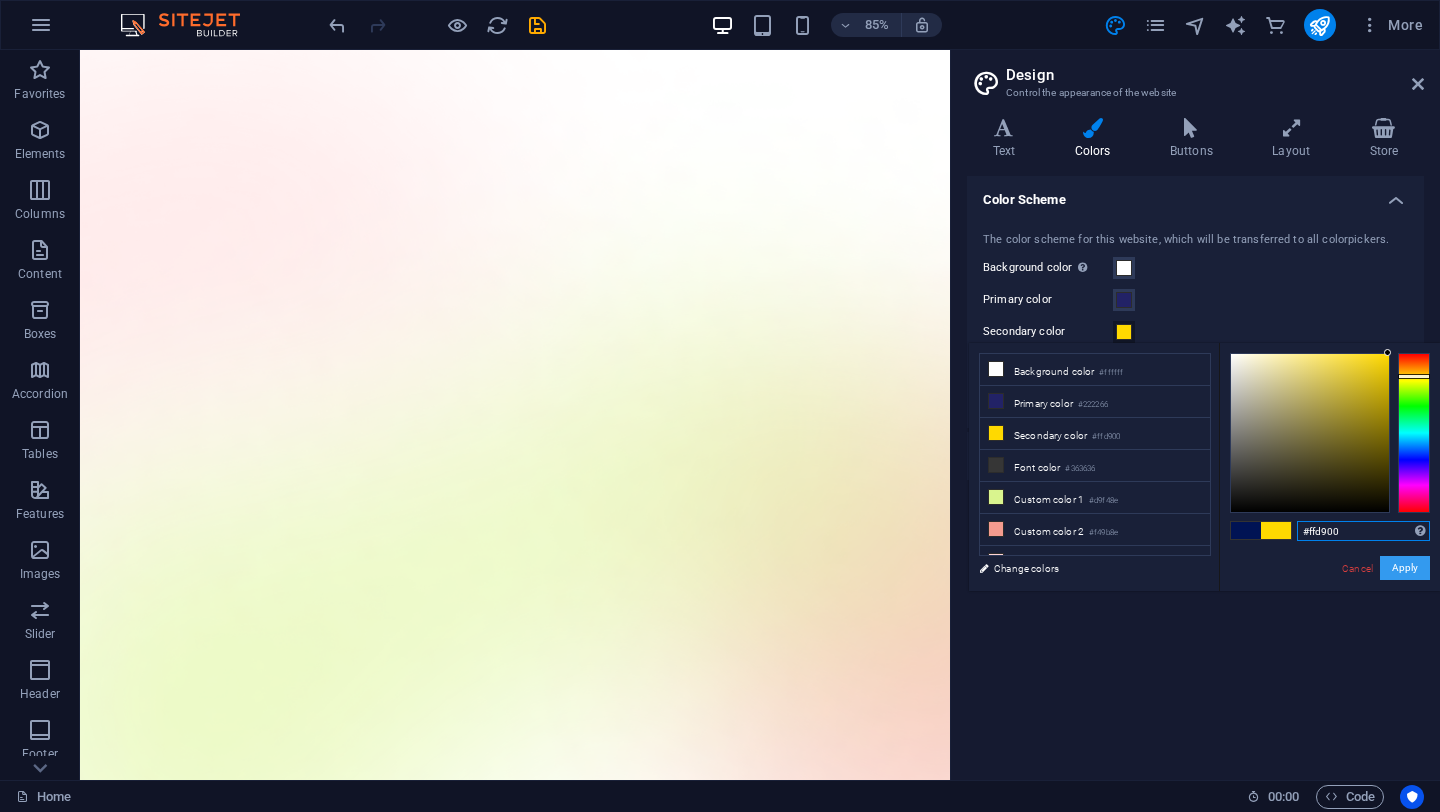 type on "#ffd900" 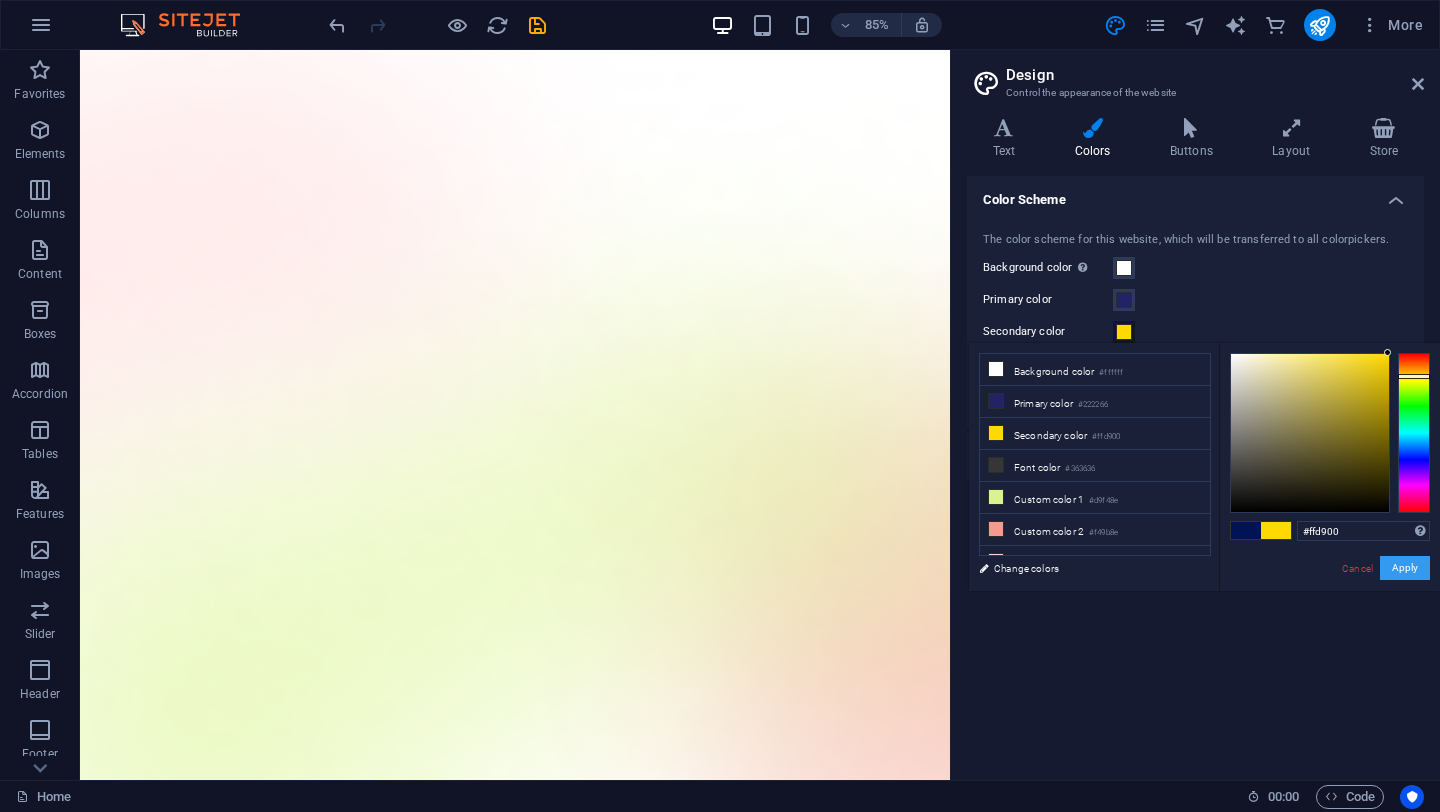 click on "Apply" at bounding box center [1405, 568] 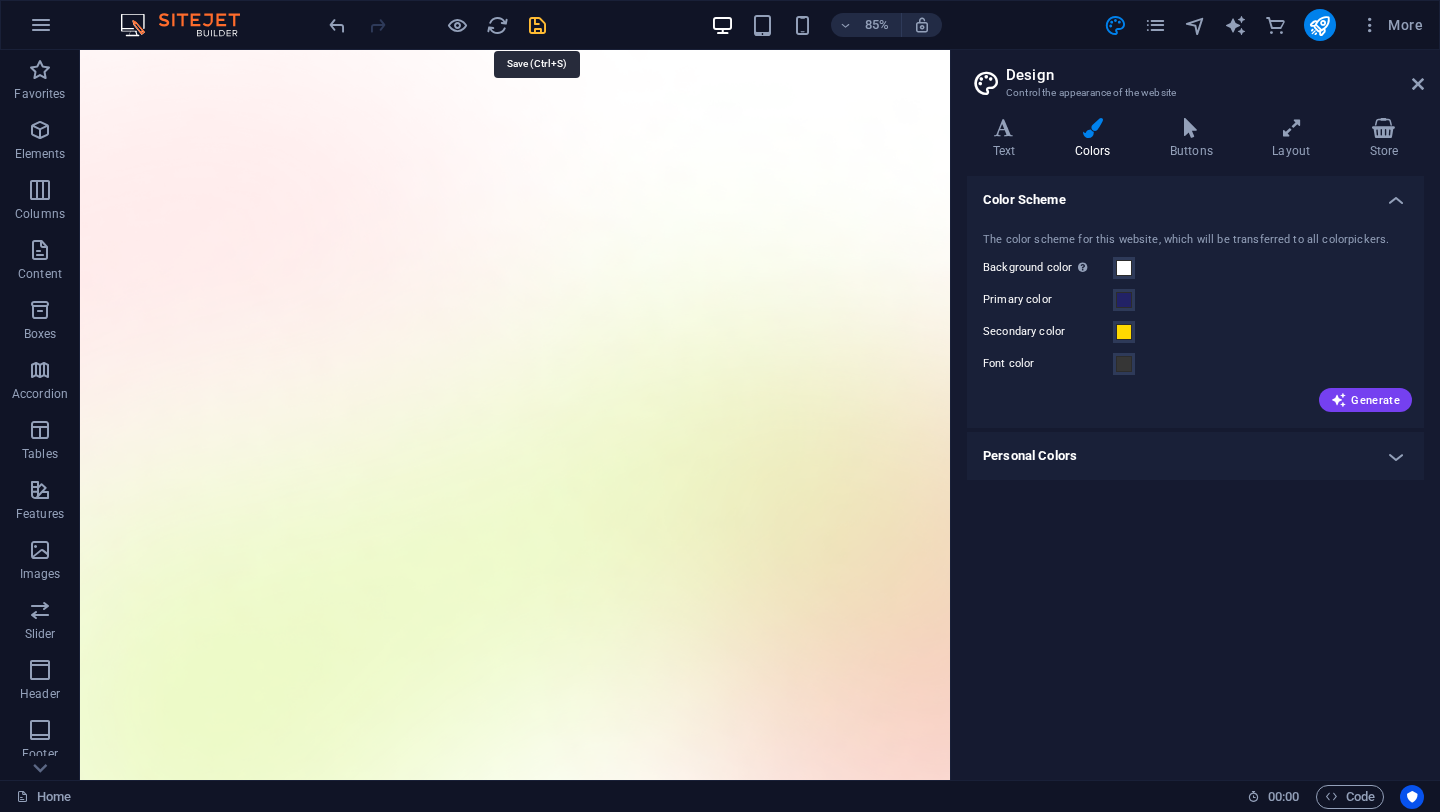 click at bounding box center (537, 25) 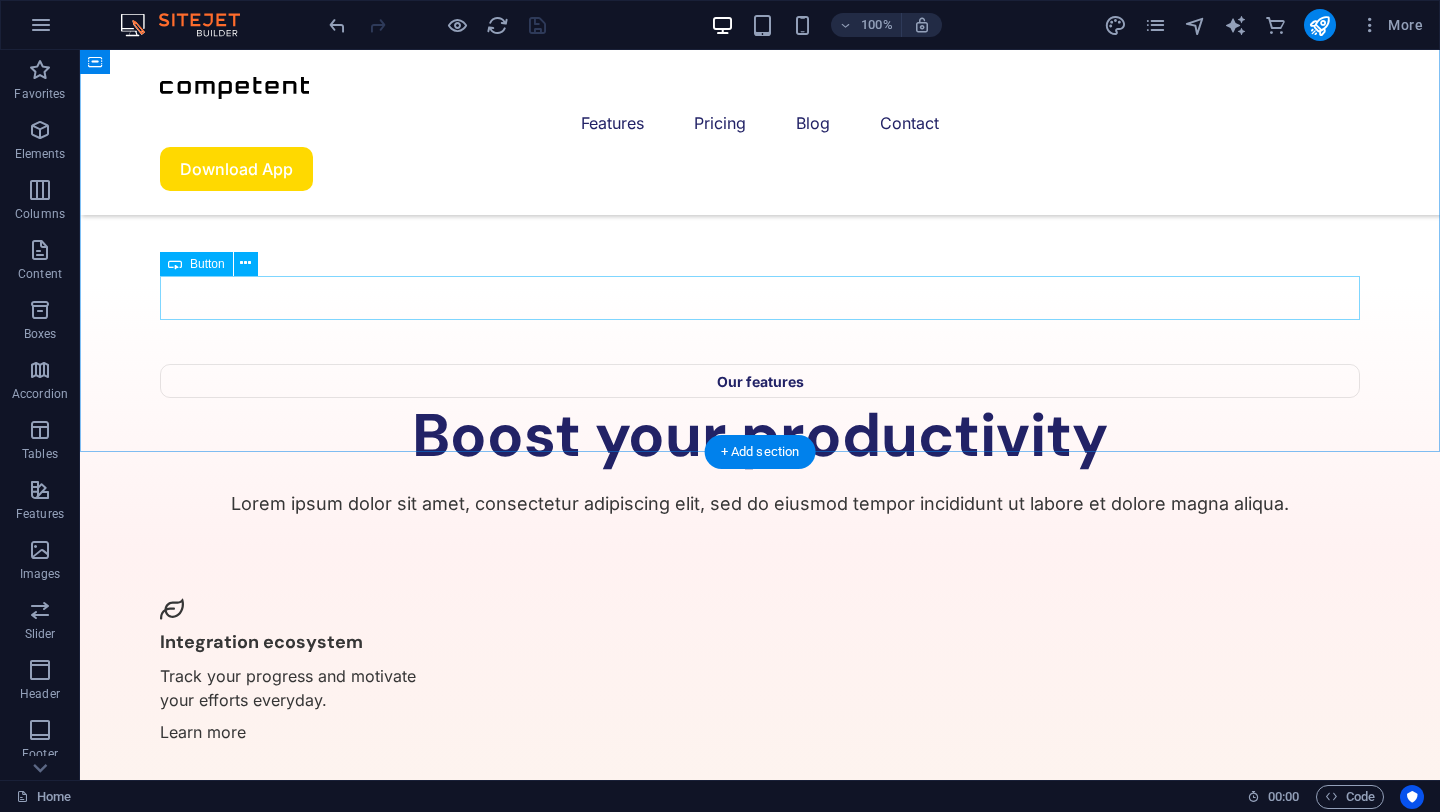 scroll, scrollTop: 4507, scrollLeft: 0, axis: vertical 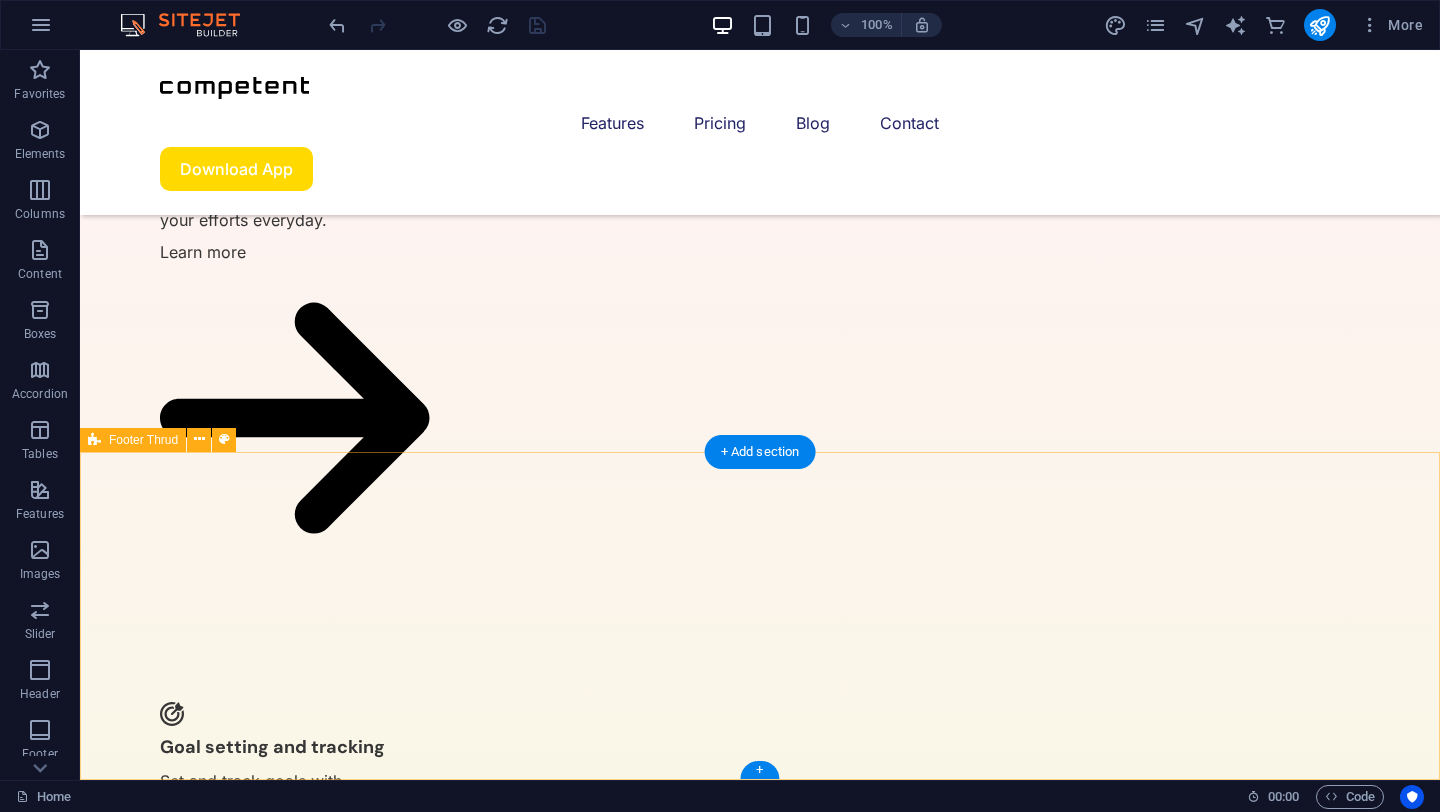 click on "Features Pricing Blog Contact
competent.es   Legal Notice  |  Privacy Policy" at bounding box center (760, 35688) 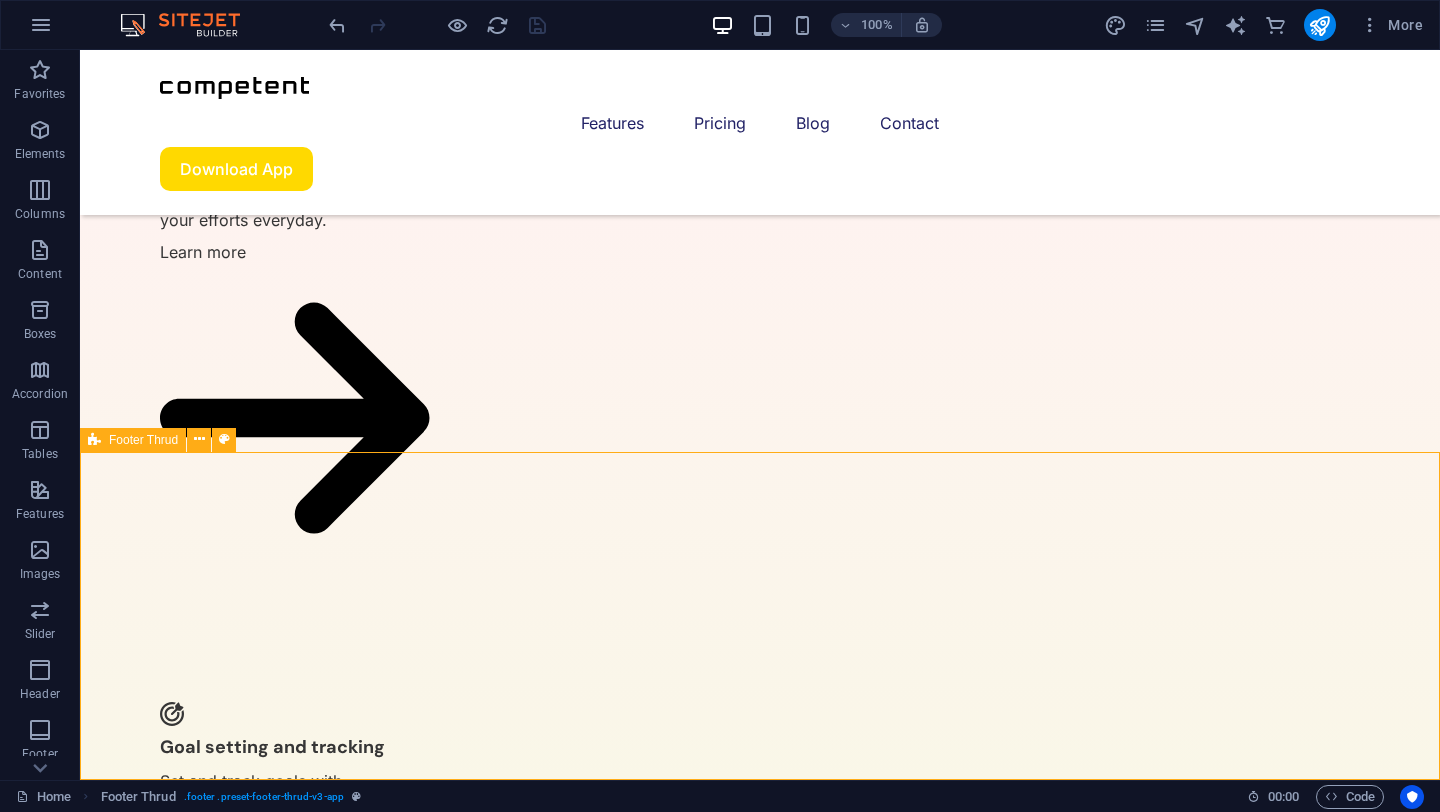 click on "Footer Thrud" at bounding box center [143, 440] 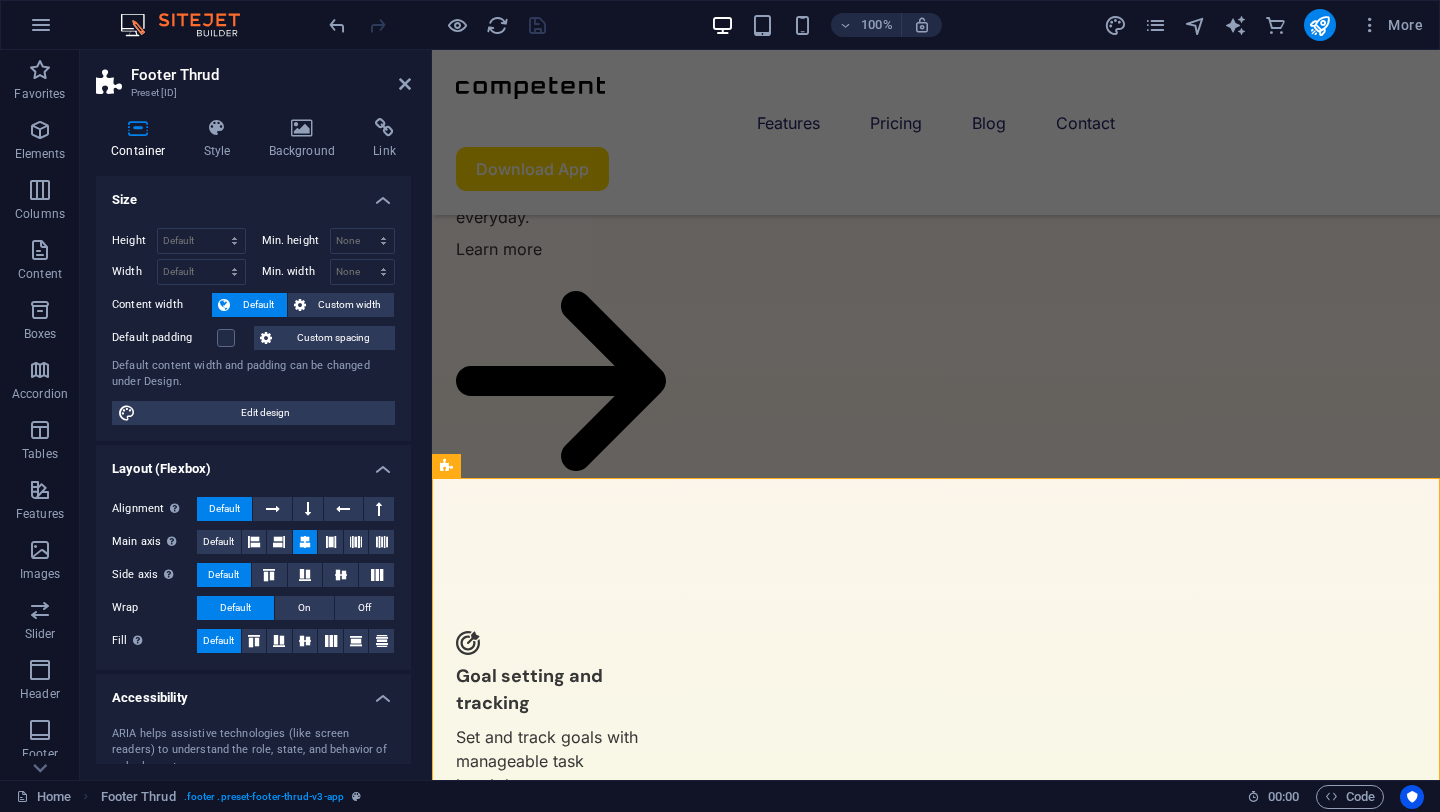 scroll, scrollTop: 4910, scrollLeft: 0, axis: vertical 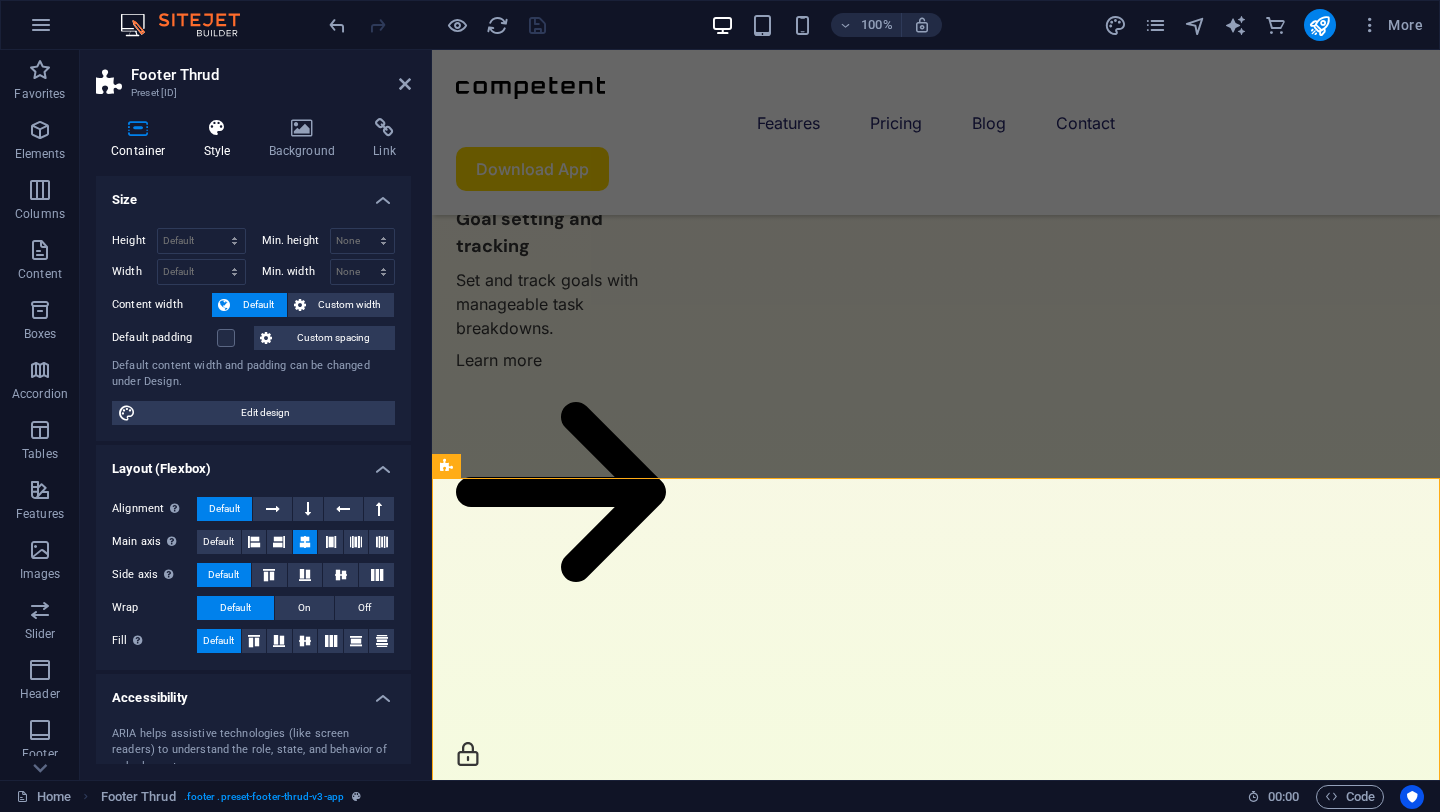 click on "Style" at bounding box center [221, 139] 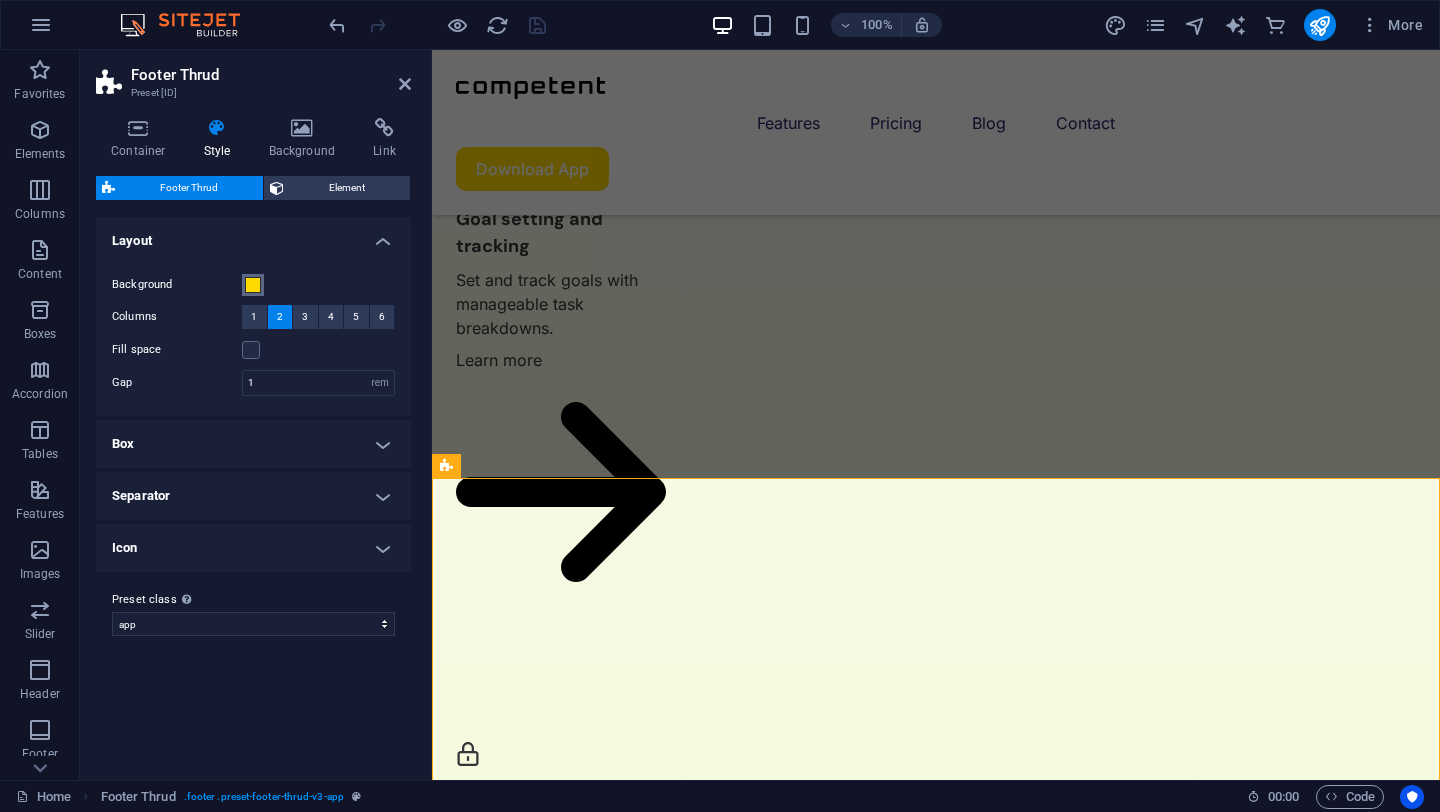 click at bounding box center [253, 285] 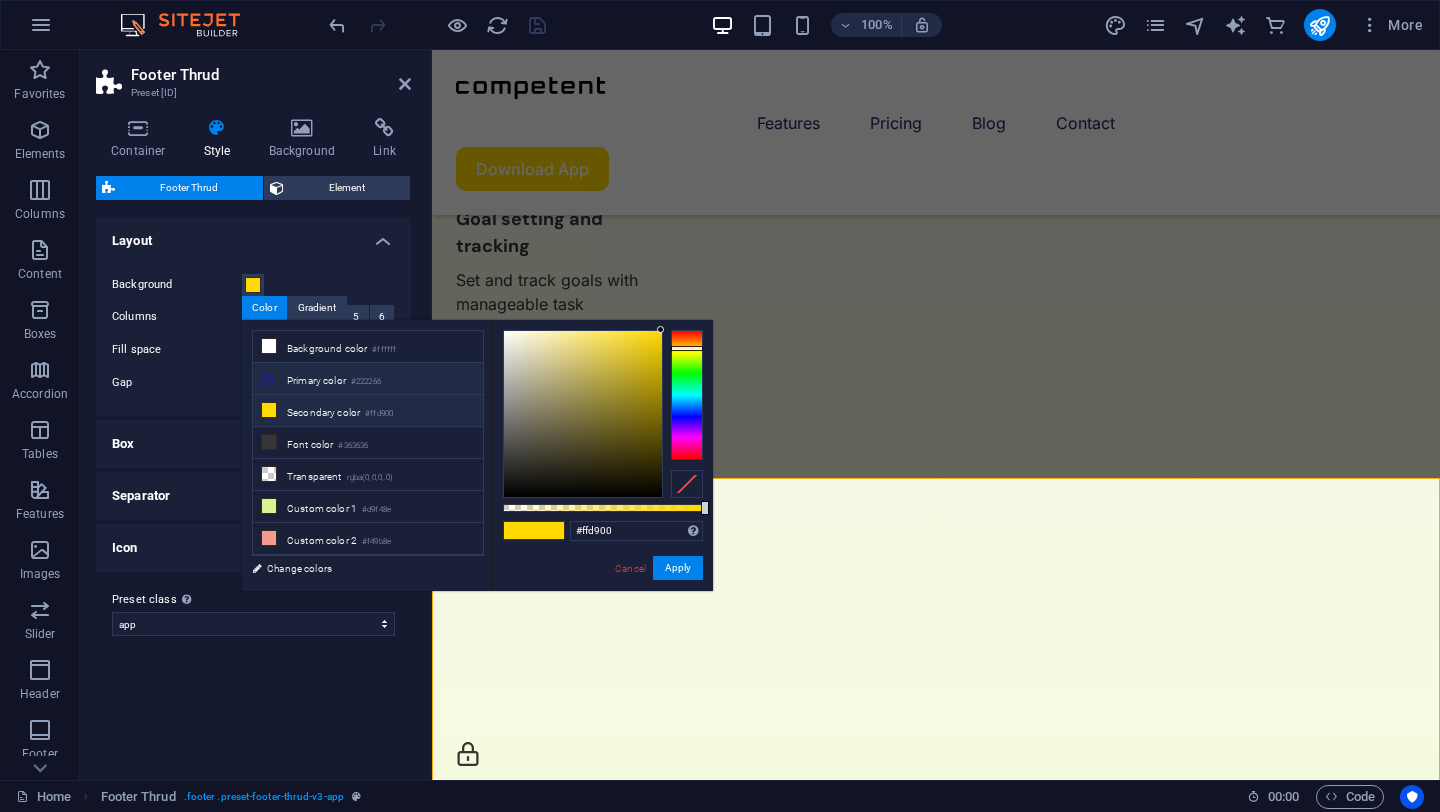click on "Primary color
#222266" at bounding box center [368, 379] 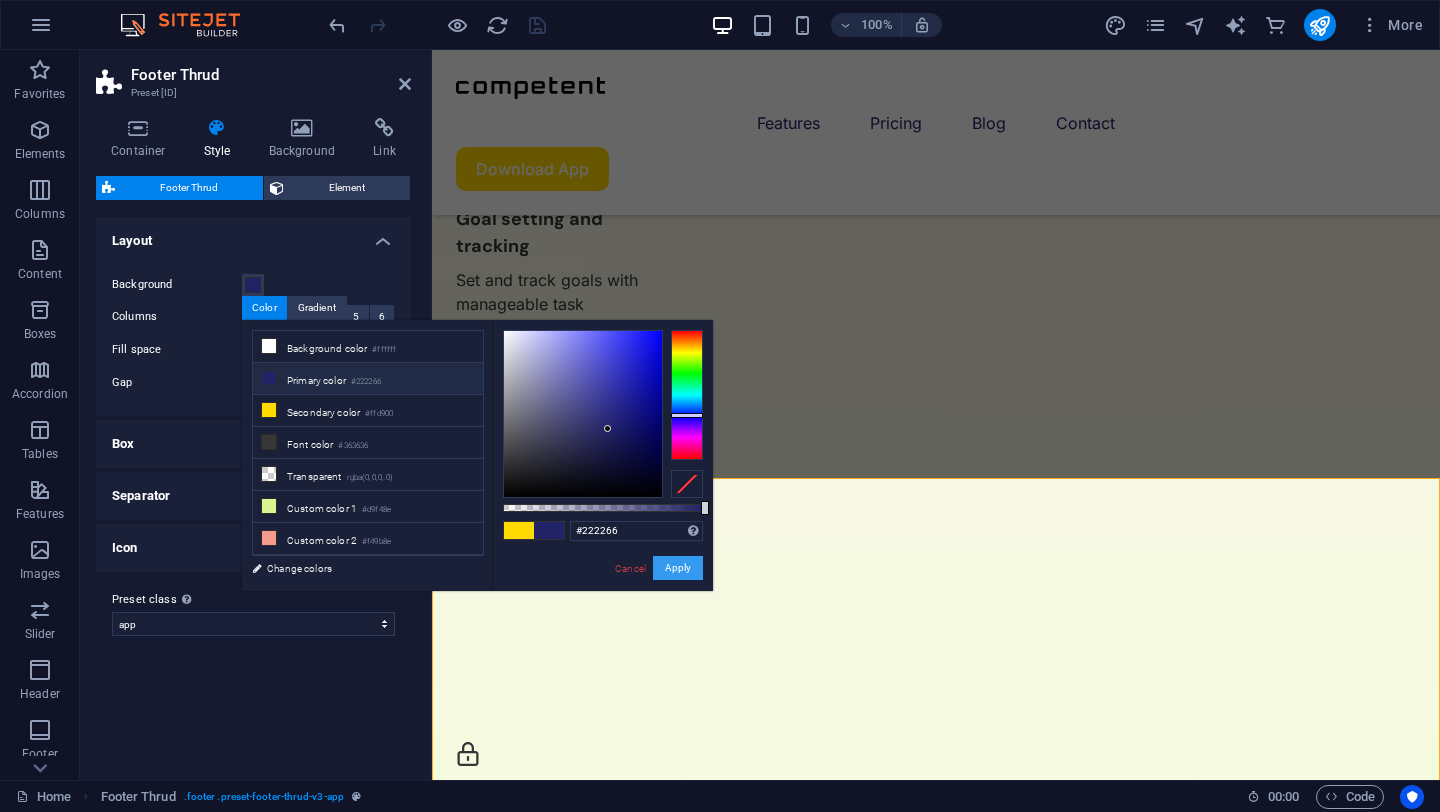 click on "Apply" at bounding box center (678, 568) 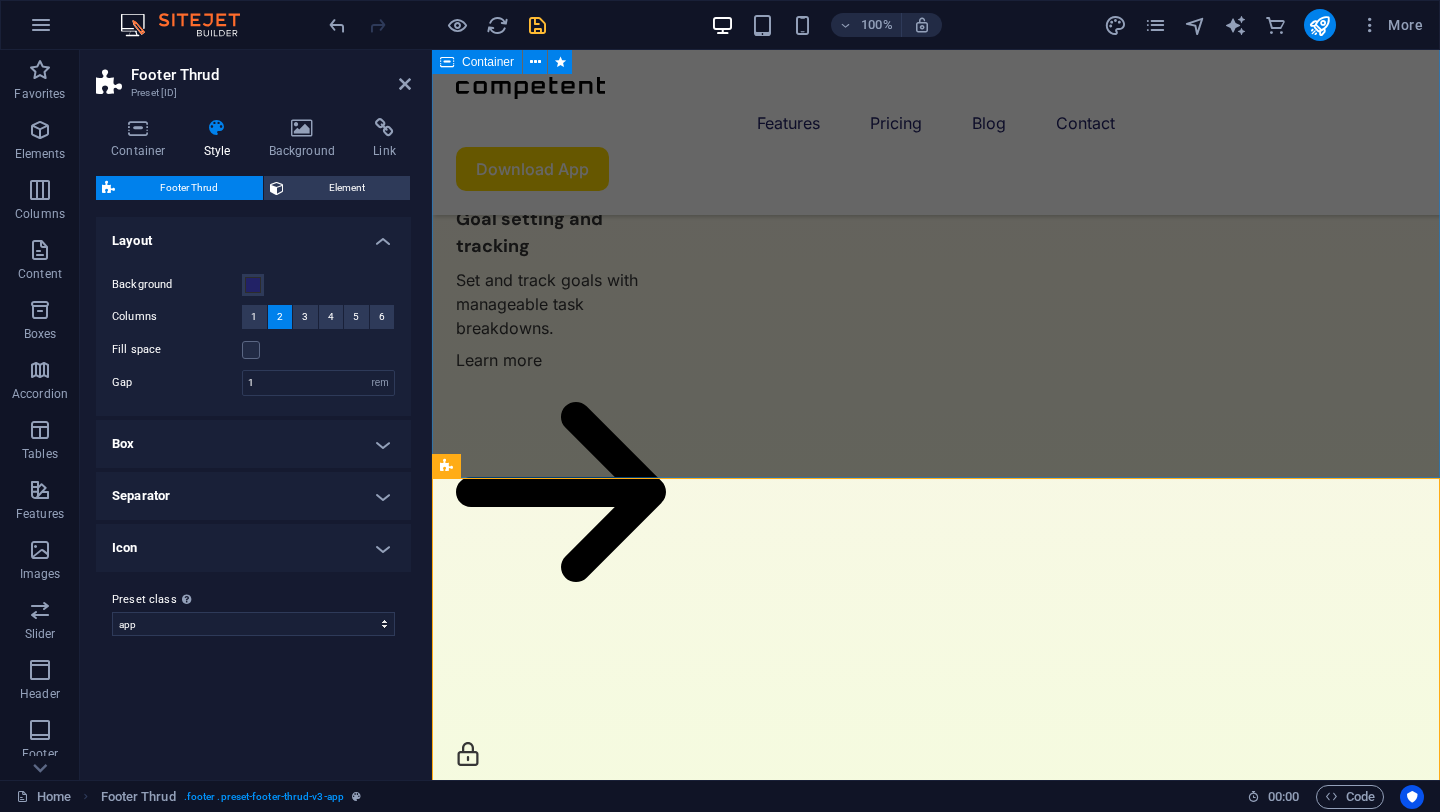 click on "Don’t miss it, download the app Lorem ipsum dolor sit amet, consectetur adipiscing elit, sed do eiusmod tempor incididunt ut labore et dolore magna aliqua. Download App" at bounding box center (936, 28651) 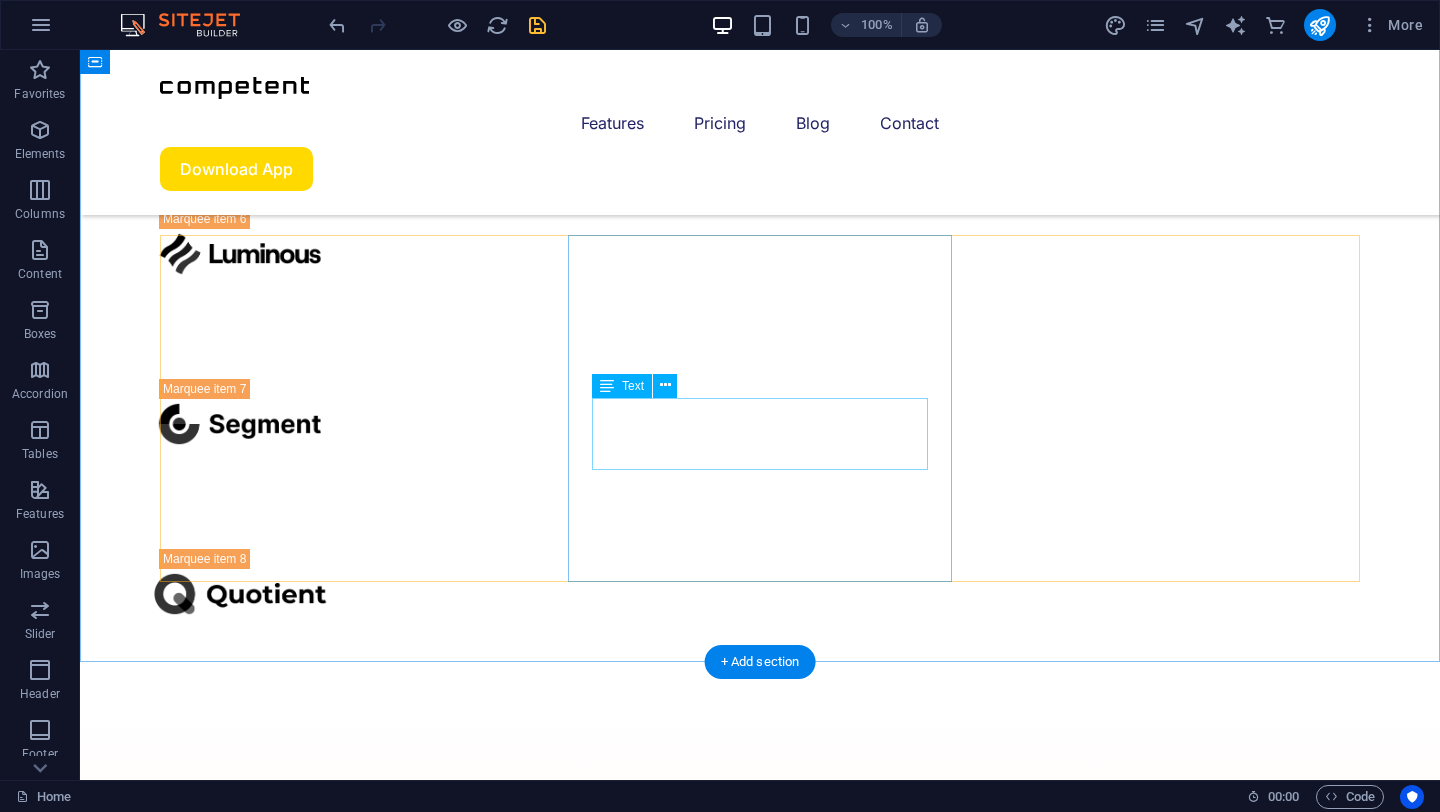 scroll, scrollTop: 4507, scrollLeft: 0, axis: vertical 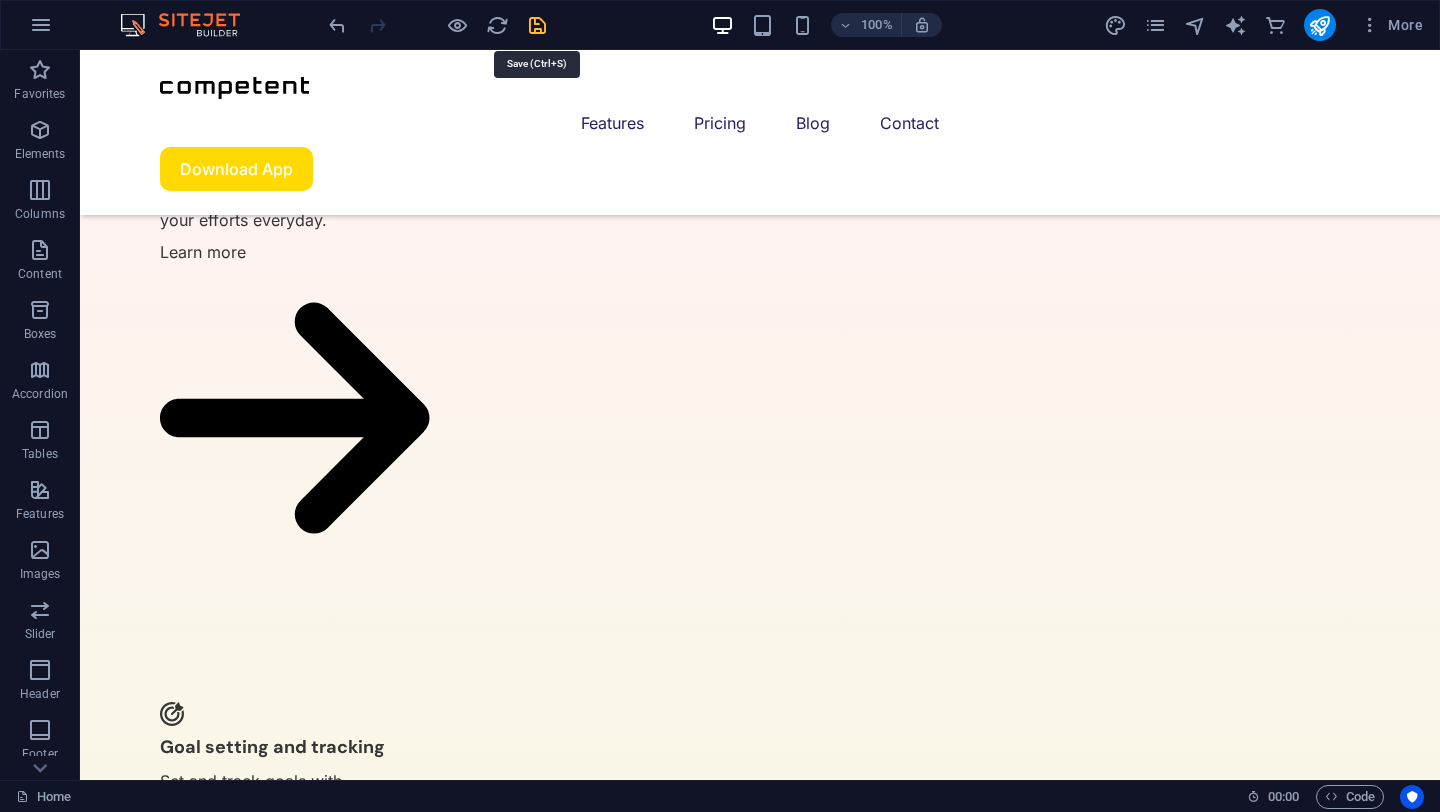 click at bounding box center (537, 25) 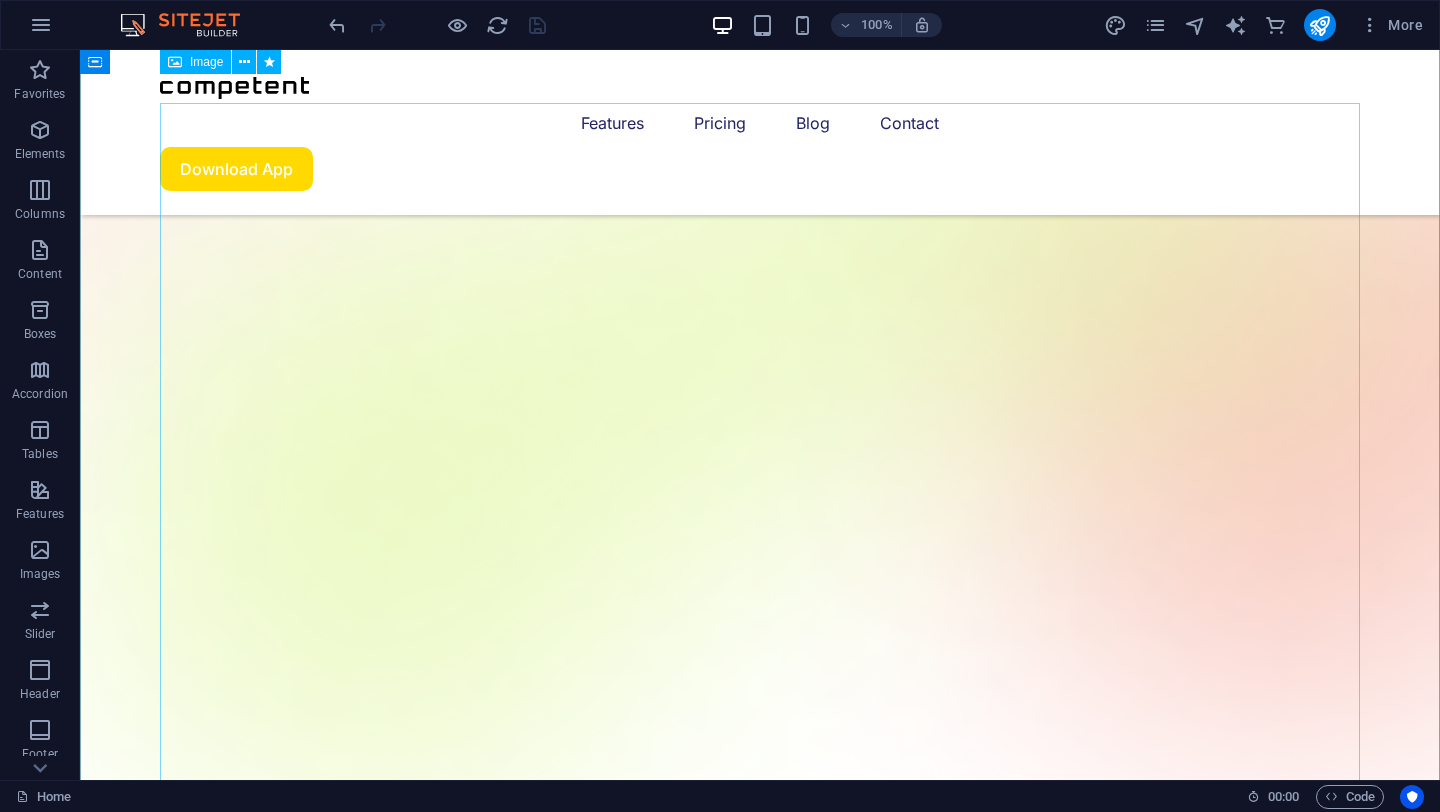 scroll, scrollTop: 0, scrollLeft: 0, axis: both 